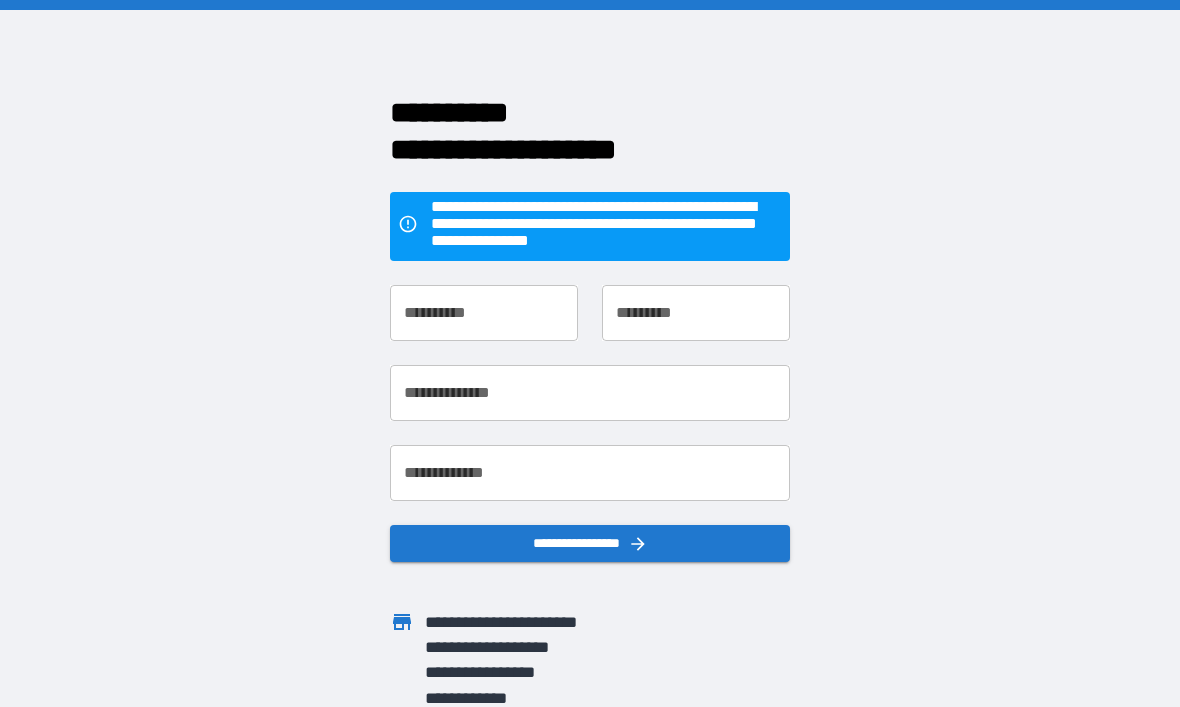 scroll, scrollTop: 0, scrollLeft: 0, axis: both 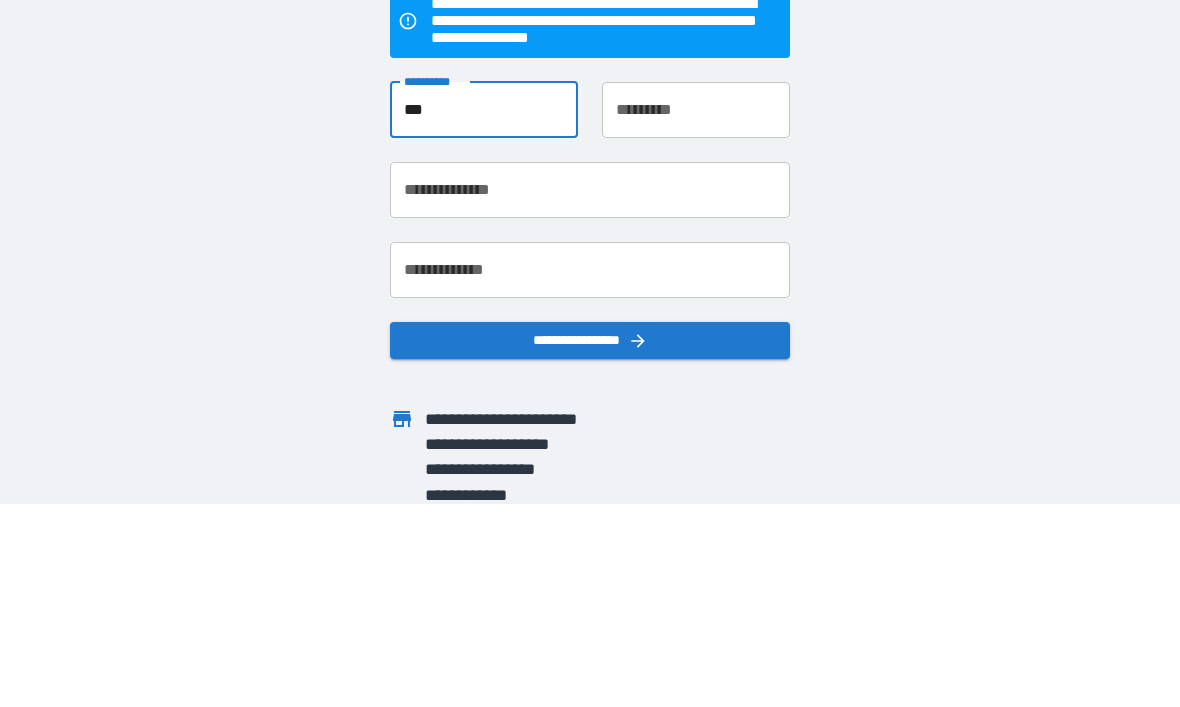 type on "***" 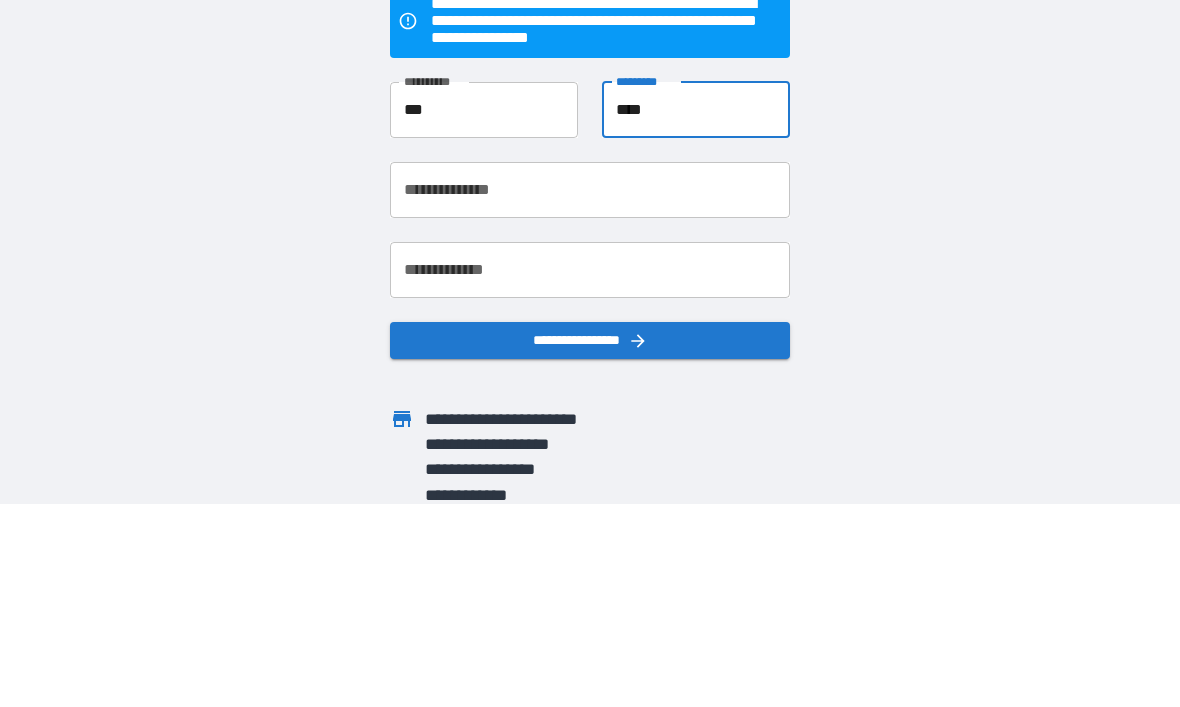 scroll, scrollTop: 67, scrollLeft: 0, axis: vertical 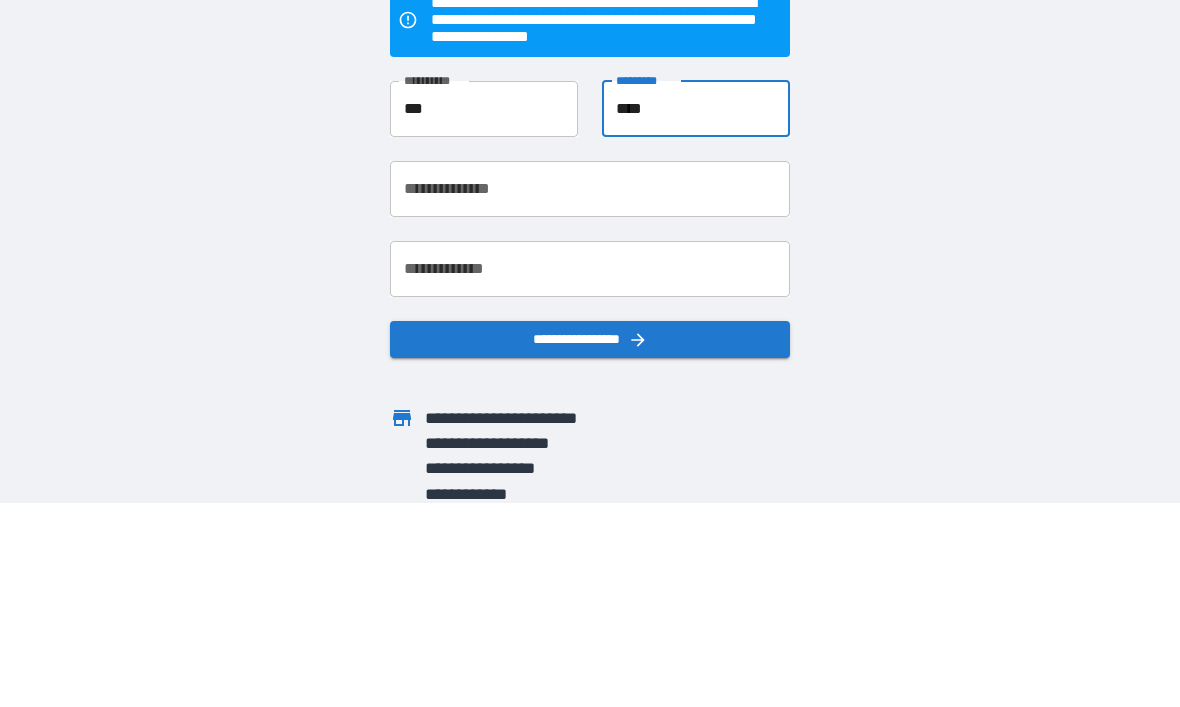 type on "****" 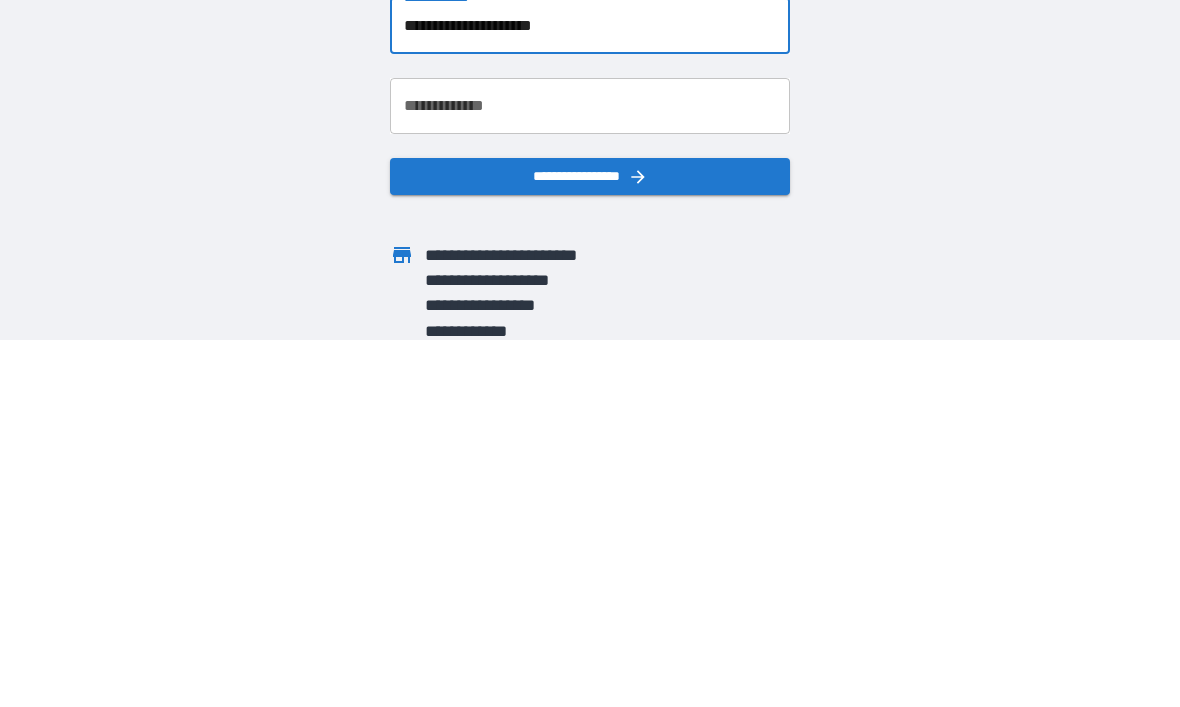 type on "**********" 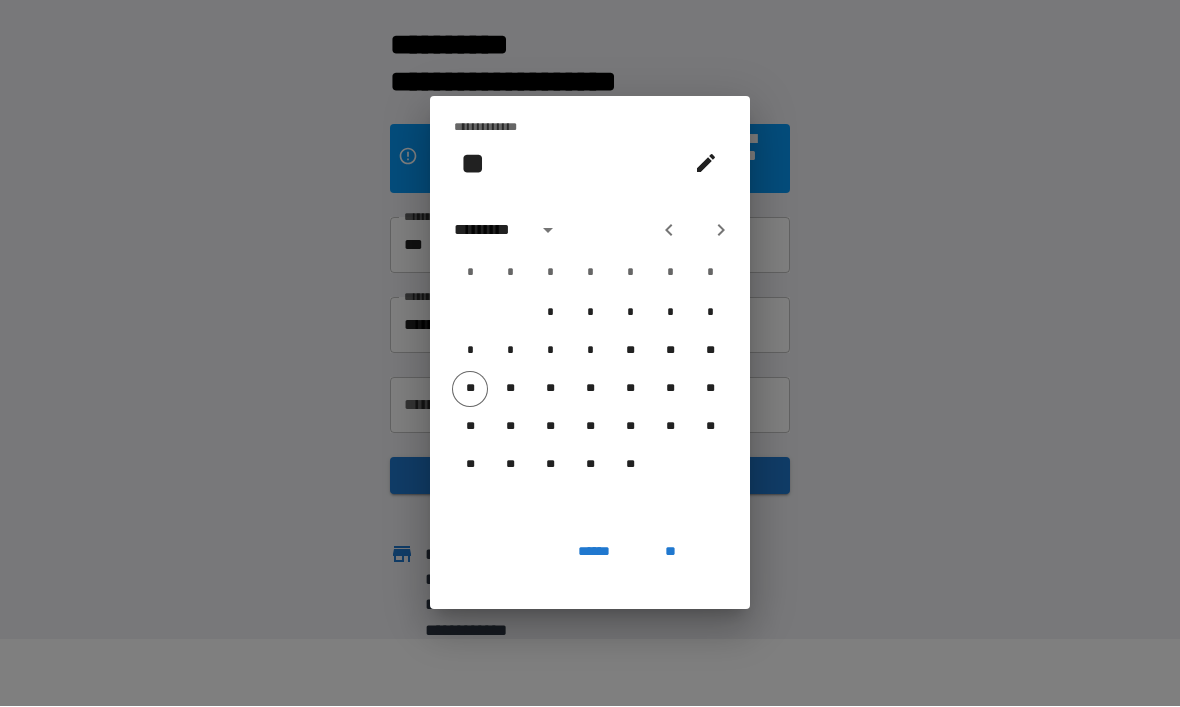 click 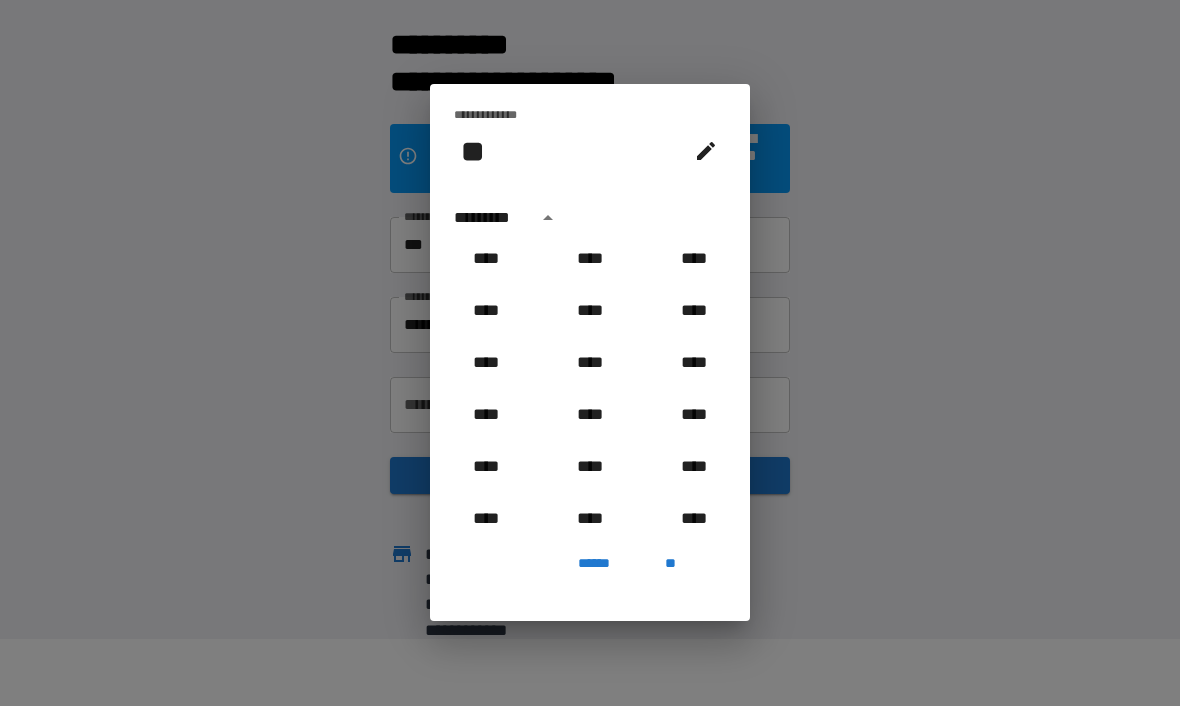 scroll, scrollTop: 1170, scrollLeft: 0, axis: vertical 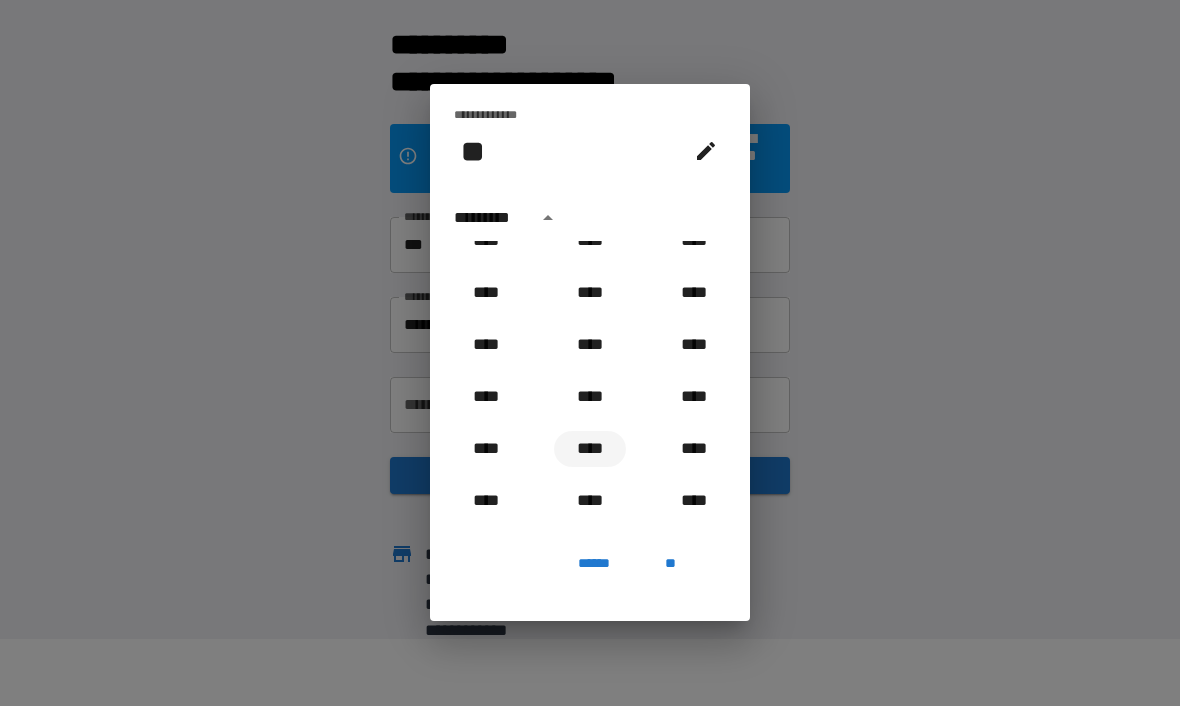 click on "****" at bounding box center (590, 450) 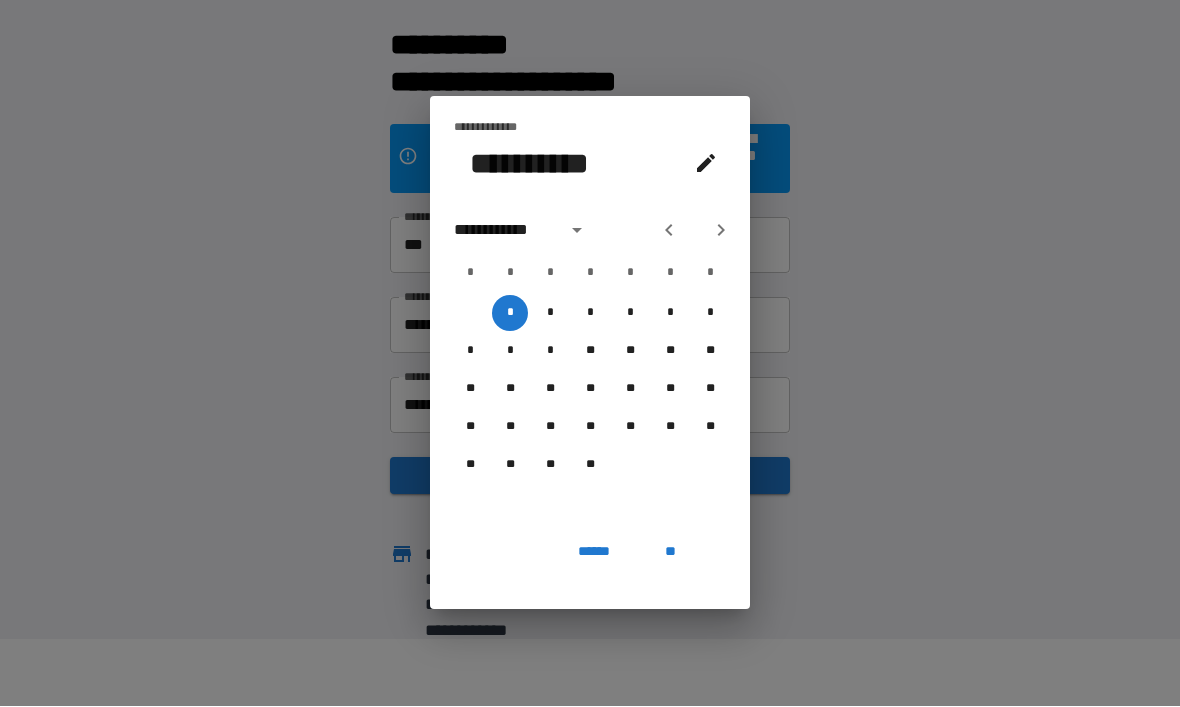 click 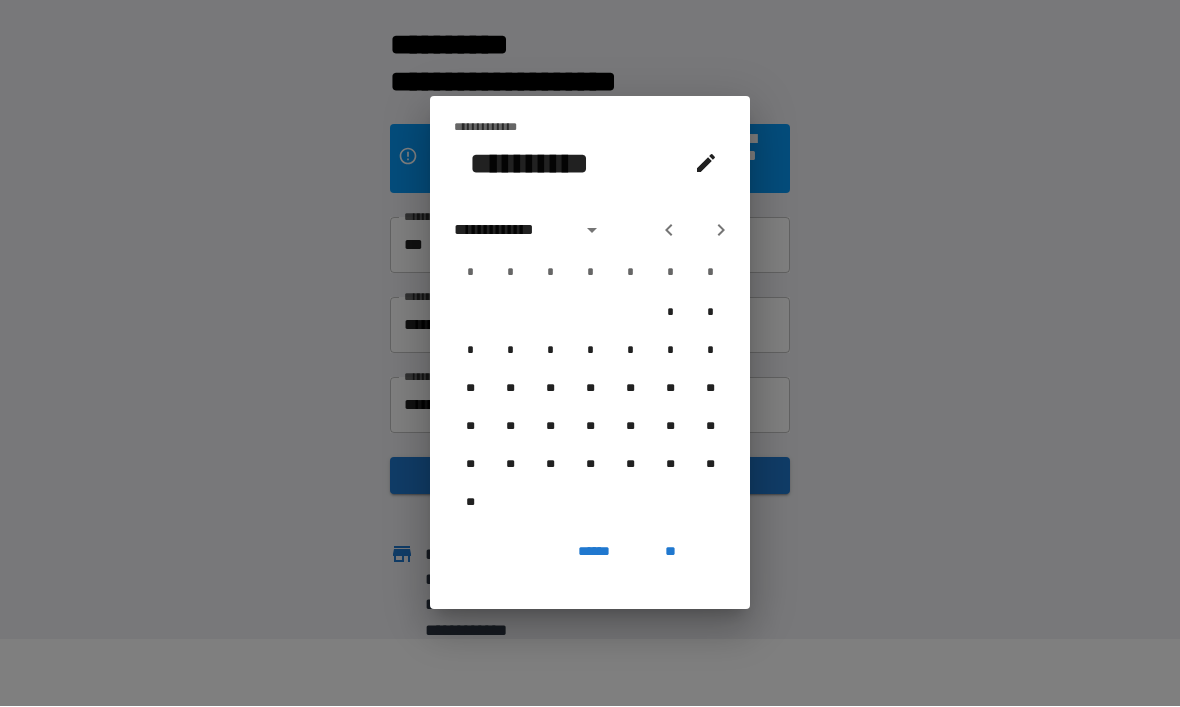 click 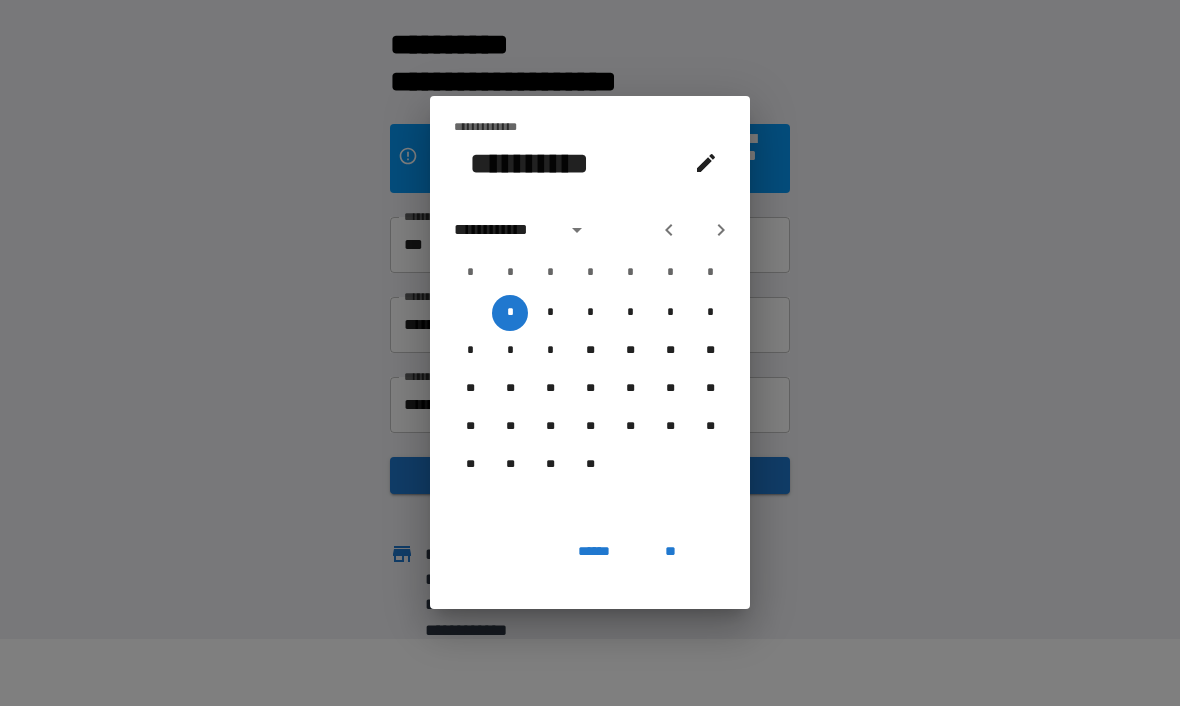 click on "**********" at bounding box center (504, 231) 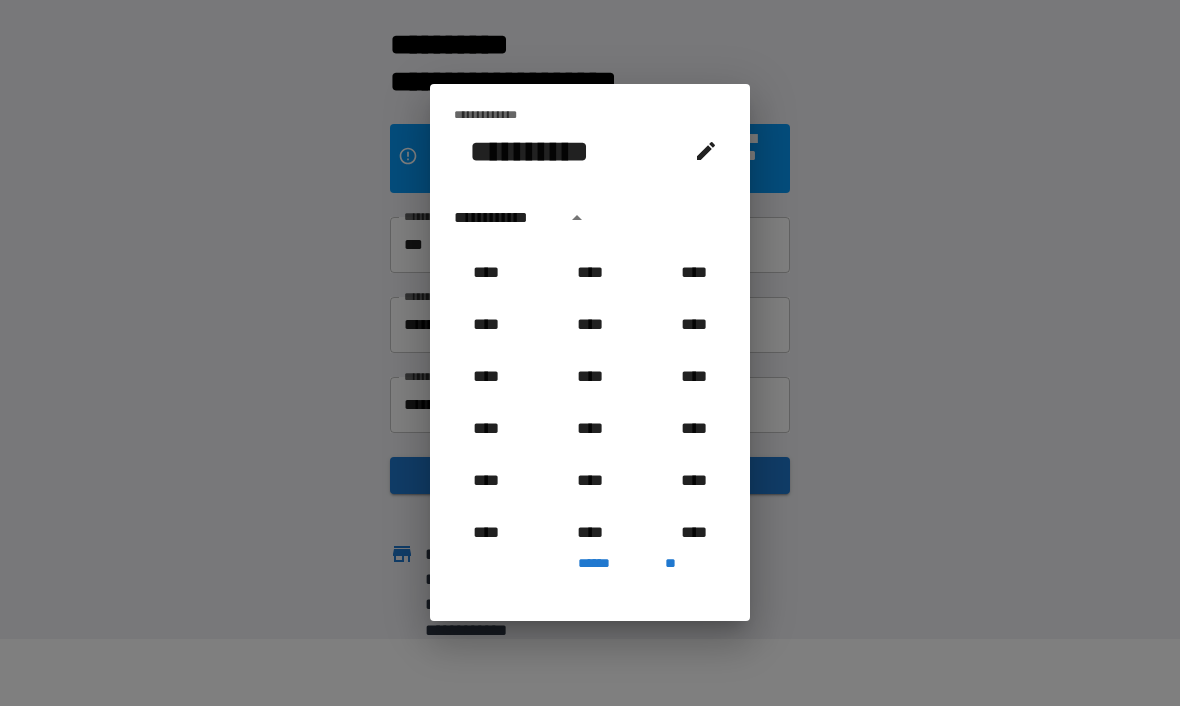 scroll, scrollTop: 1021, scrollLeft: 0, axis: vertical 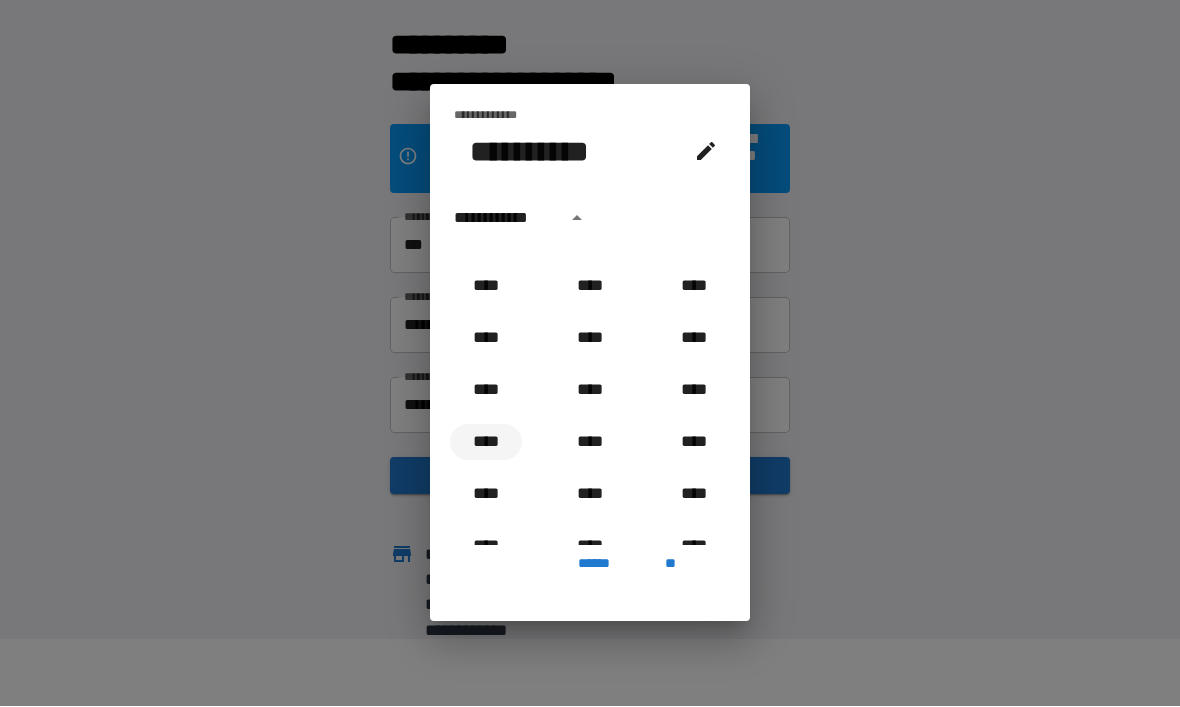 click on "****" at bounding box center (486, 443) 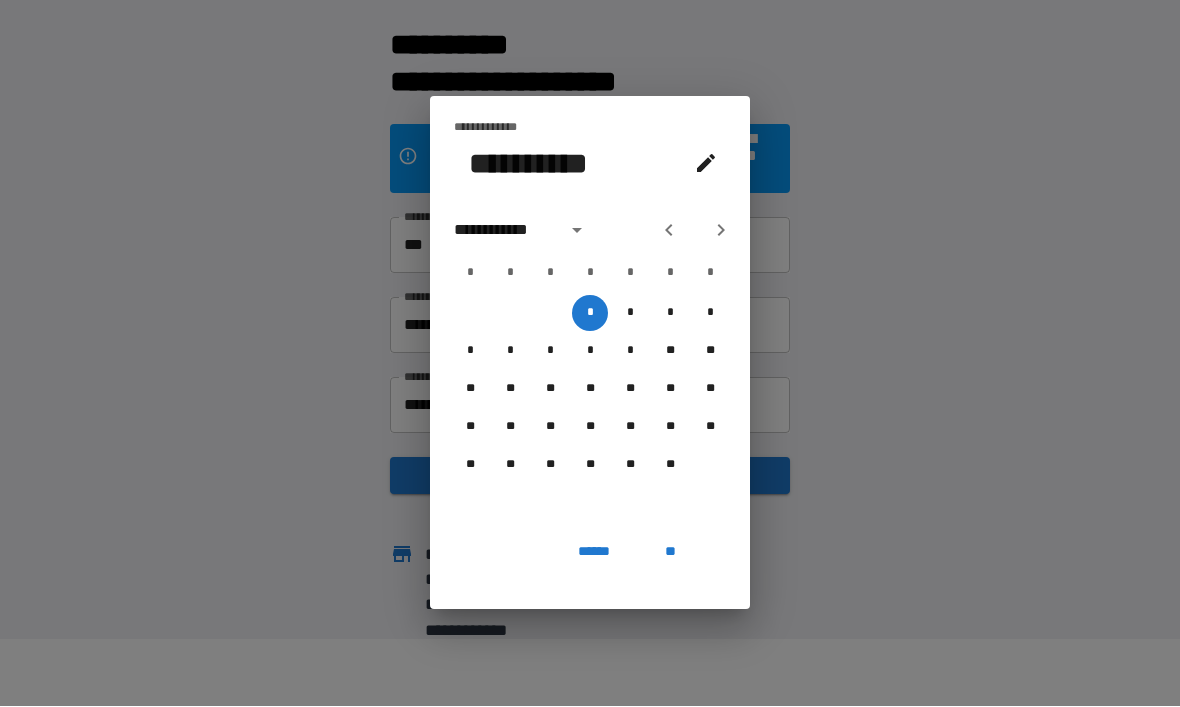 click on "**********" at bounding box center (504, 231) 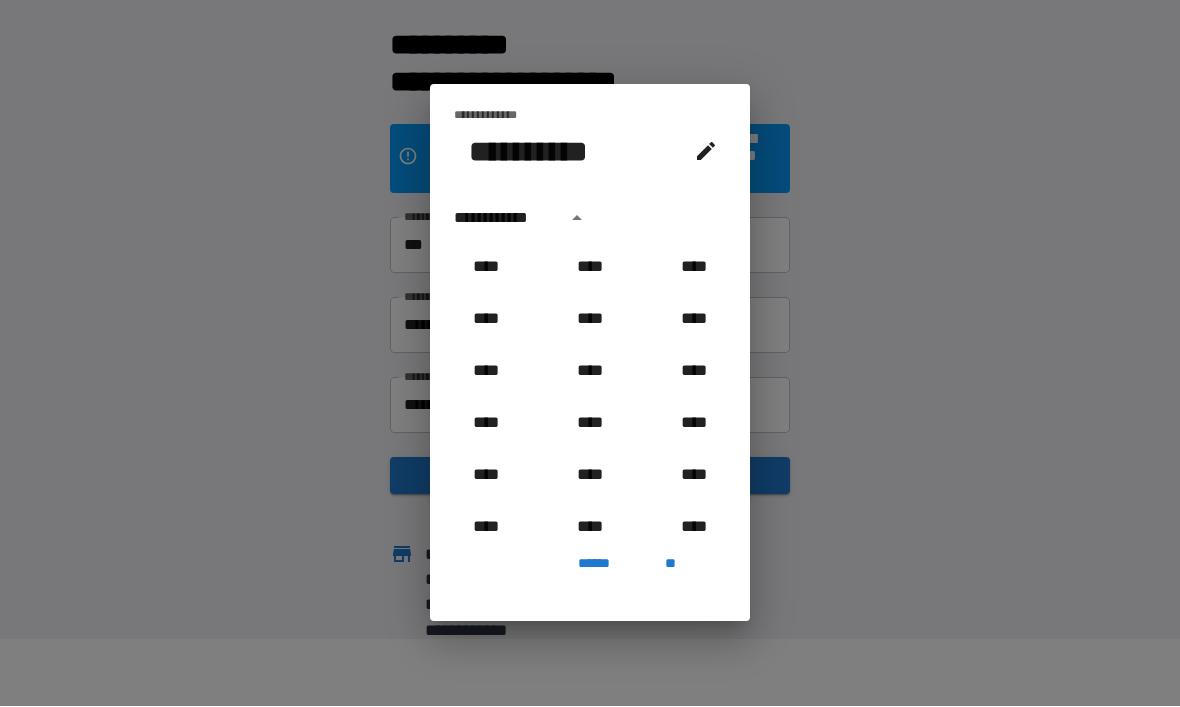scroll, scrollTop: 1070, scrollLeft: 0, axis: vertical 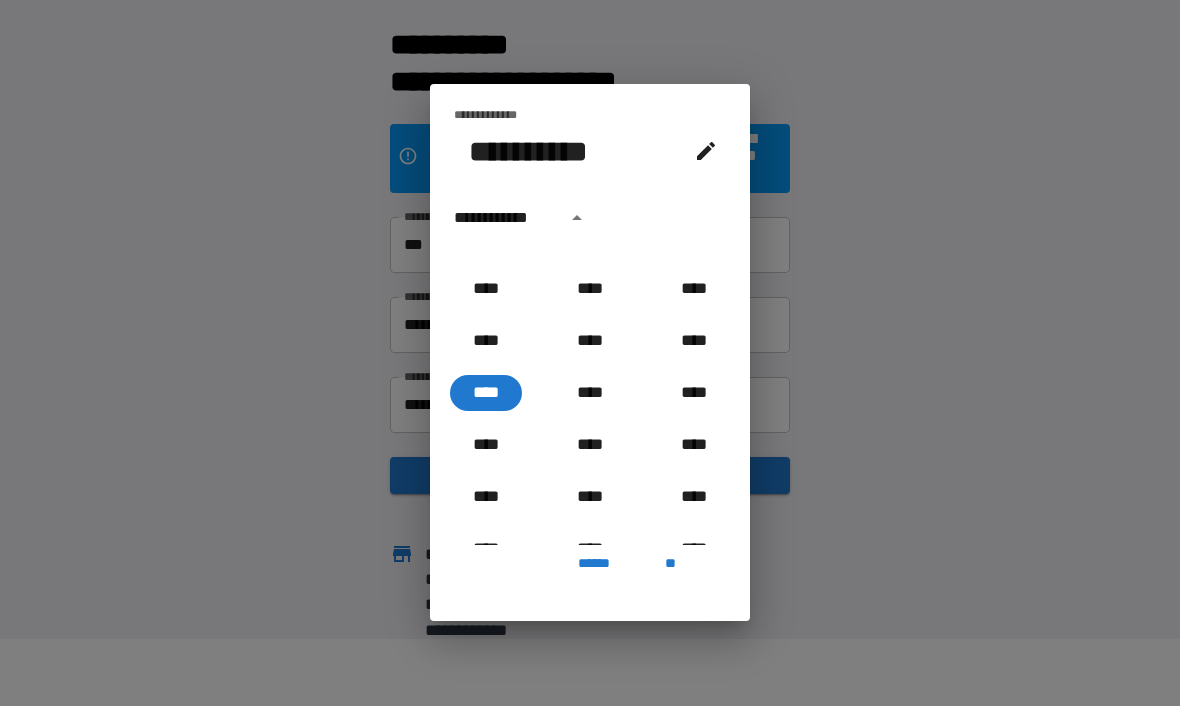 click on "**********" at bounding box center (504, 219) 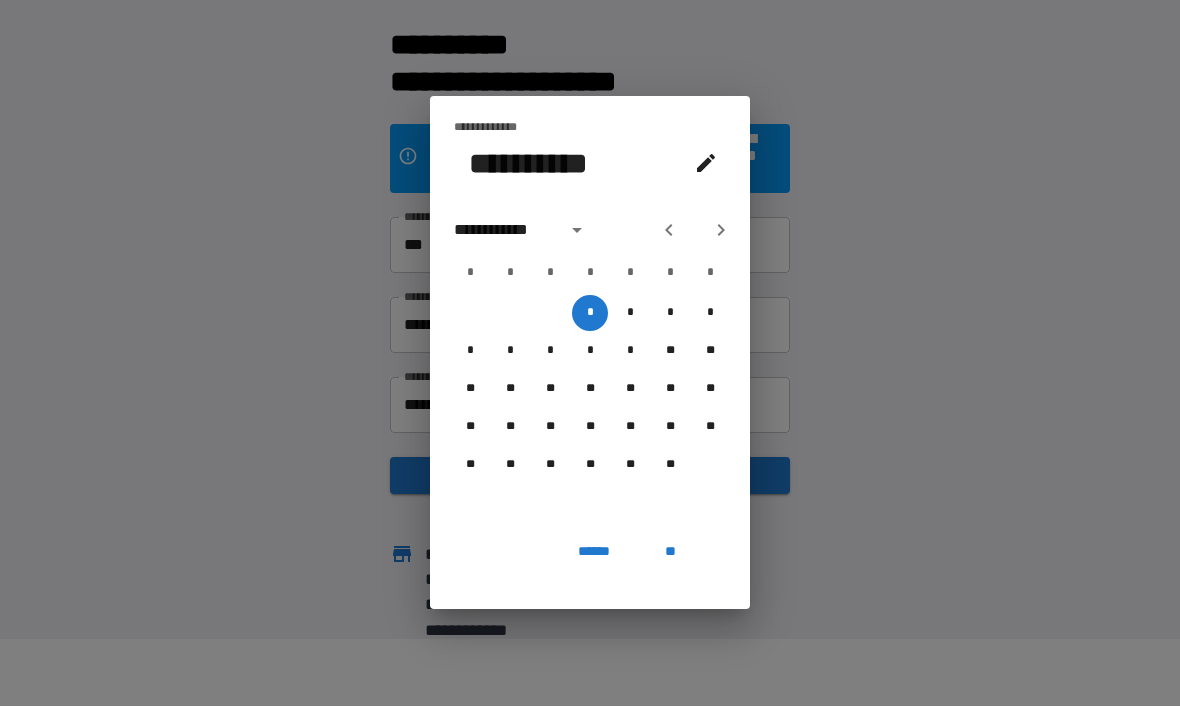 click 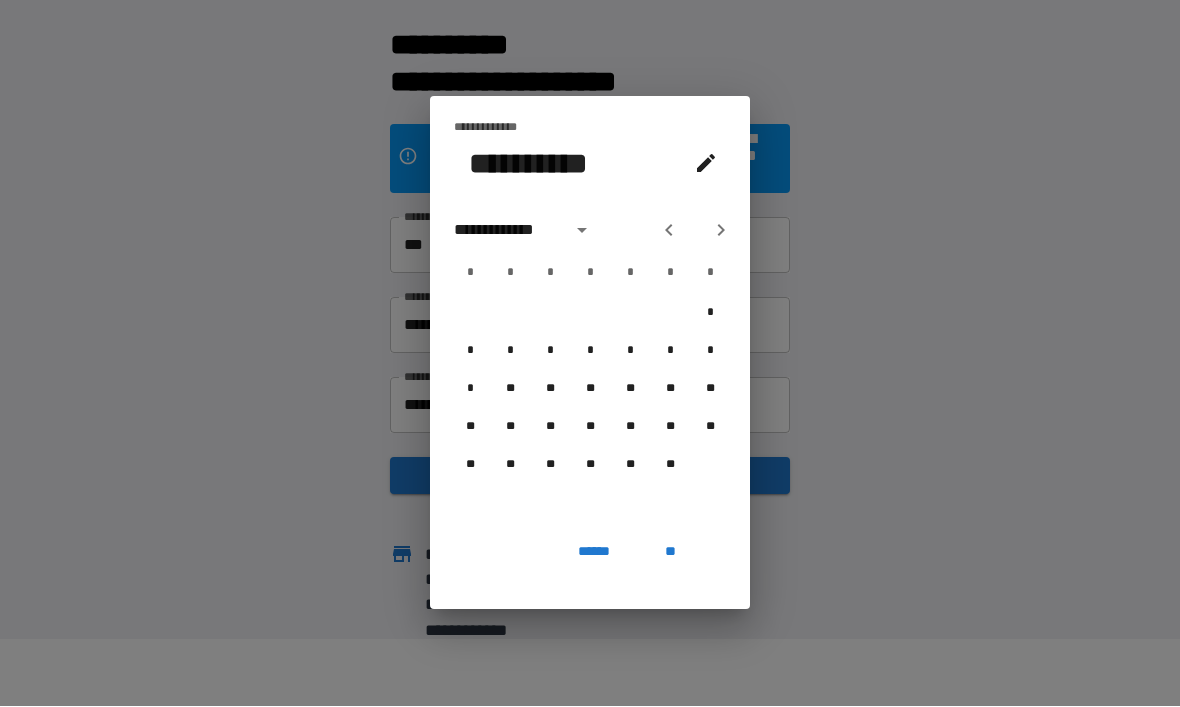 click 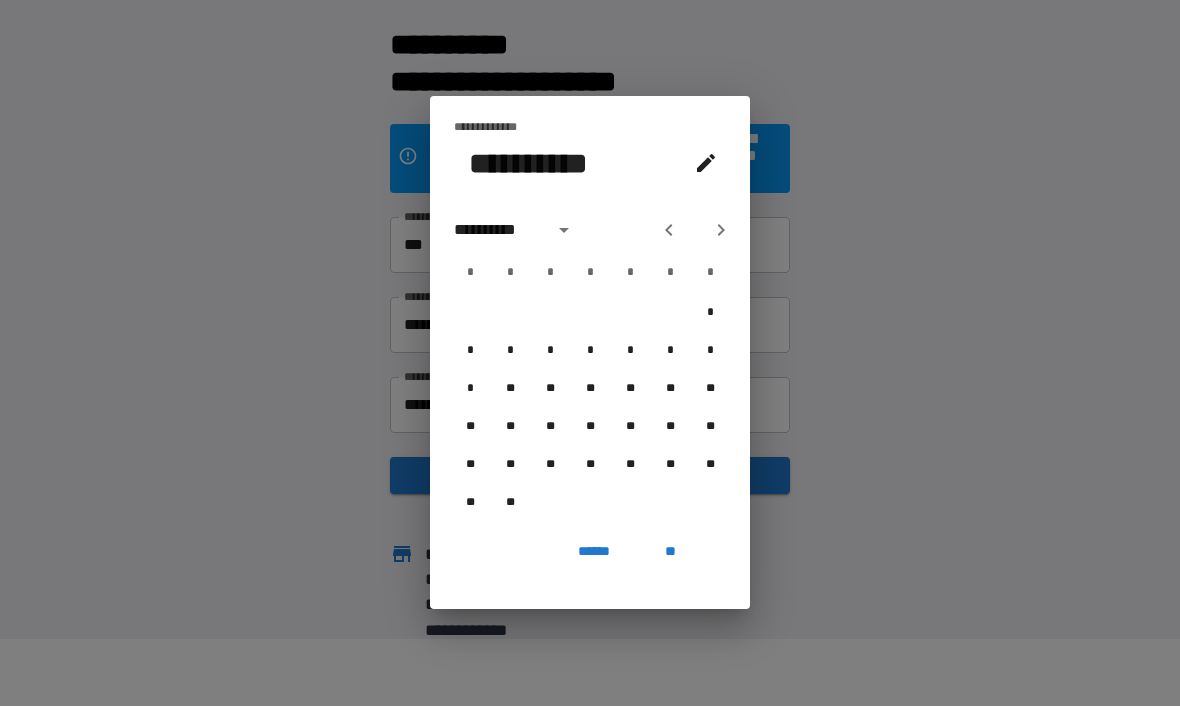click 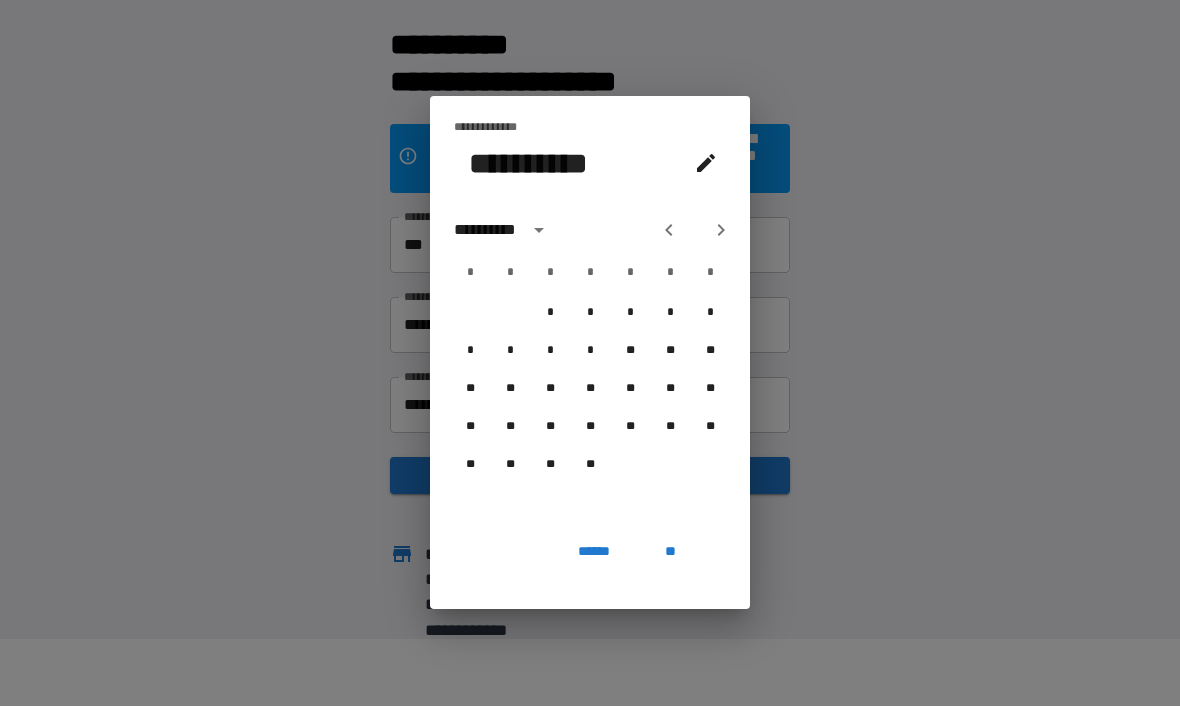 click 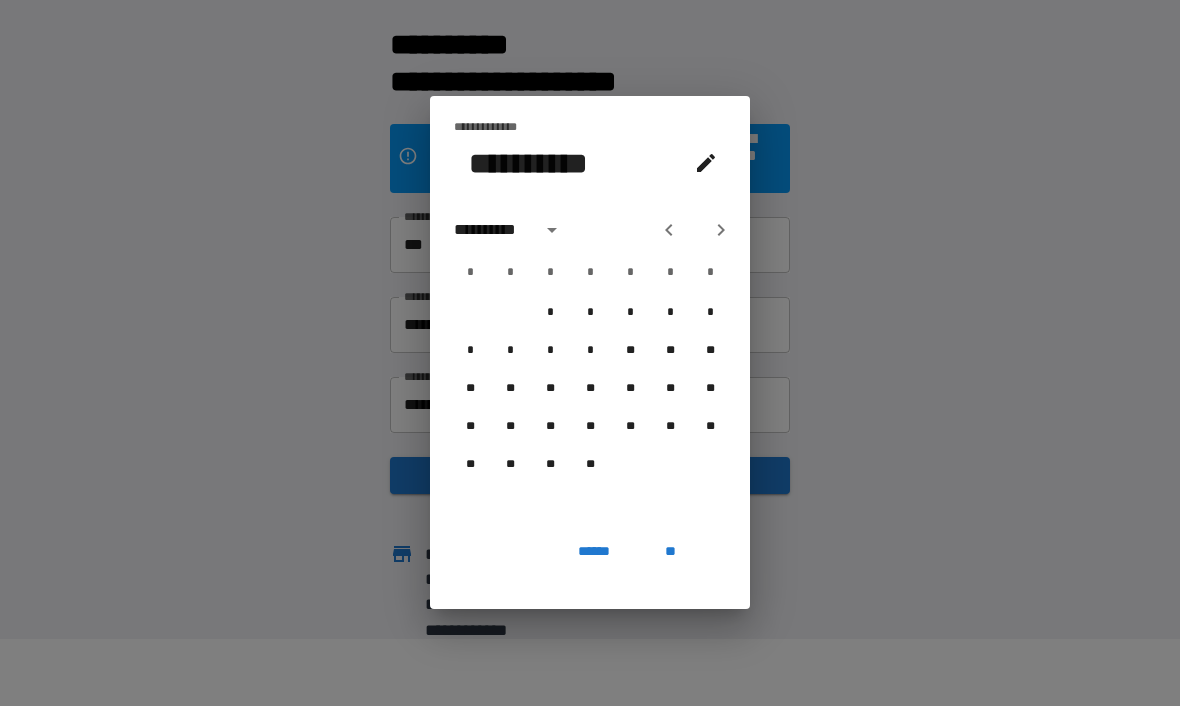 click 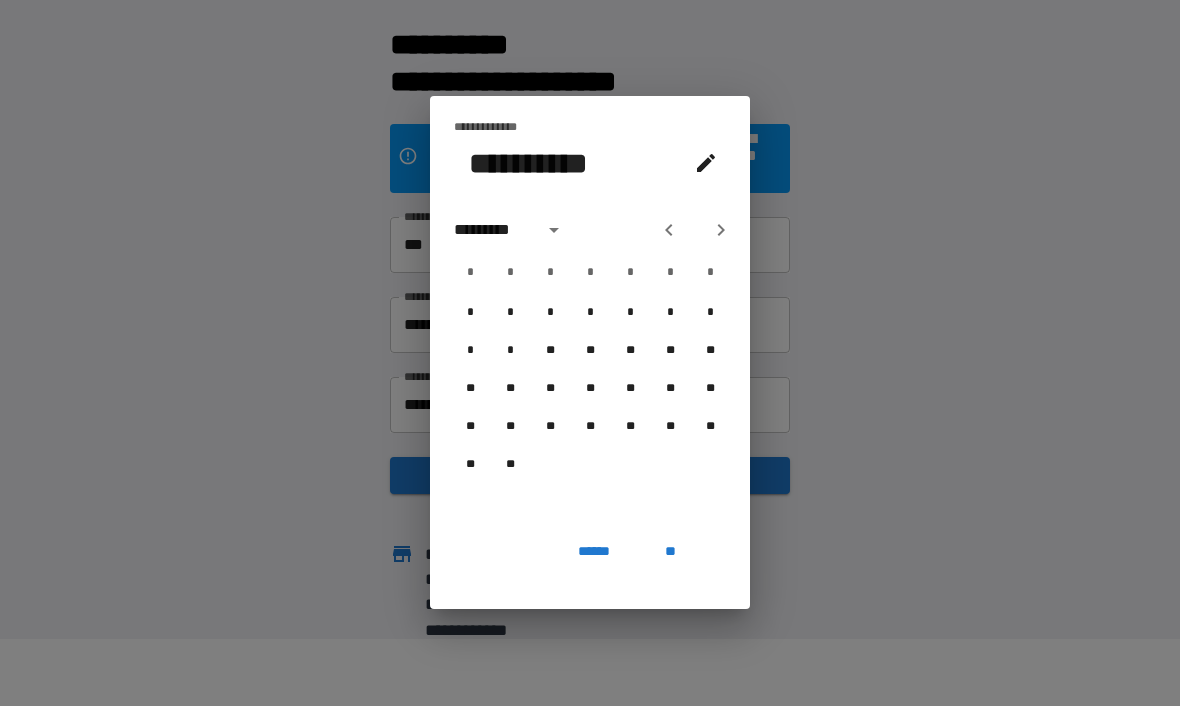 click 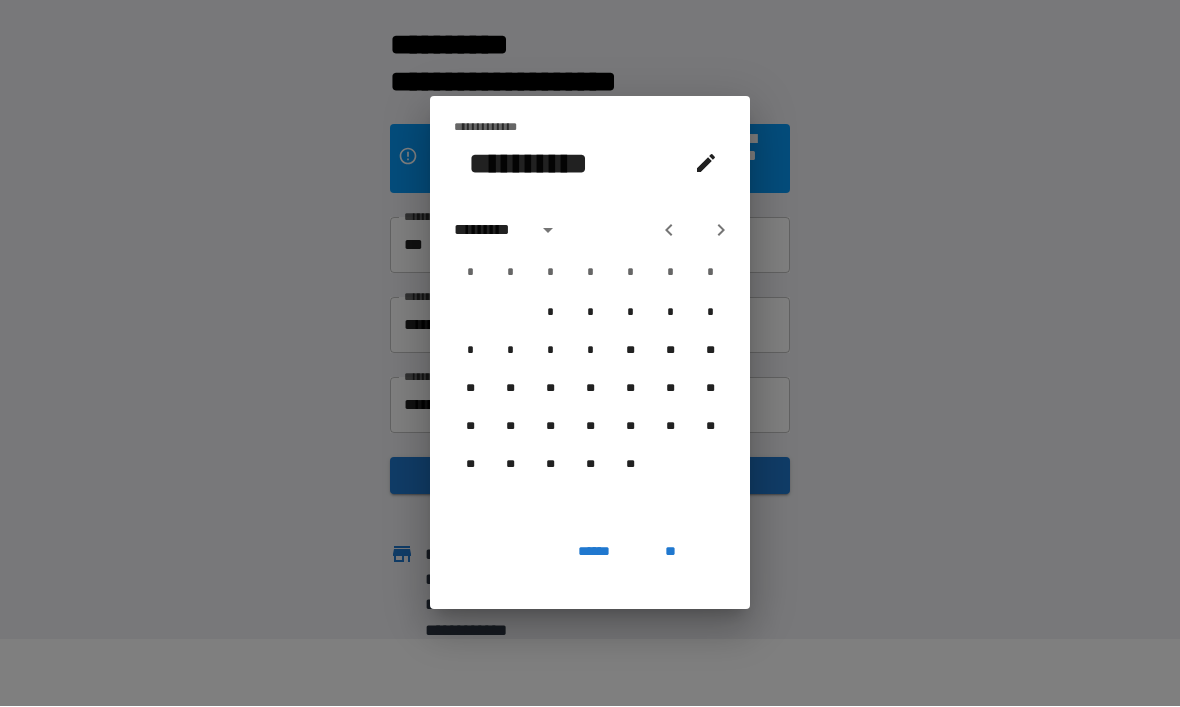 click 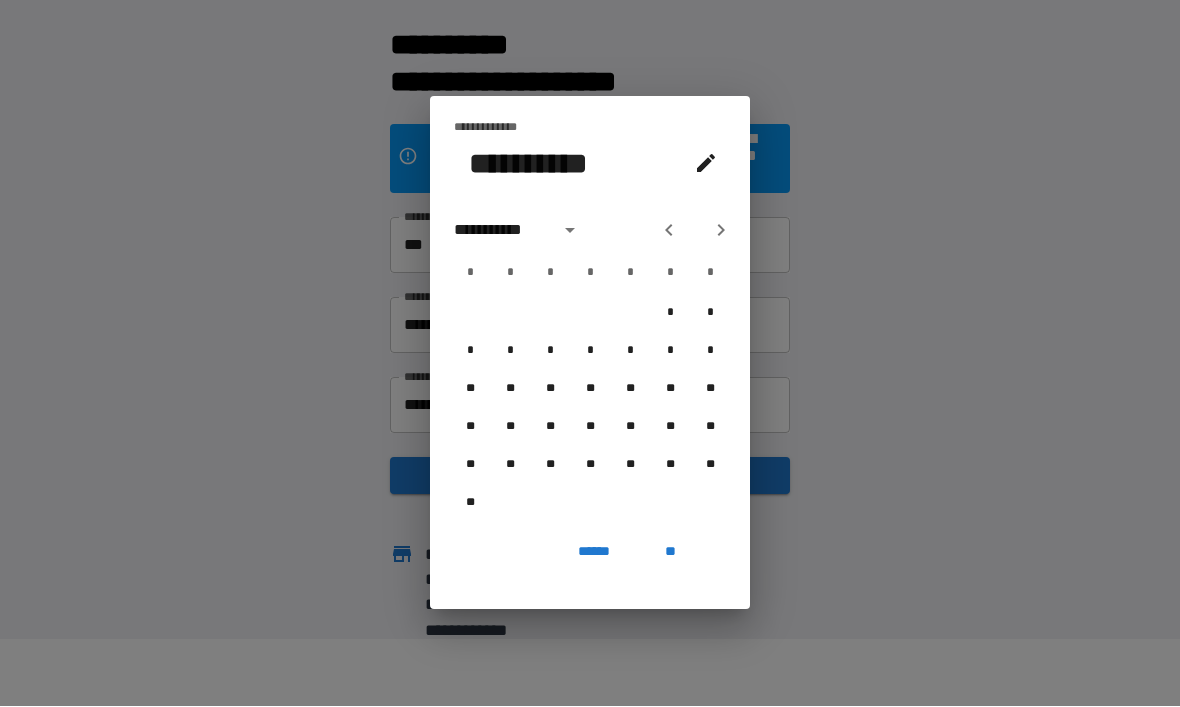 click at bounding box center (721, 231) 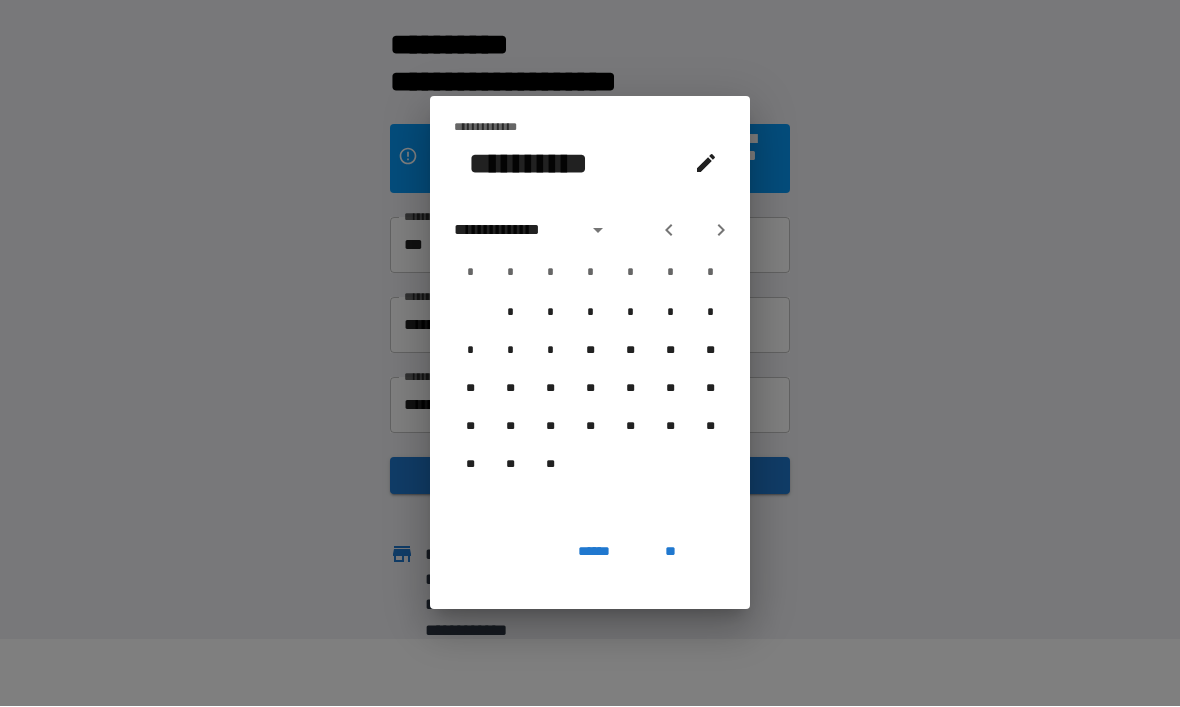 click 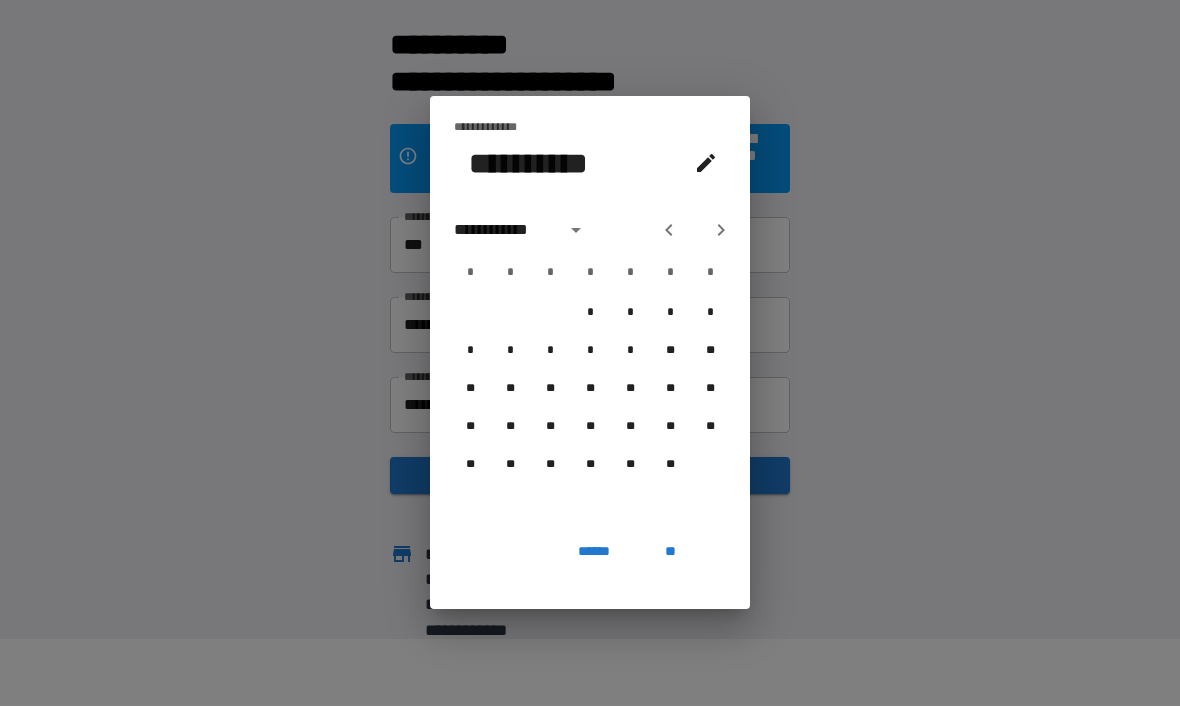 click 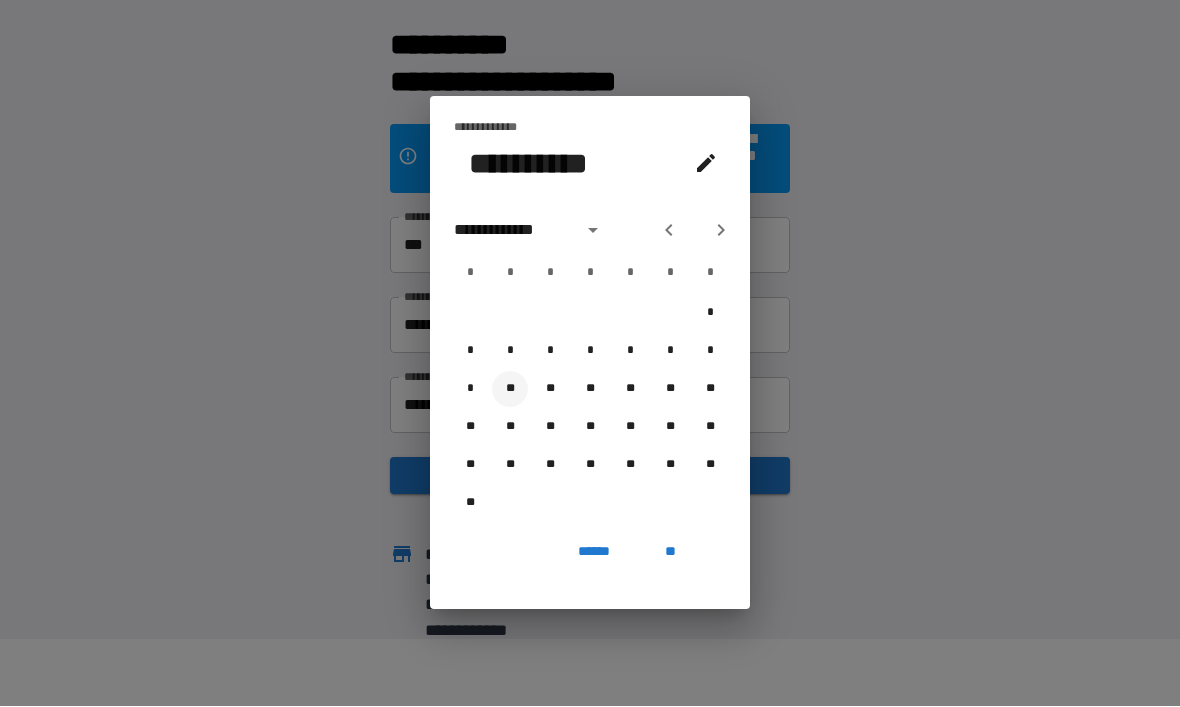 click on "**" at bounding box center [510, 390] 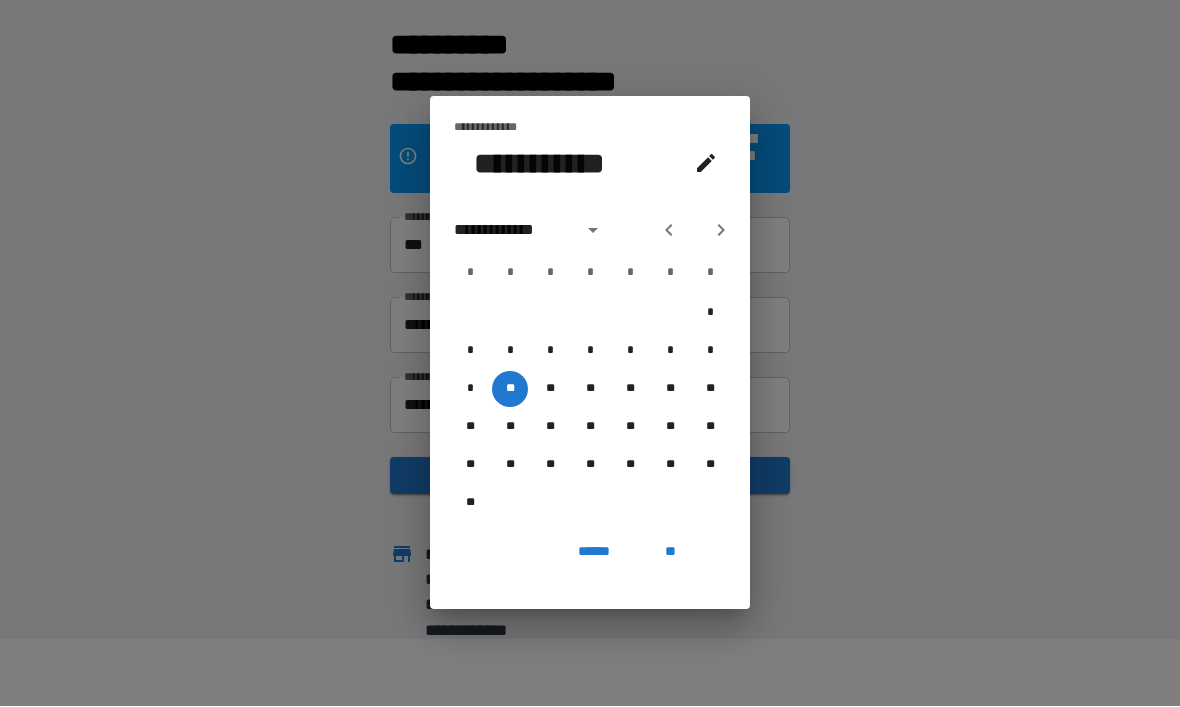 click on "**" at bounding box center (670, 552) 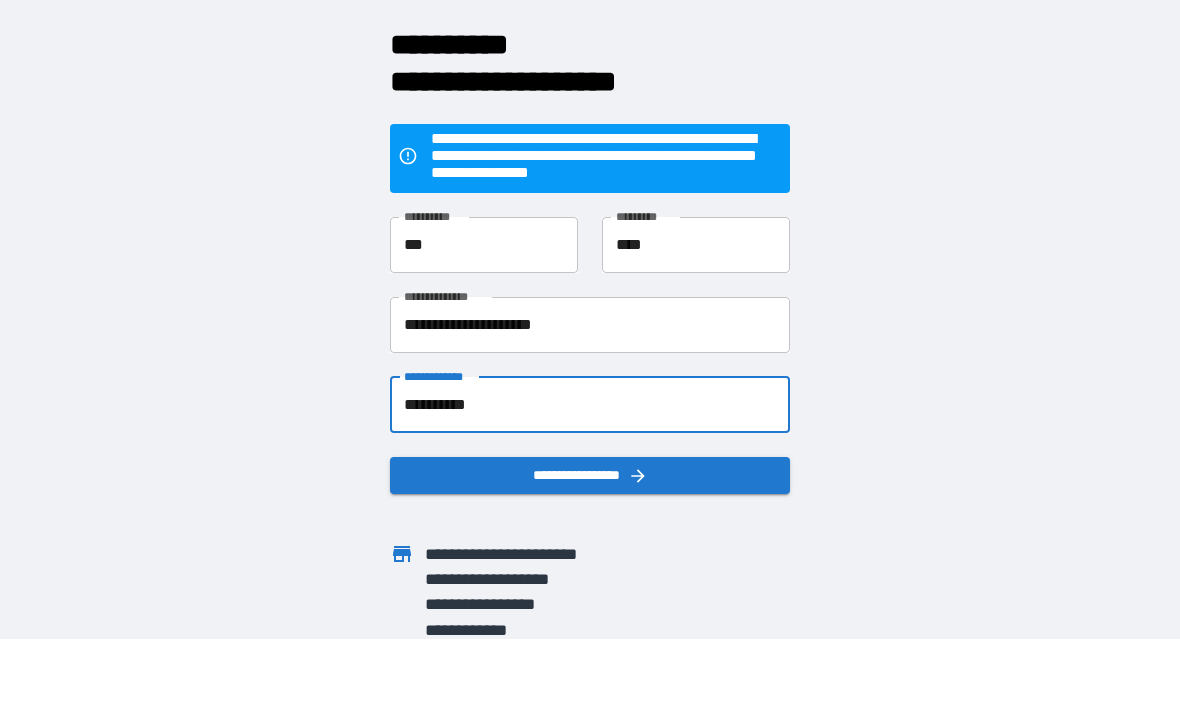 click on "**********" at bounding box center [590, 476] 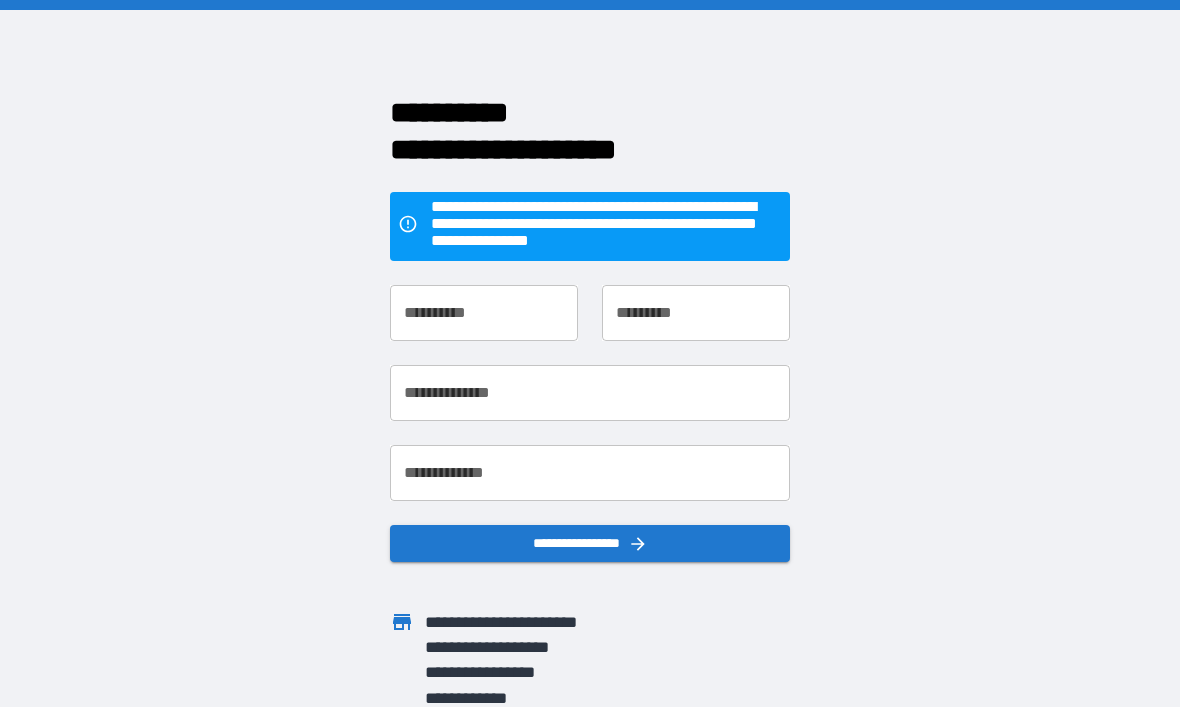 scroll, scrollTop: 0, scrollLeft: 0, axis: both 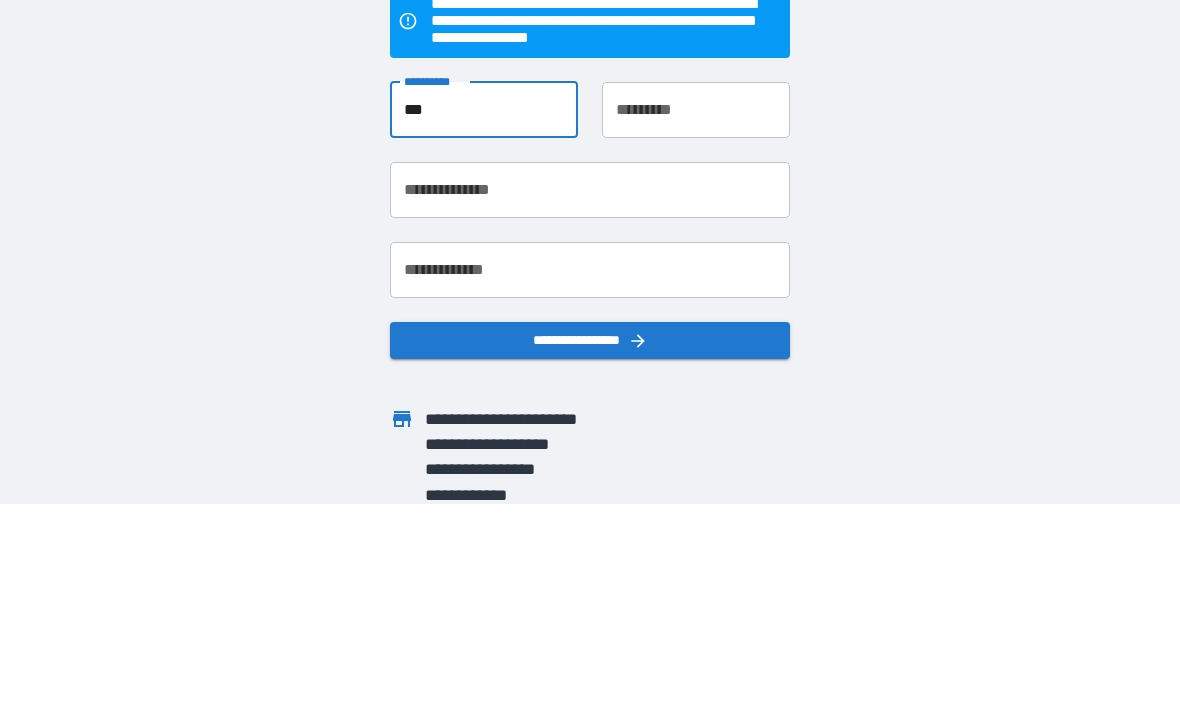 type on "***" 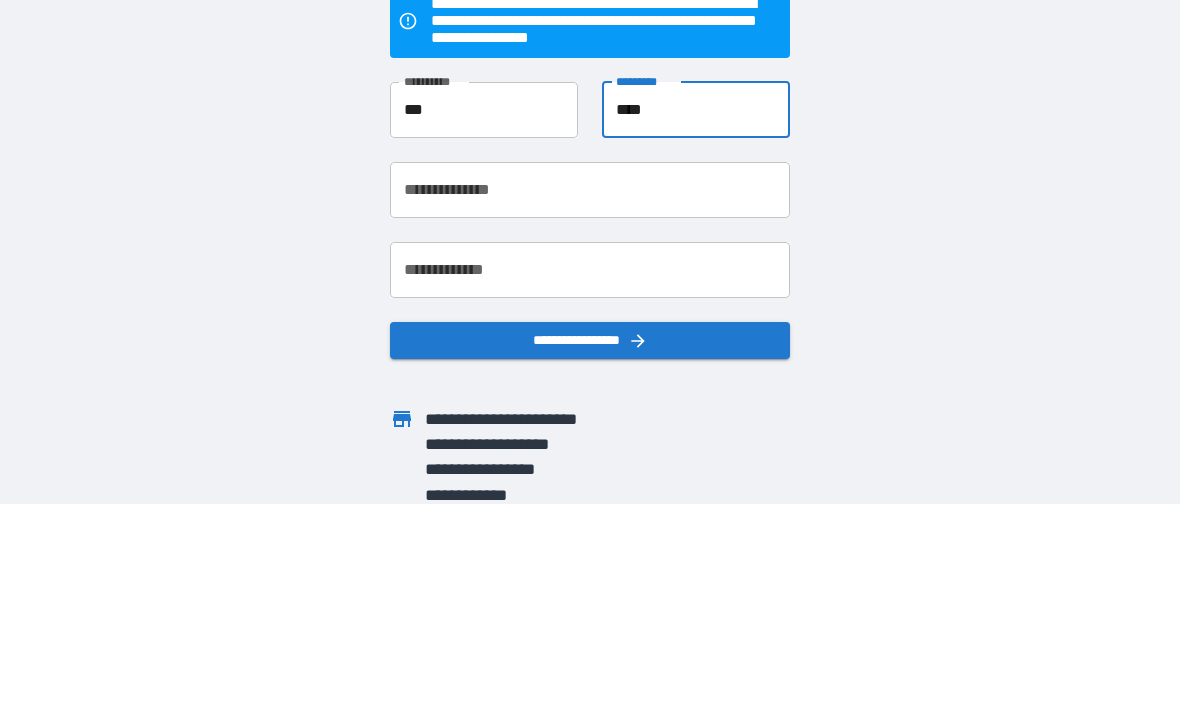 type on "****" 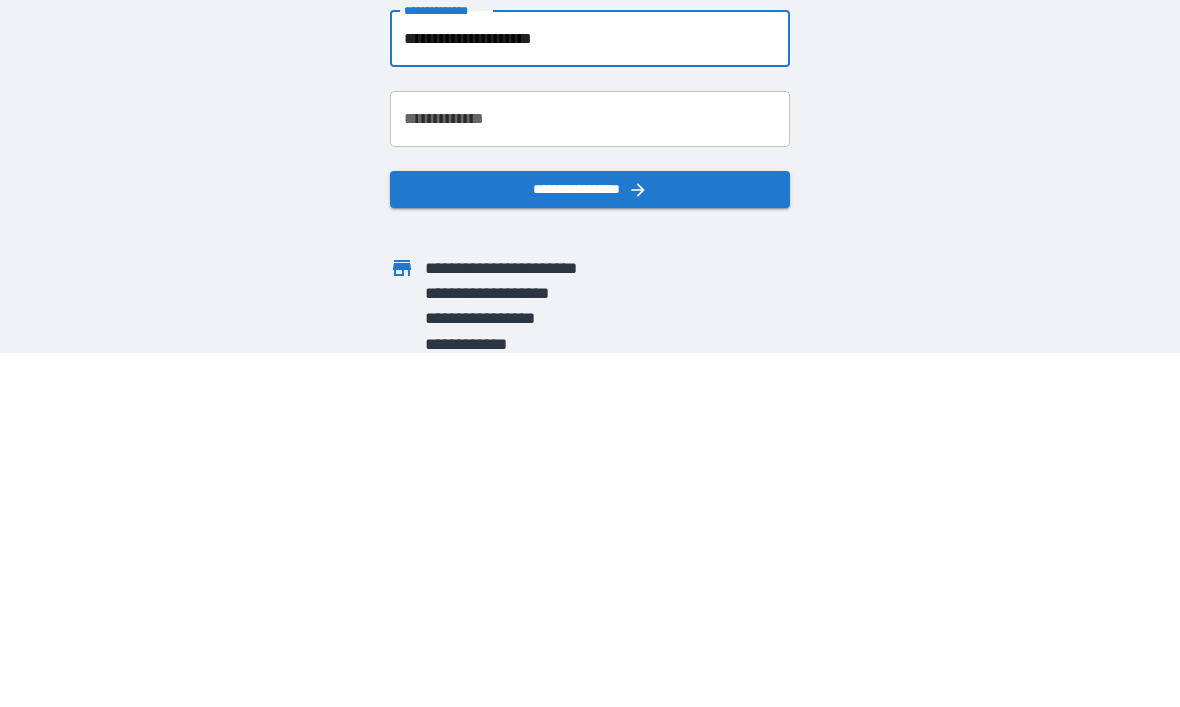 type on "**********" 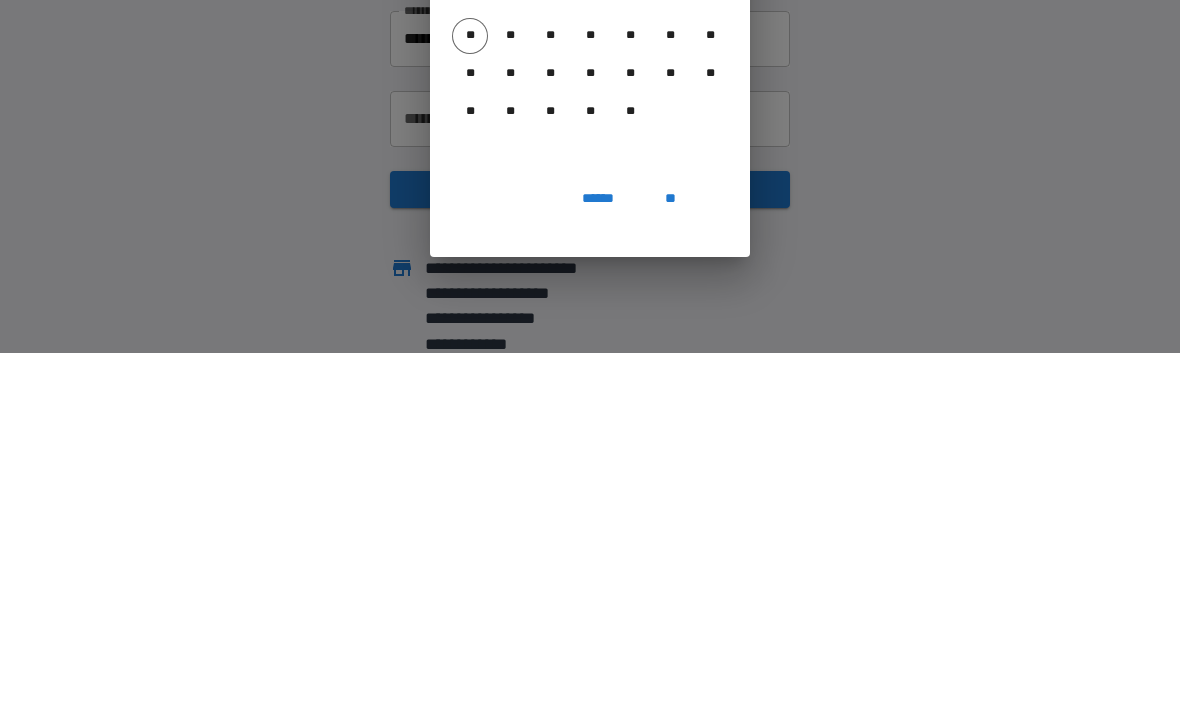 scroll, scrollTop: 67, scrollLeft: 0, axis: vertical 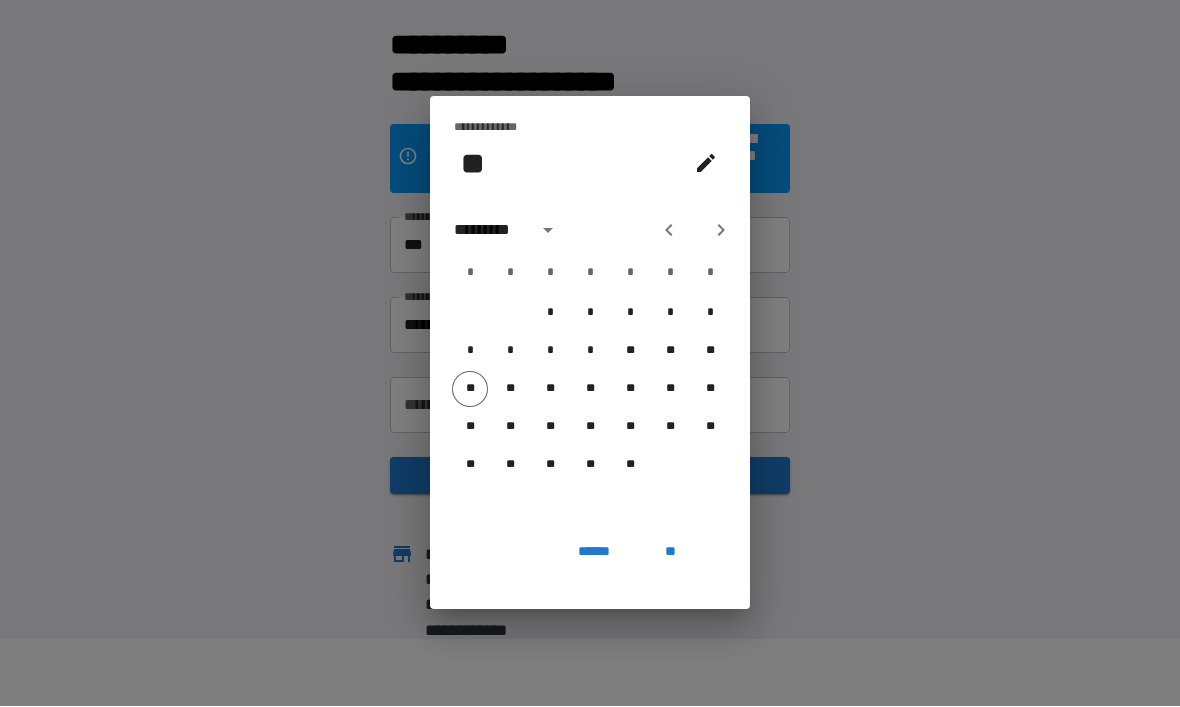 click on "*********" at bounding box center [489, 231] 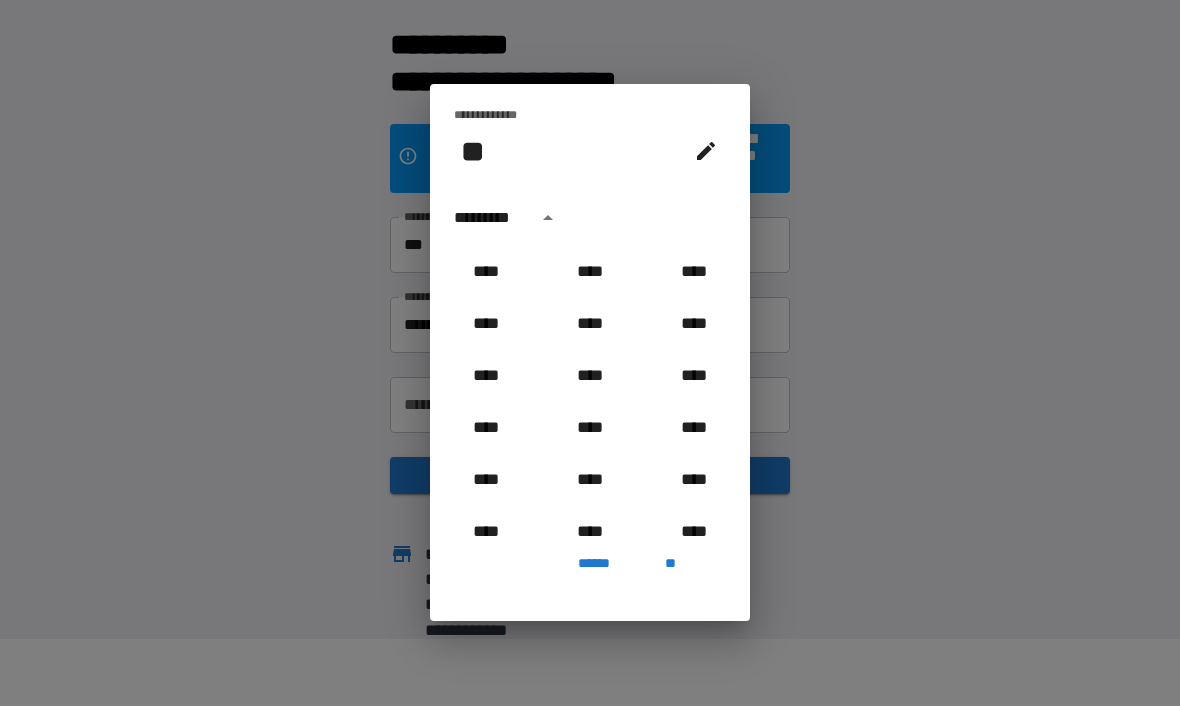 scroll, scrollTop: 1009, scrollLeft: 0, axis: vertical 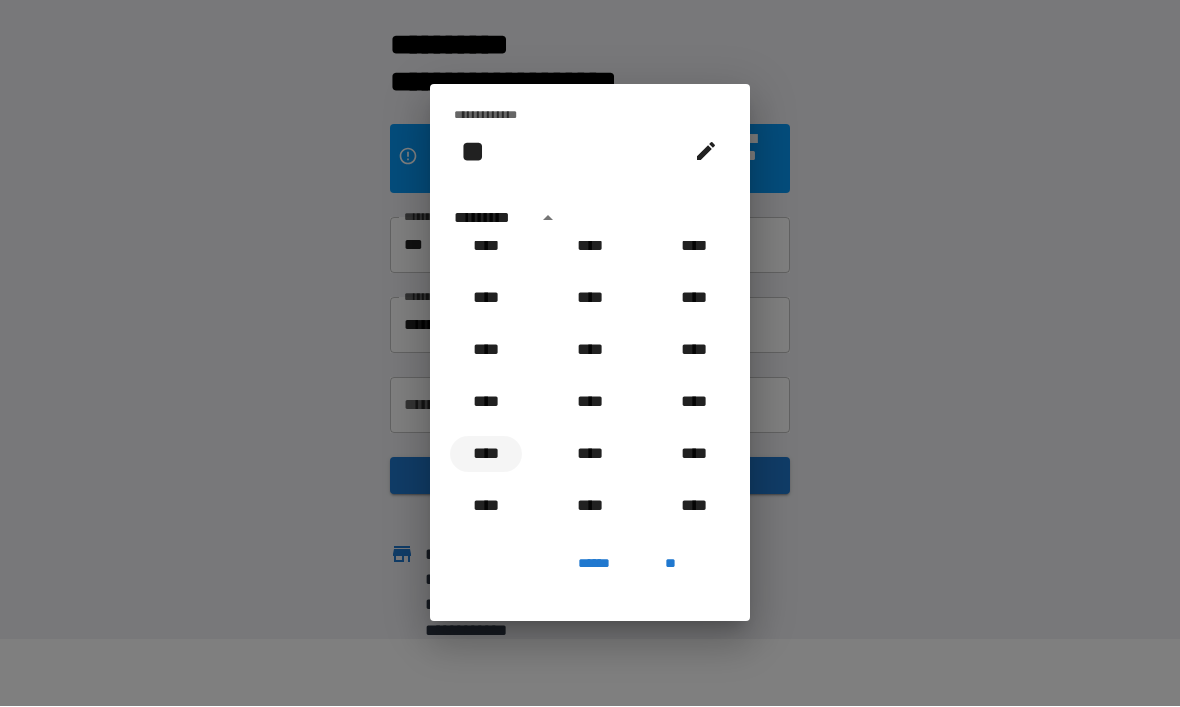 click on "****" at bounding box center [486, 455] 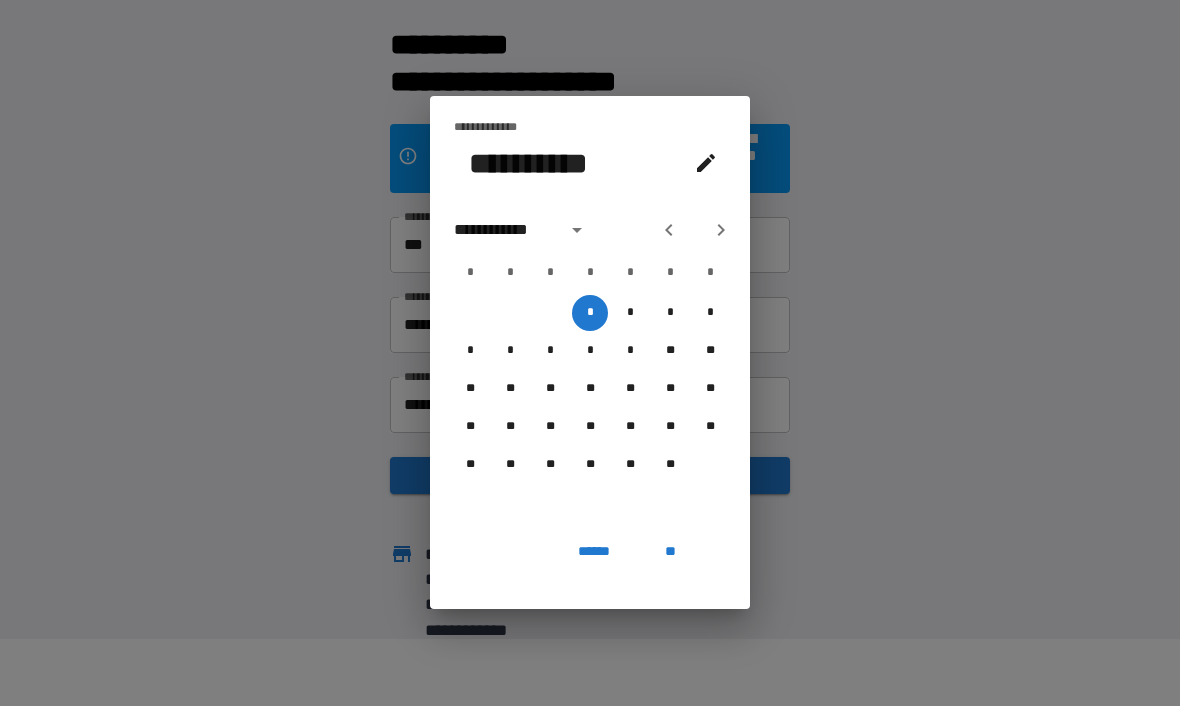 click 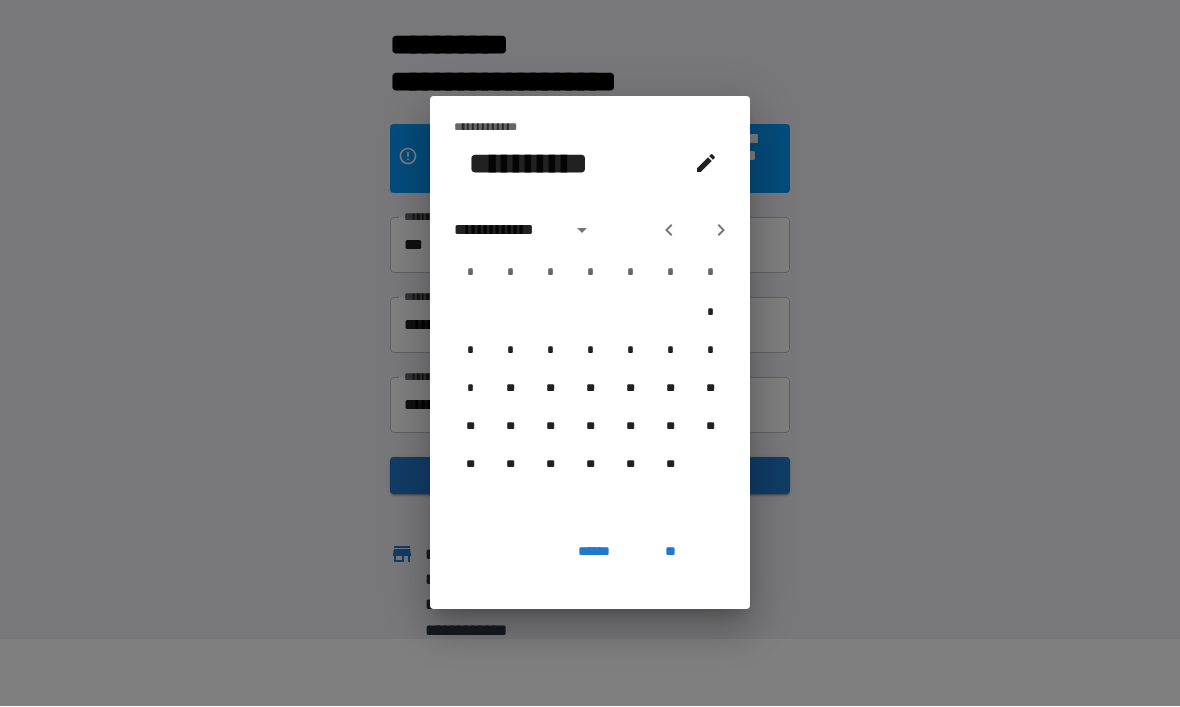 click 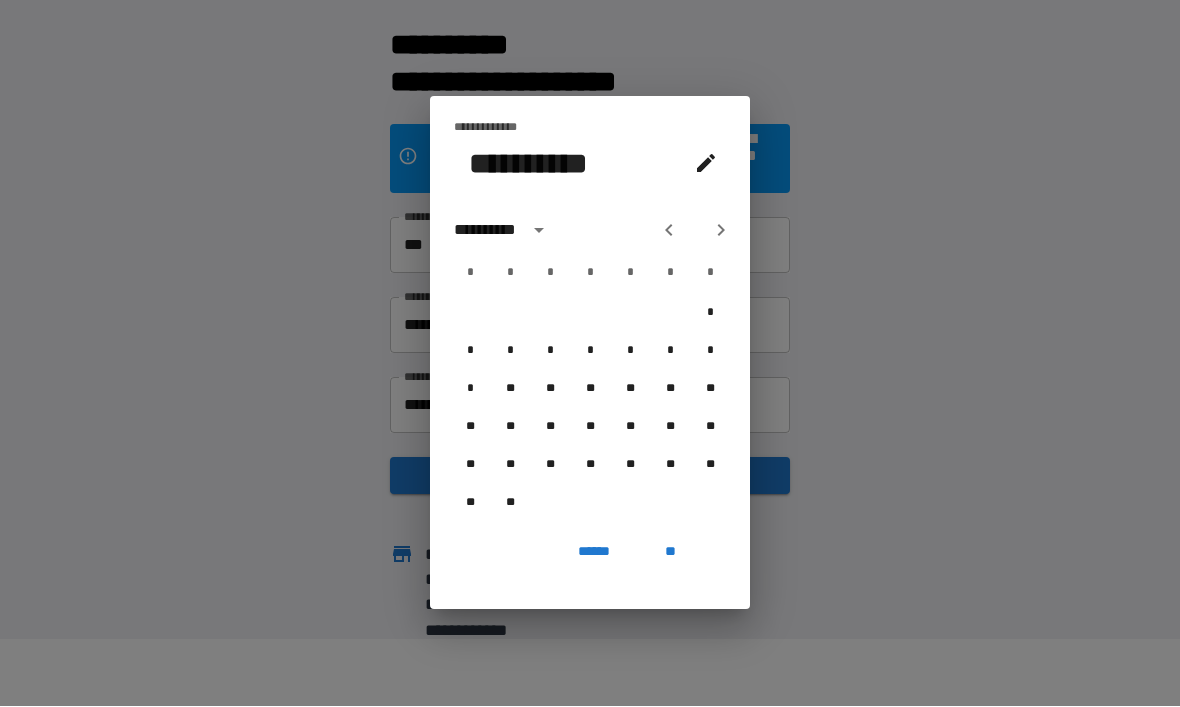 click 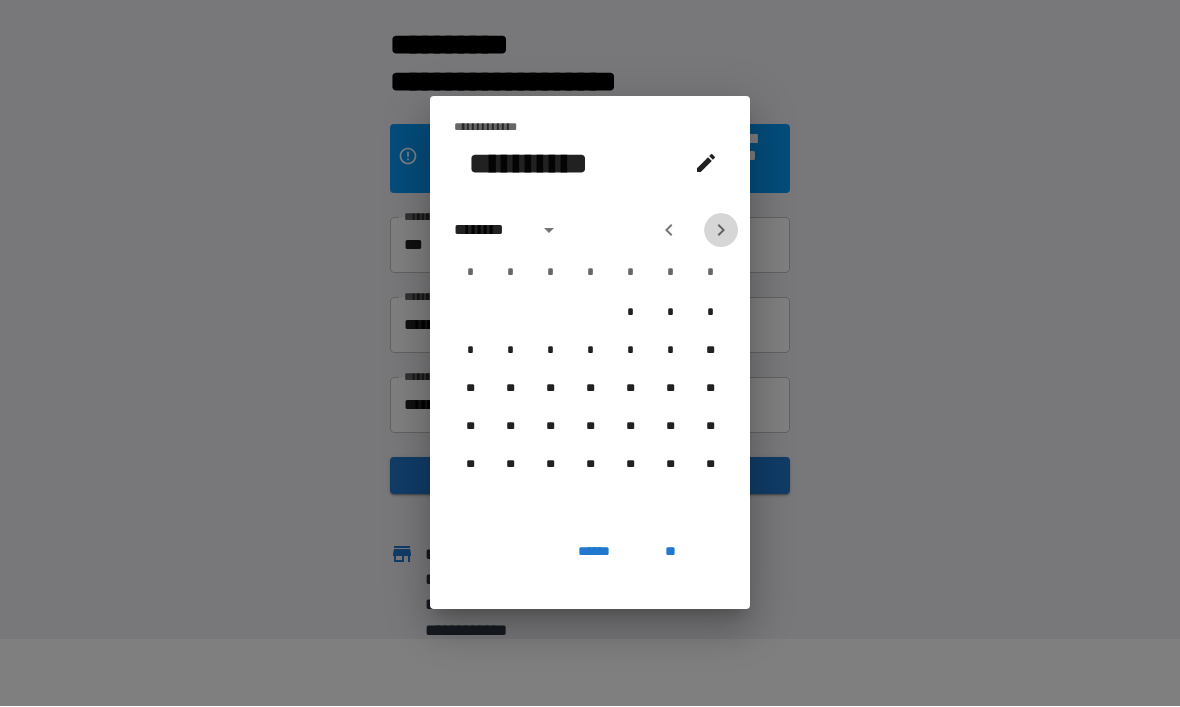 click 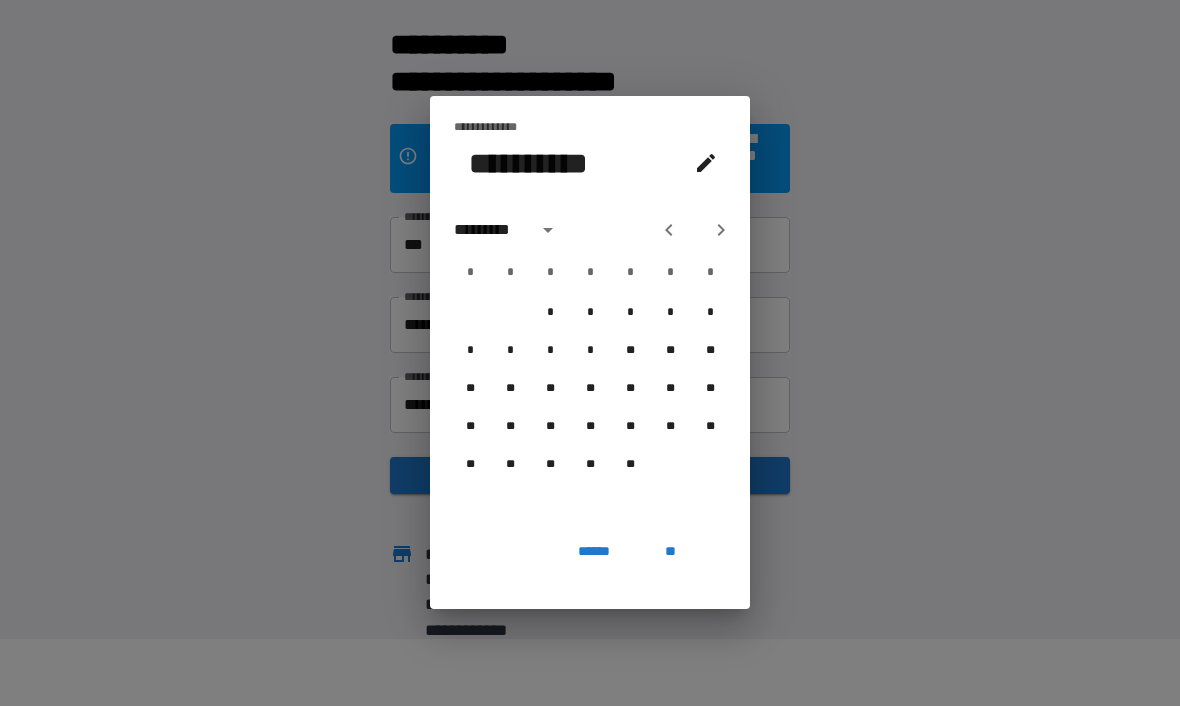 click 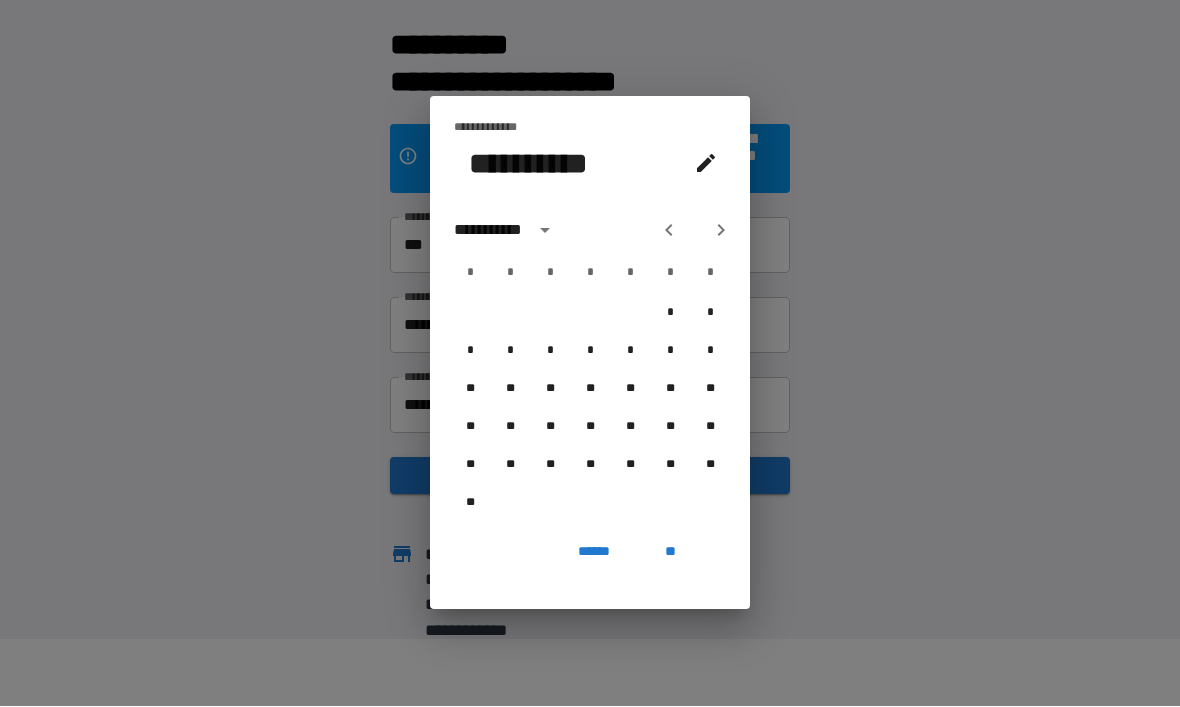 click 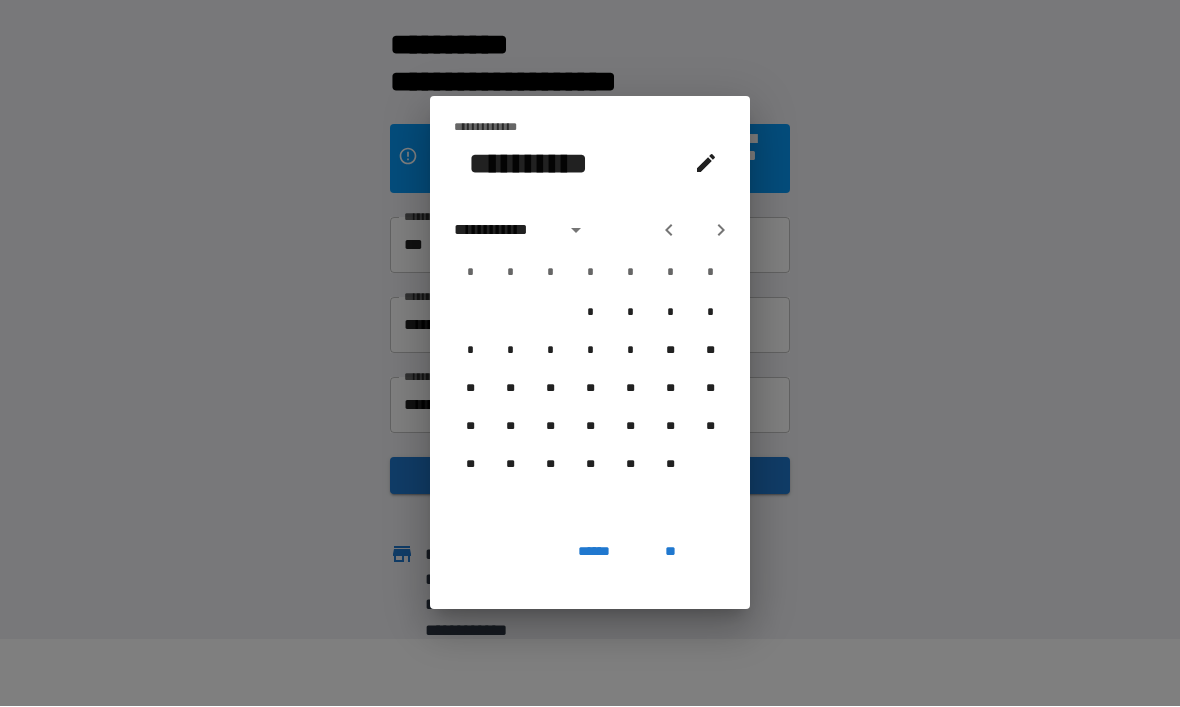 click 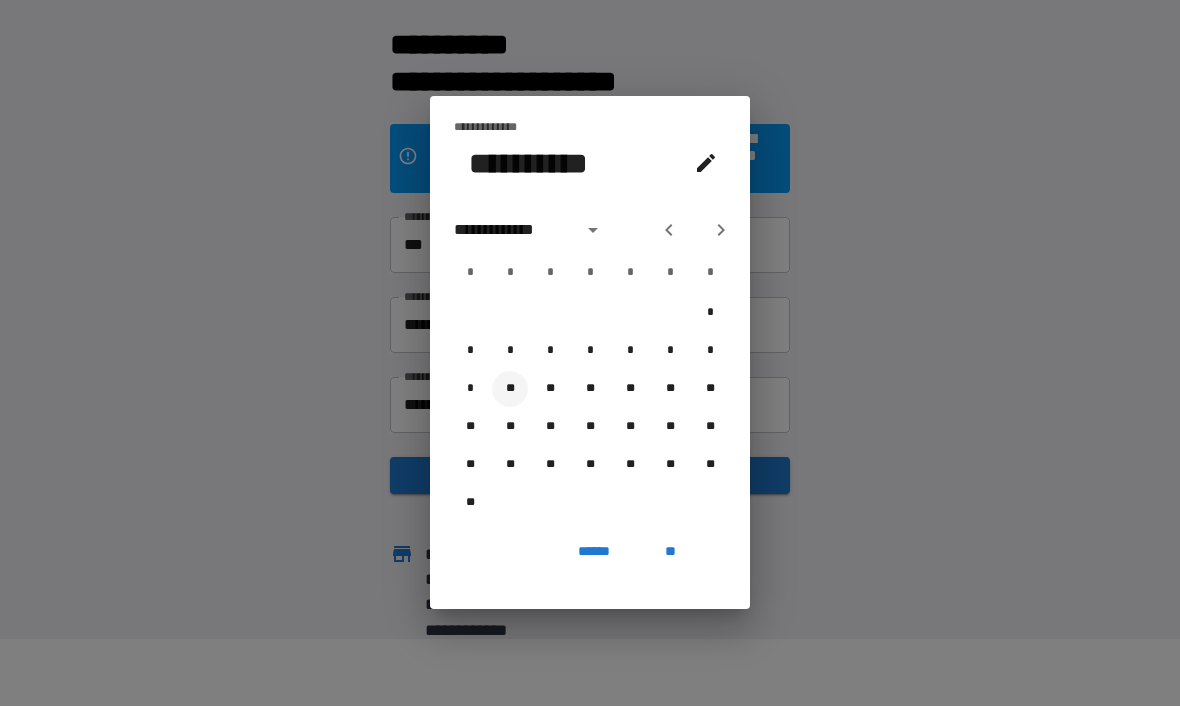 click on "**" at bounding box center (510, 390) 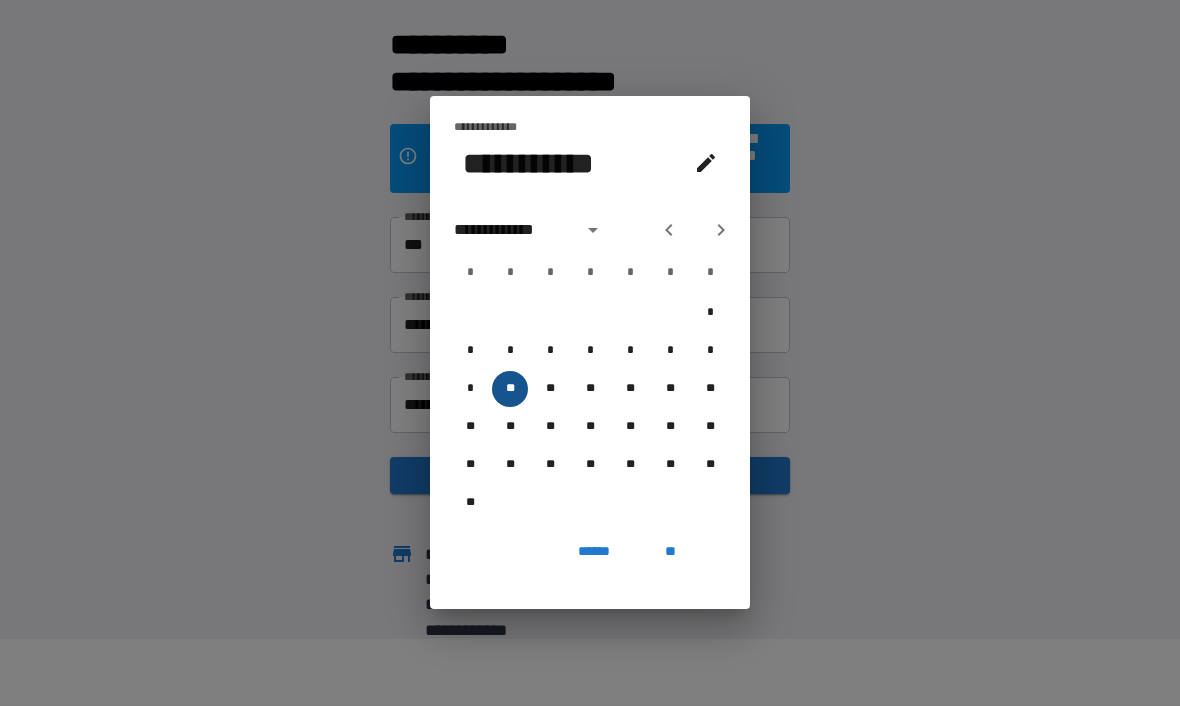 type on "**********" 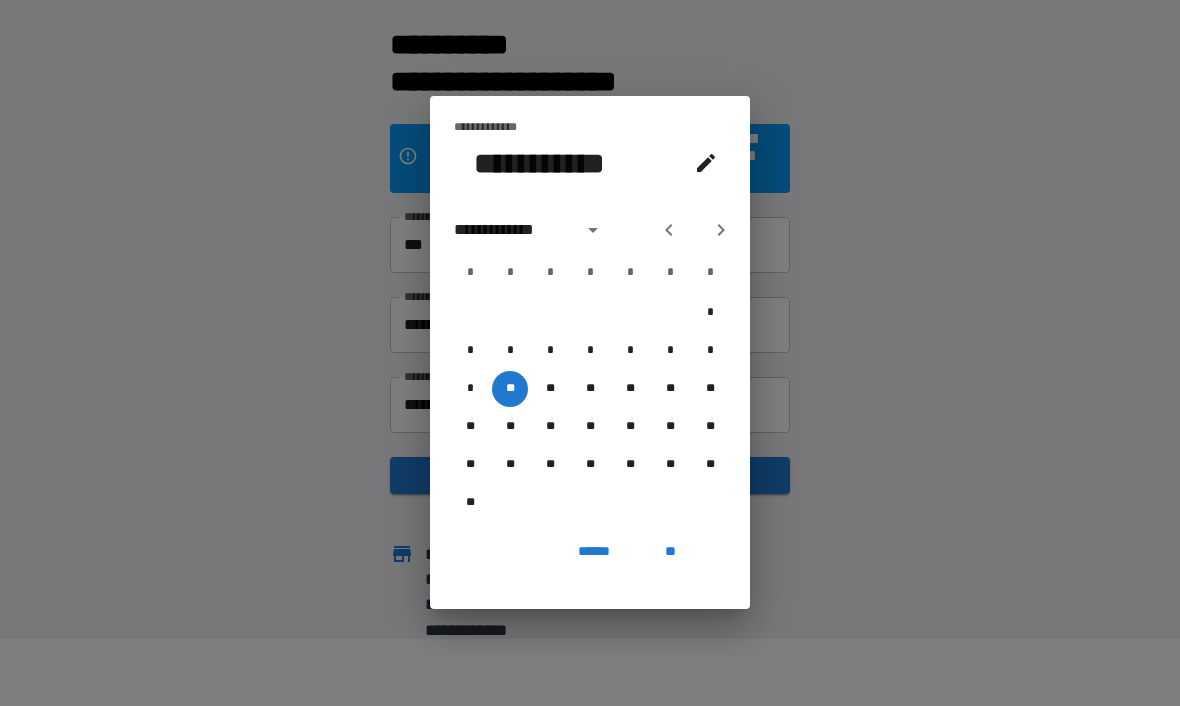 click on "**" at bounding box center (670, 552) 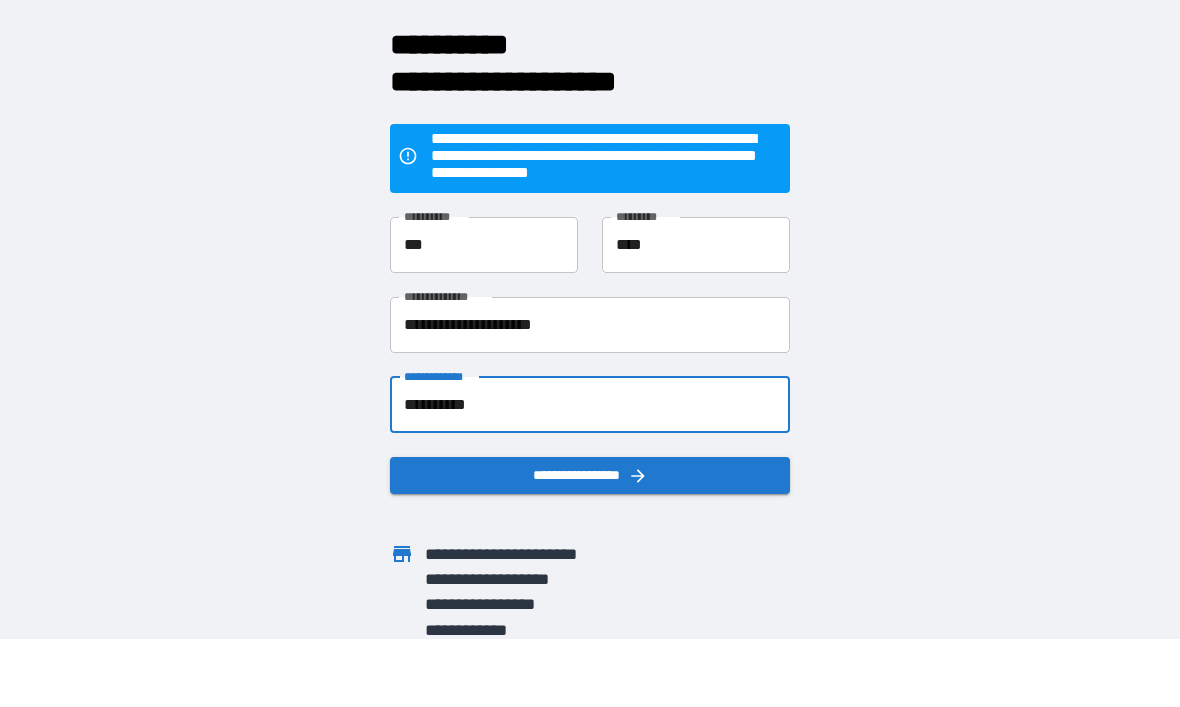 click on "**********" at bounding box center (590, 476) 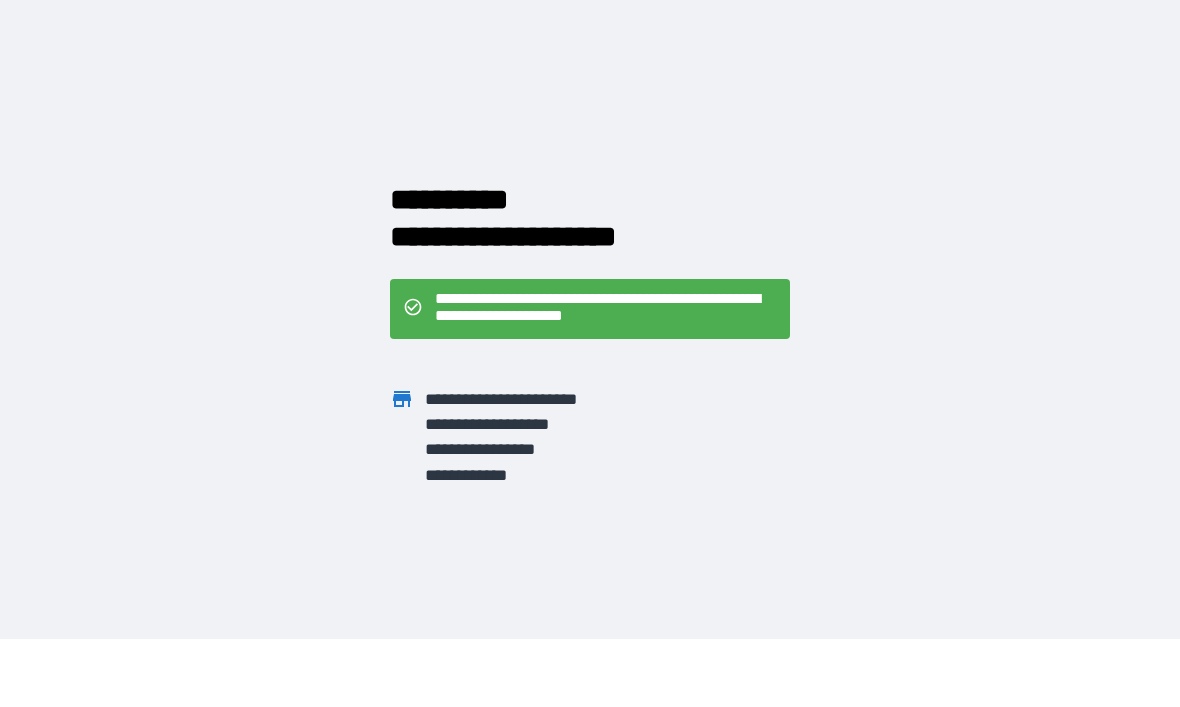 click on "**********" at bounding box center (606, 310) 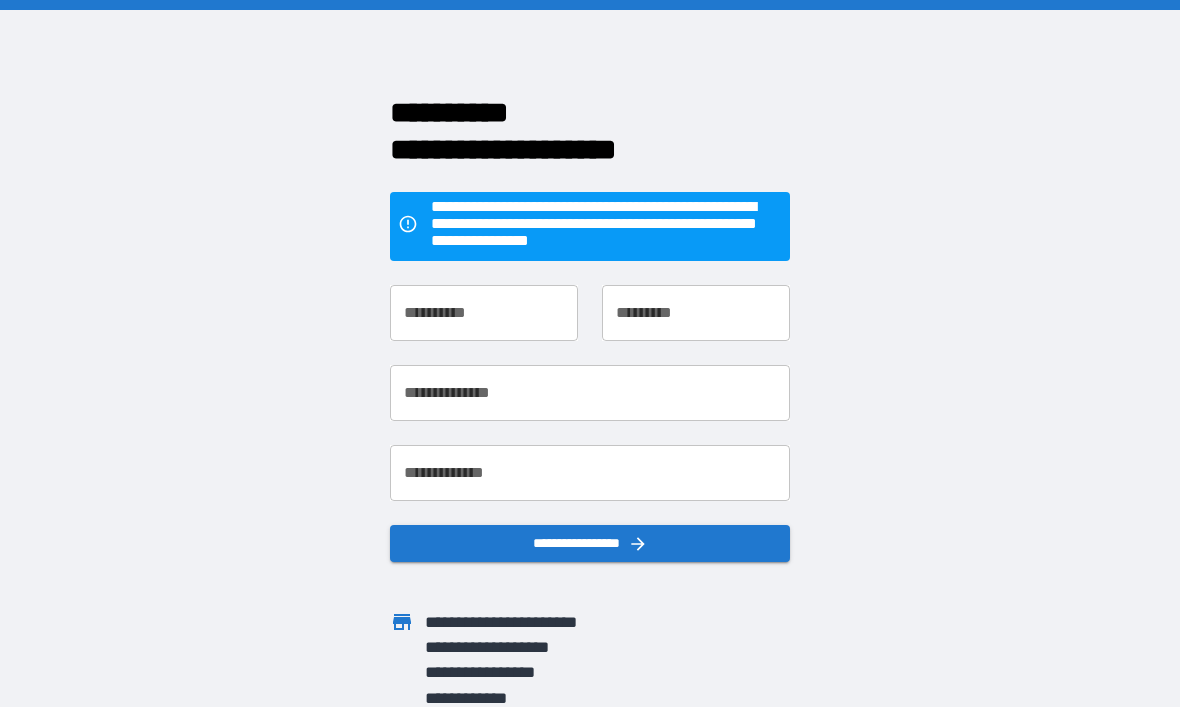 scroll, scrollTop: 0, scrollLeft: 0, axis: both 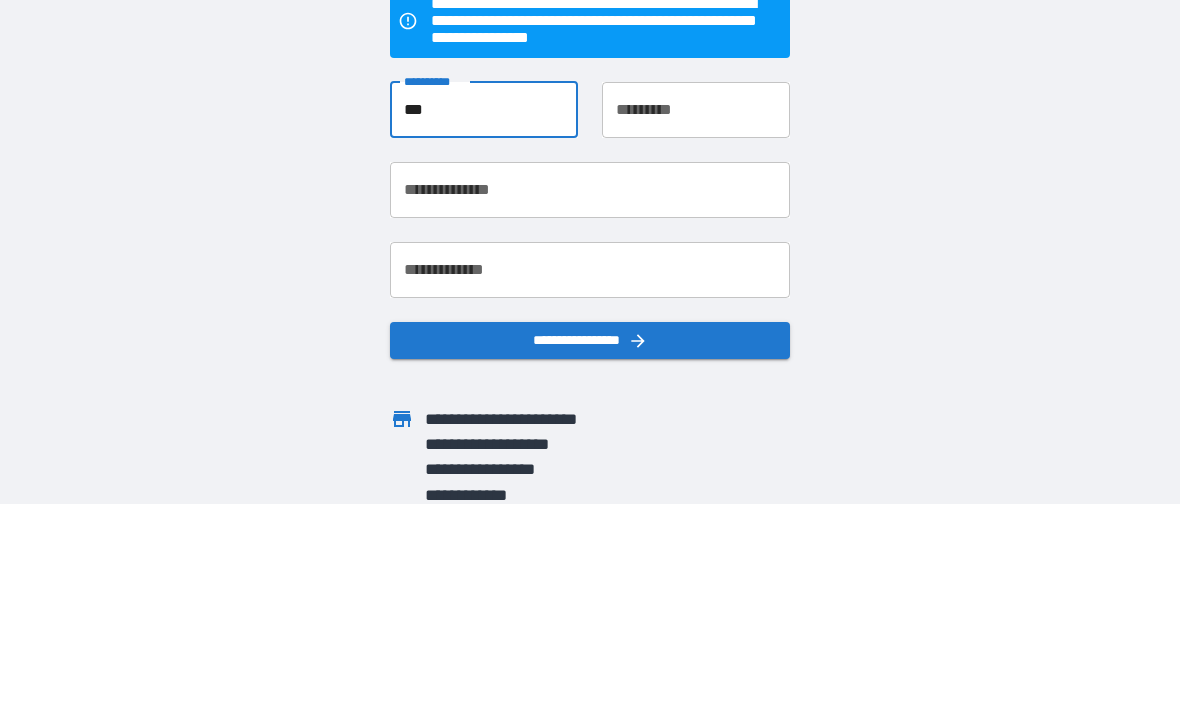 type on "***" 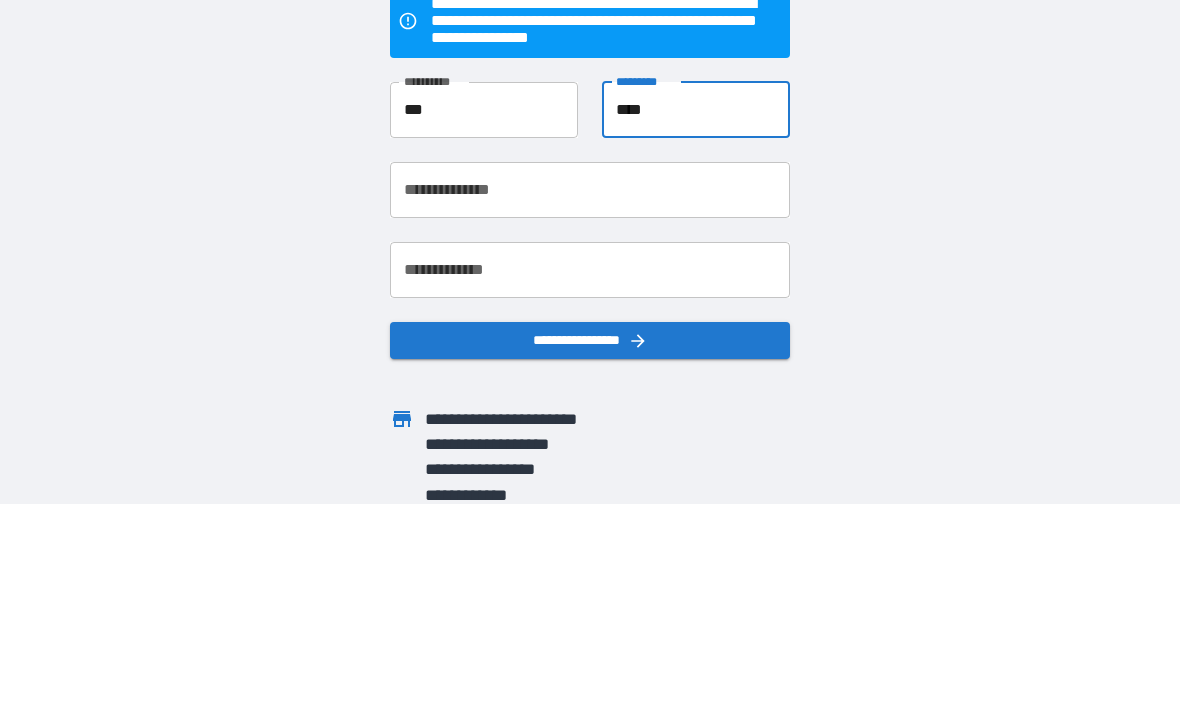 type on "****" 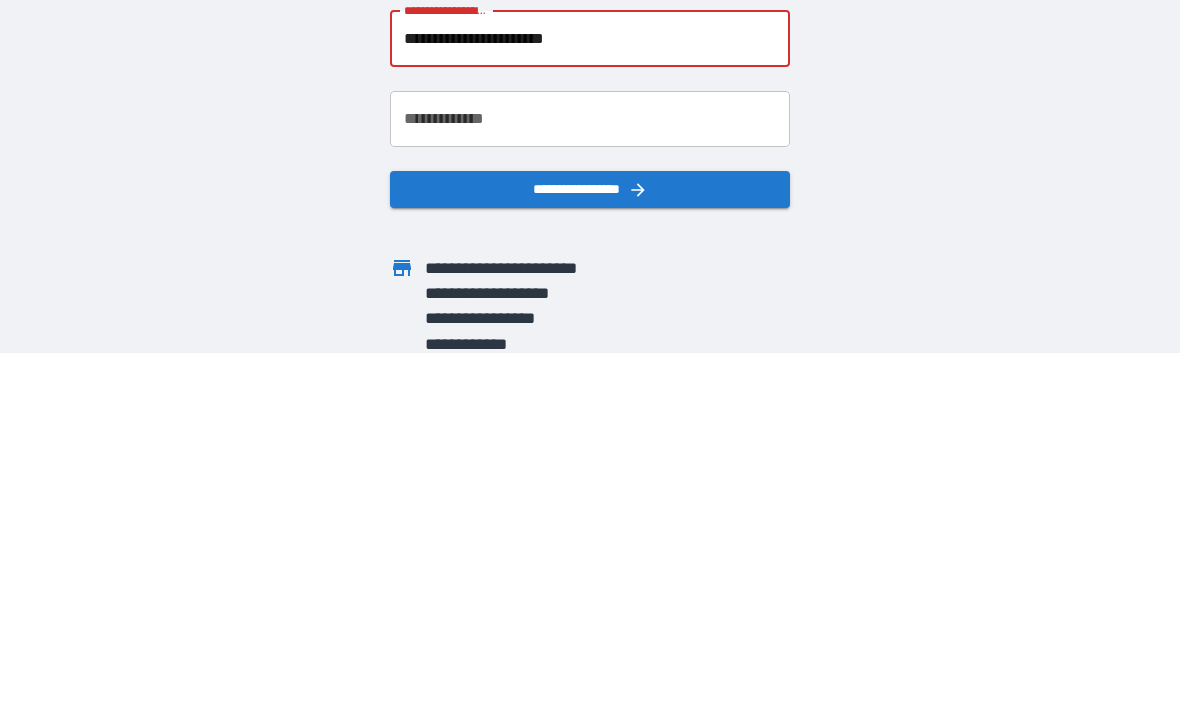 scroll, scrollTop: 67, scrollLeft: 0, axis: vertical 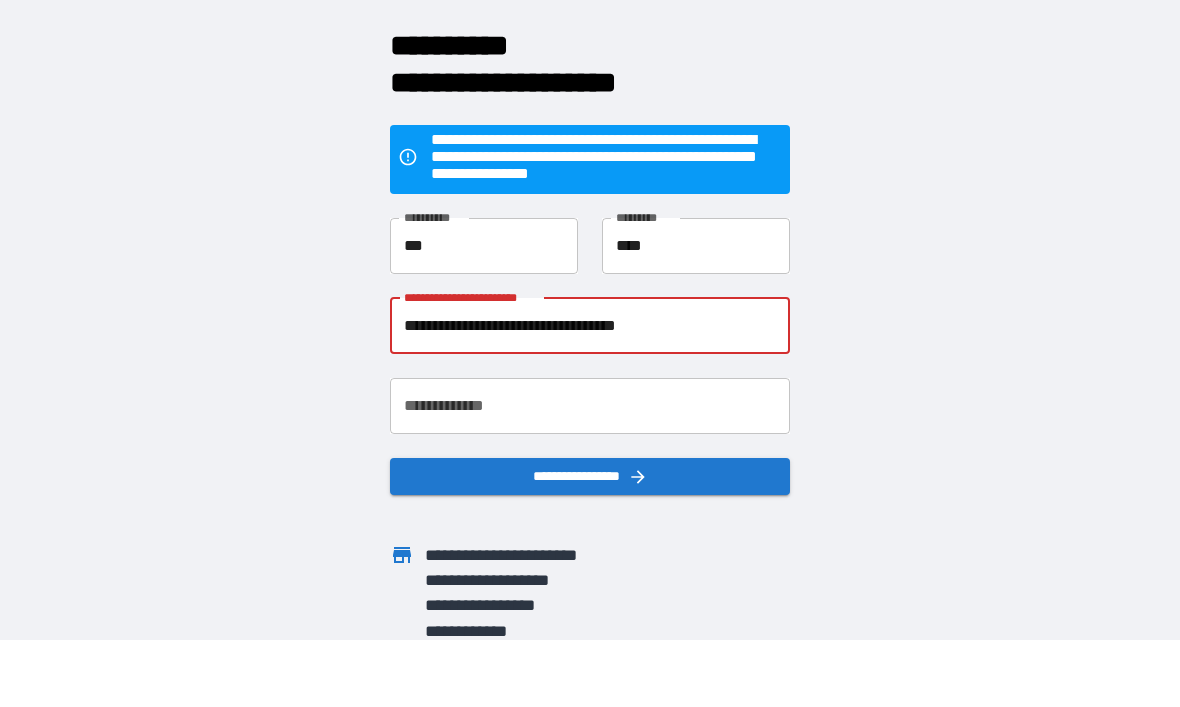 click on "**********" at bounding box center [590, 326] 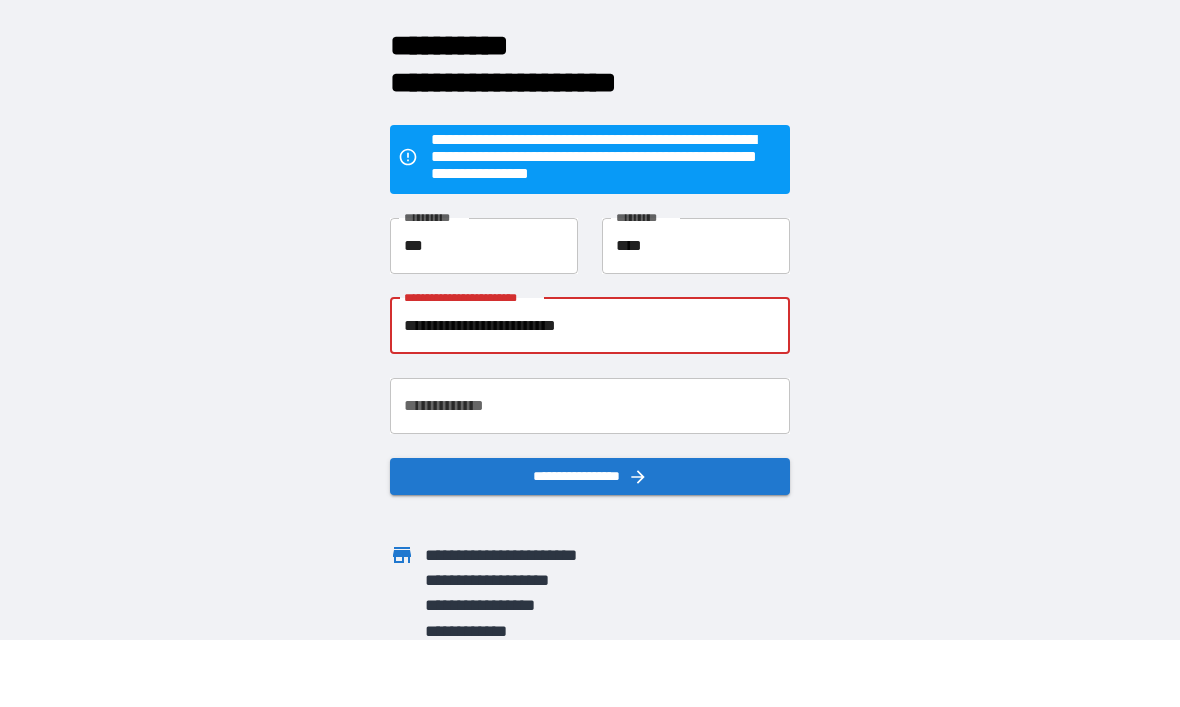 type on "**********" 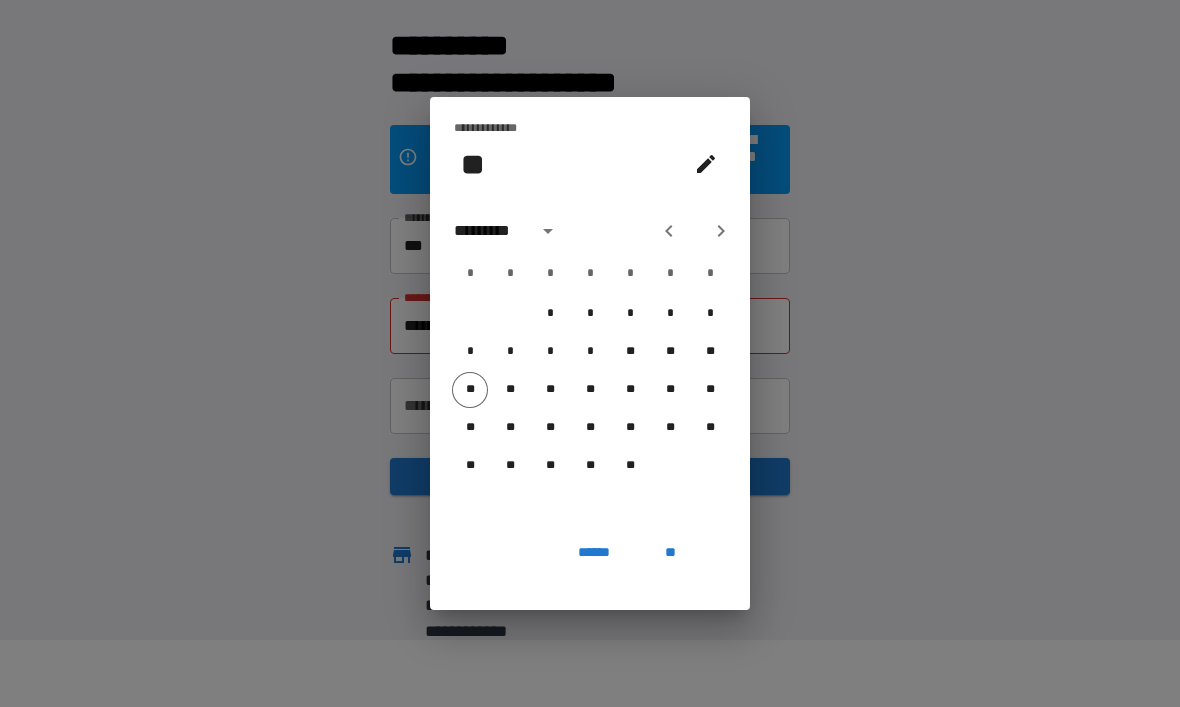 click on "******" at bounding box center (594, 552) 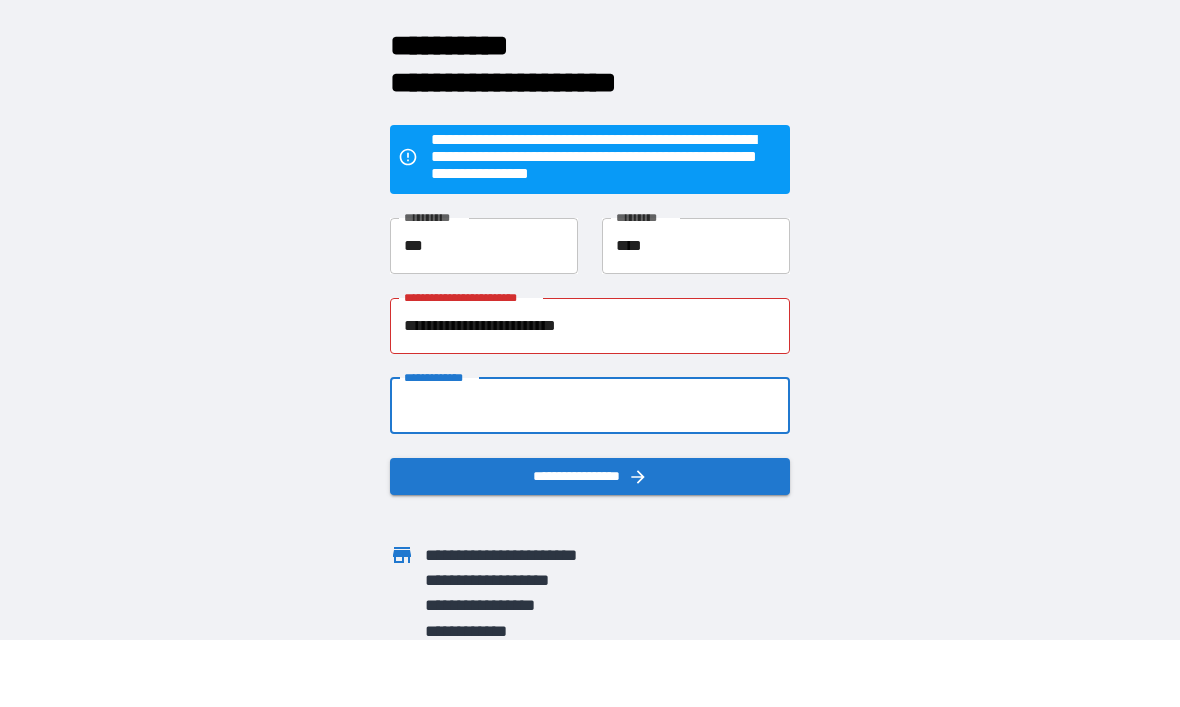 click on "**********" at bounding box center (590, 406) 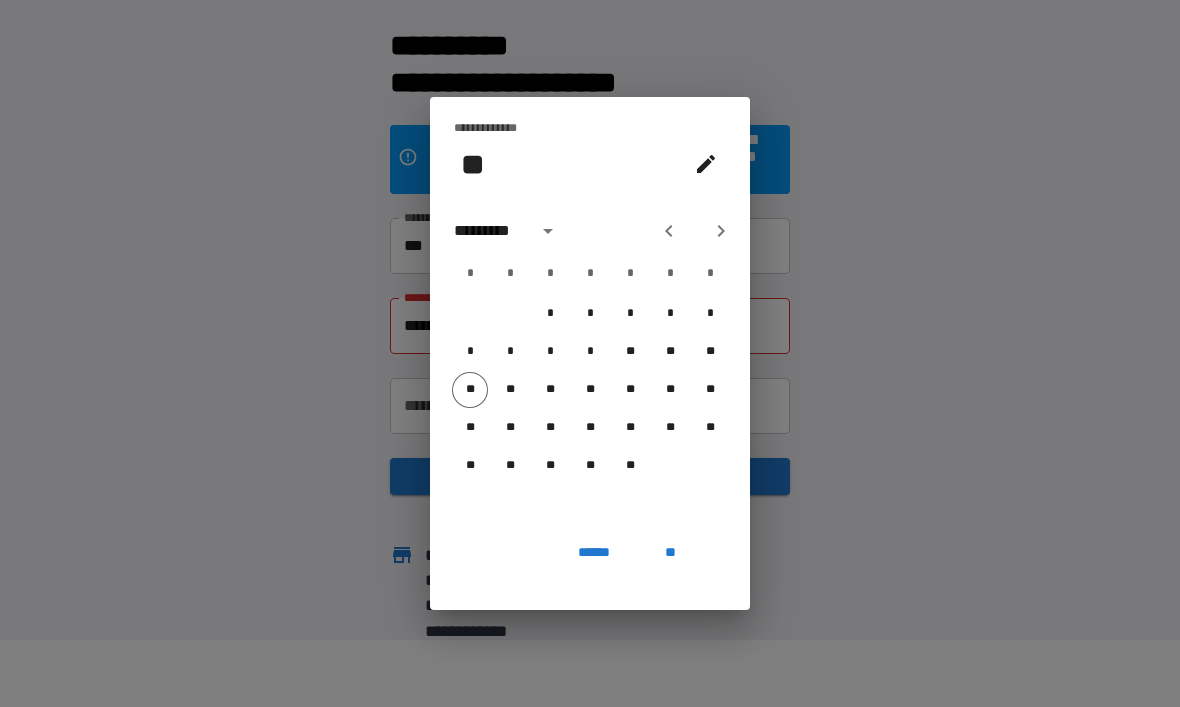 click on "**" at bounding box center (670, 552) 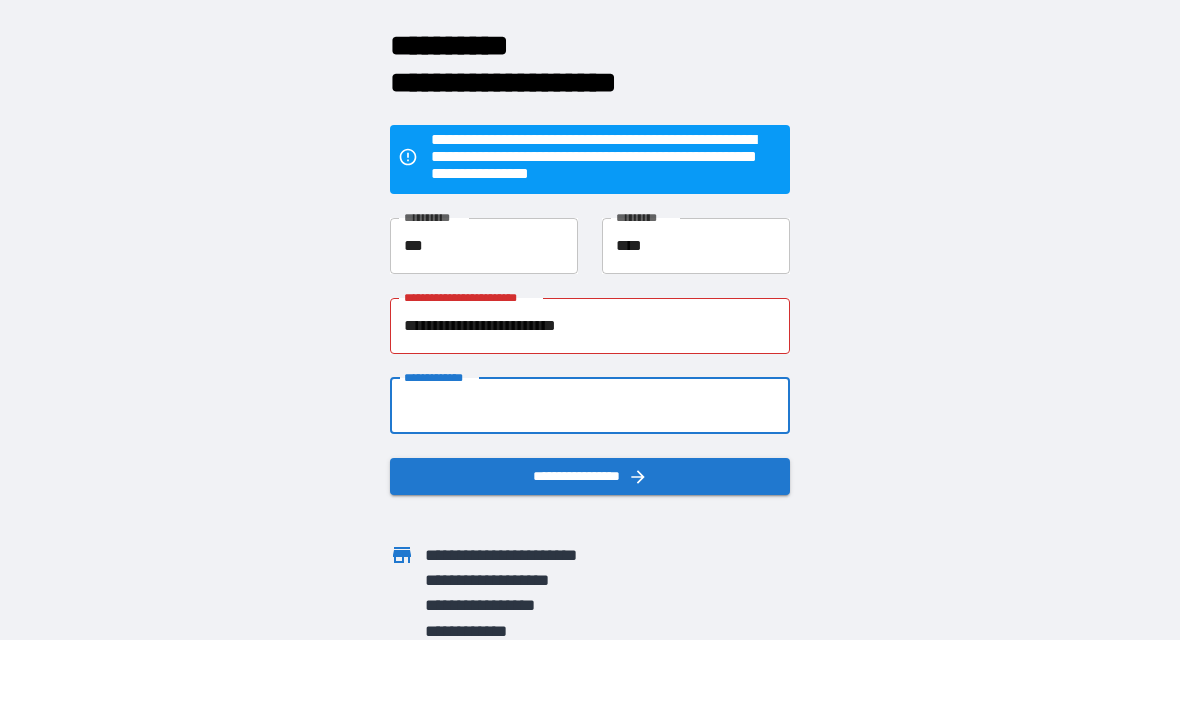 click on "**********" at bounding box center (590, 406) 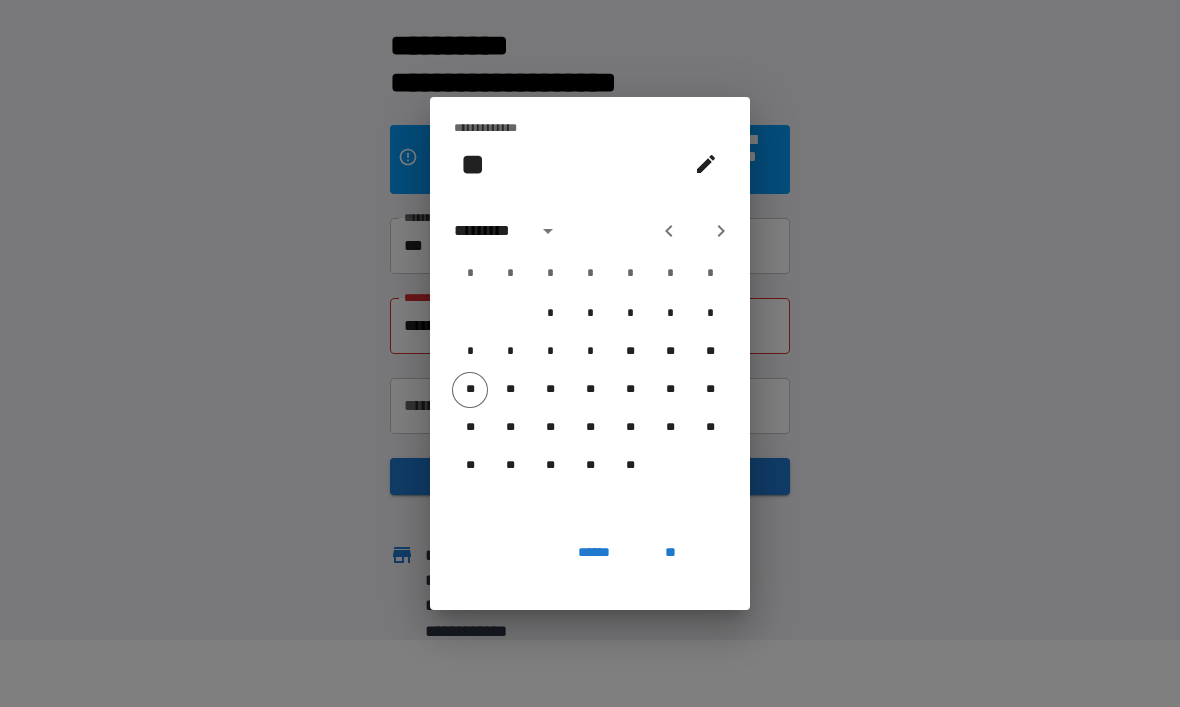 click on "******" at bounding box center (594, 552) 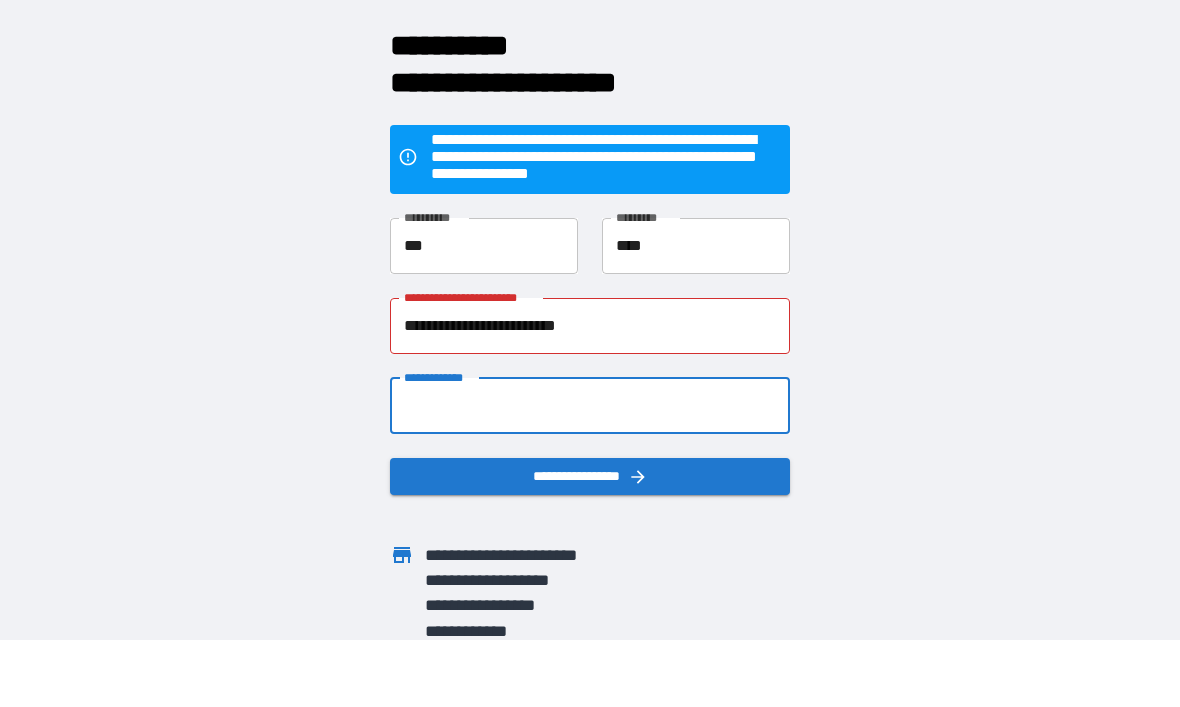 click on "**********" at bounding box center [590, 406] 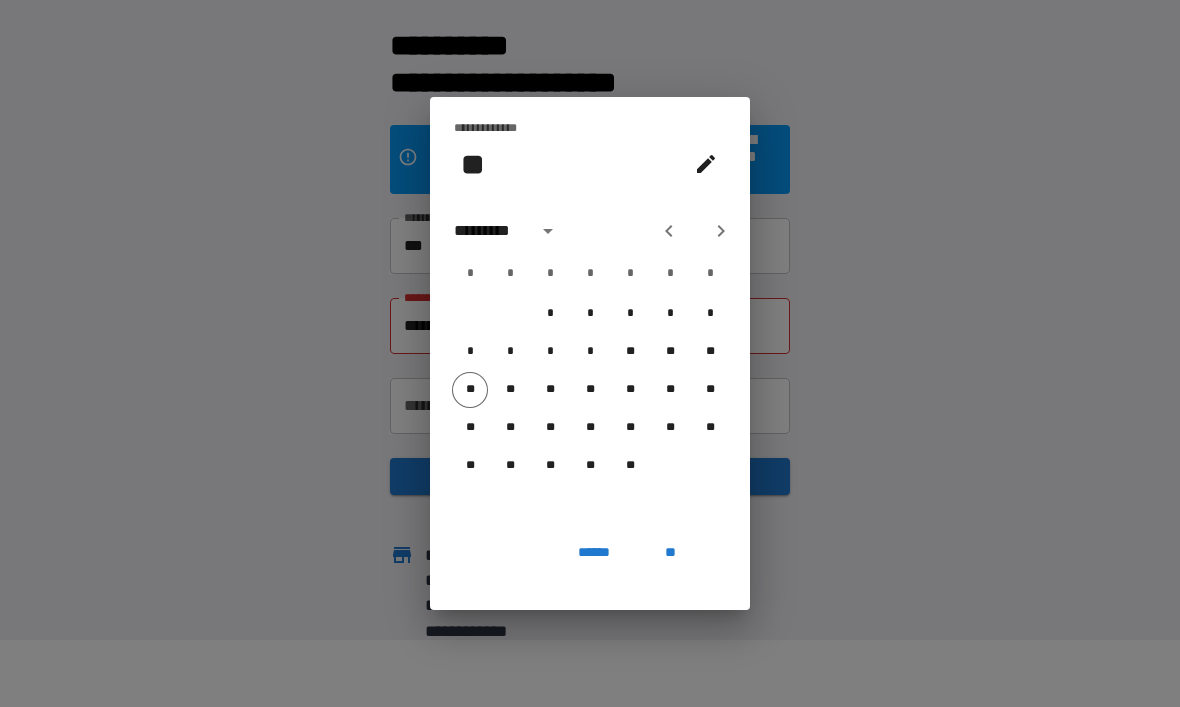 click on "******" at bounding box center (594, 552) 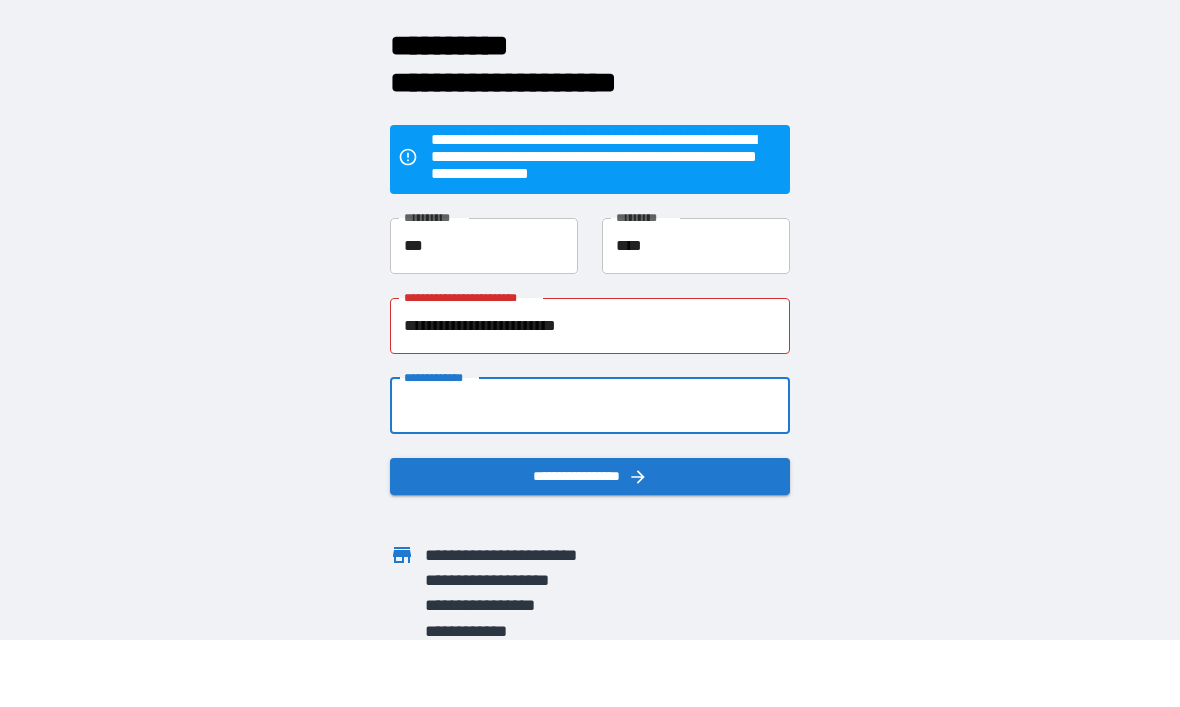 click on "**********" at bounding box center [590, 406] 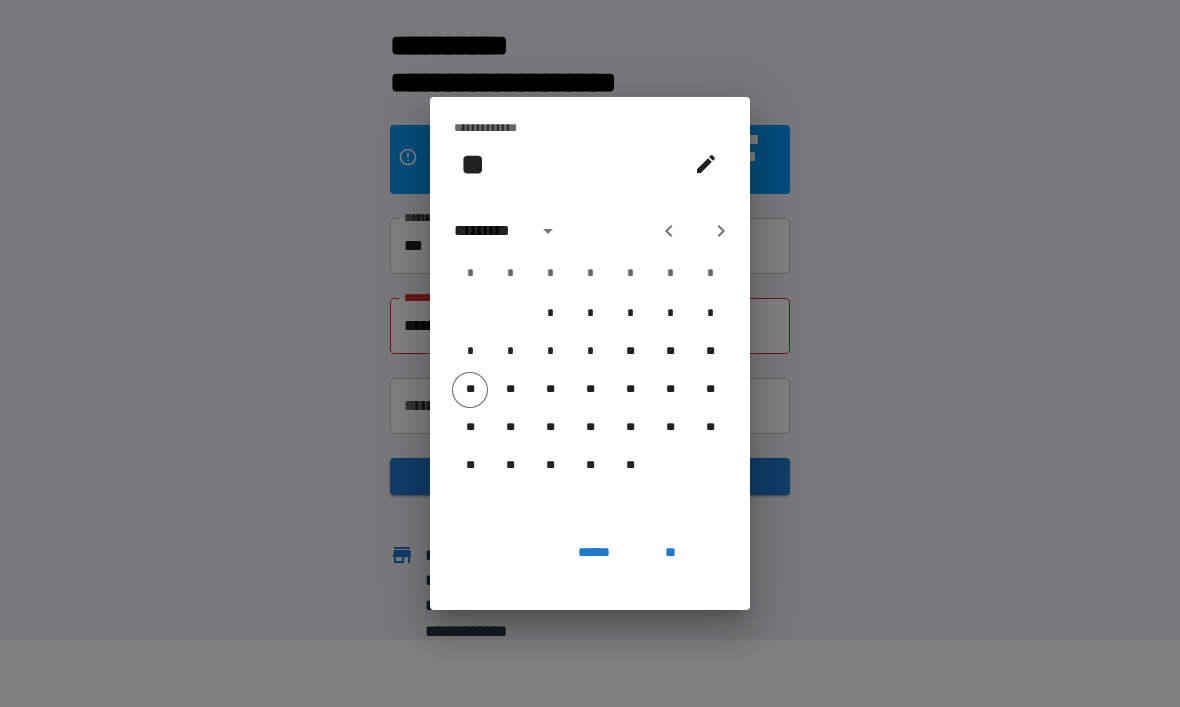 click 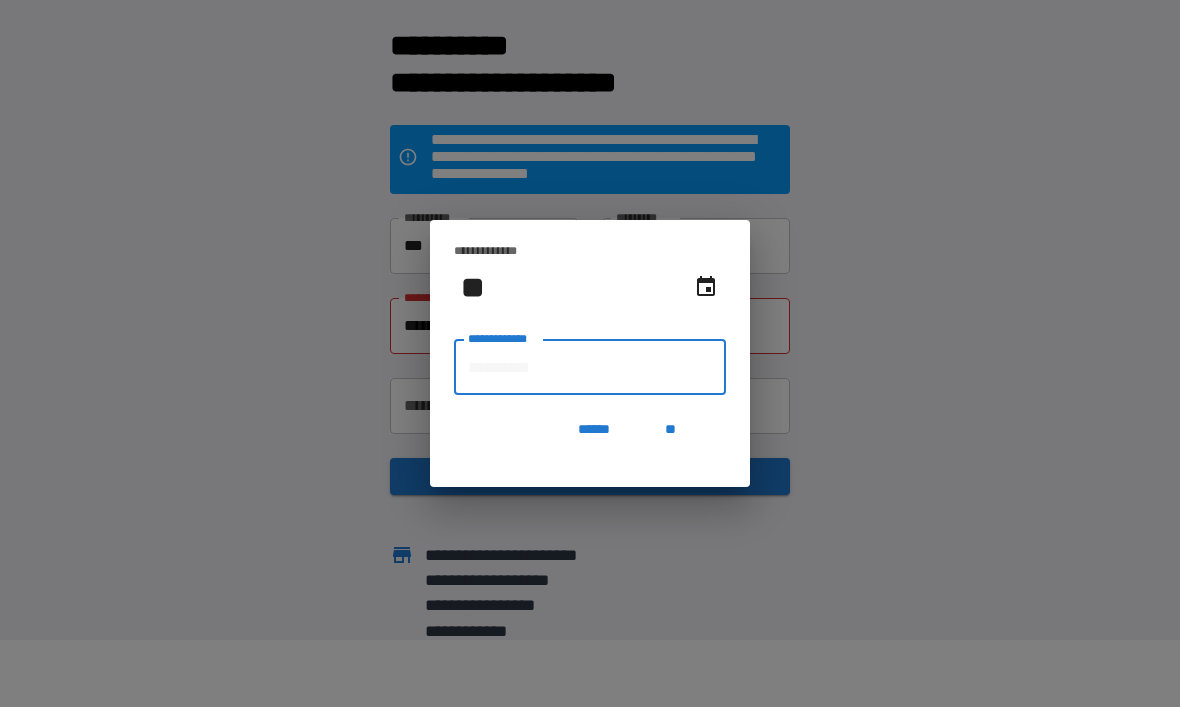 type on "**********" 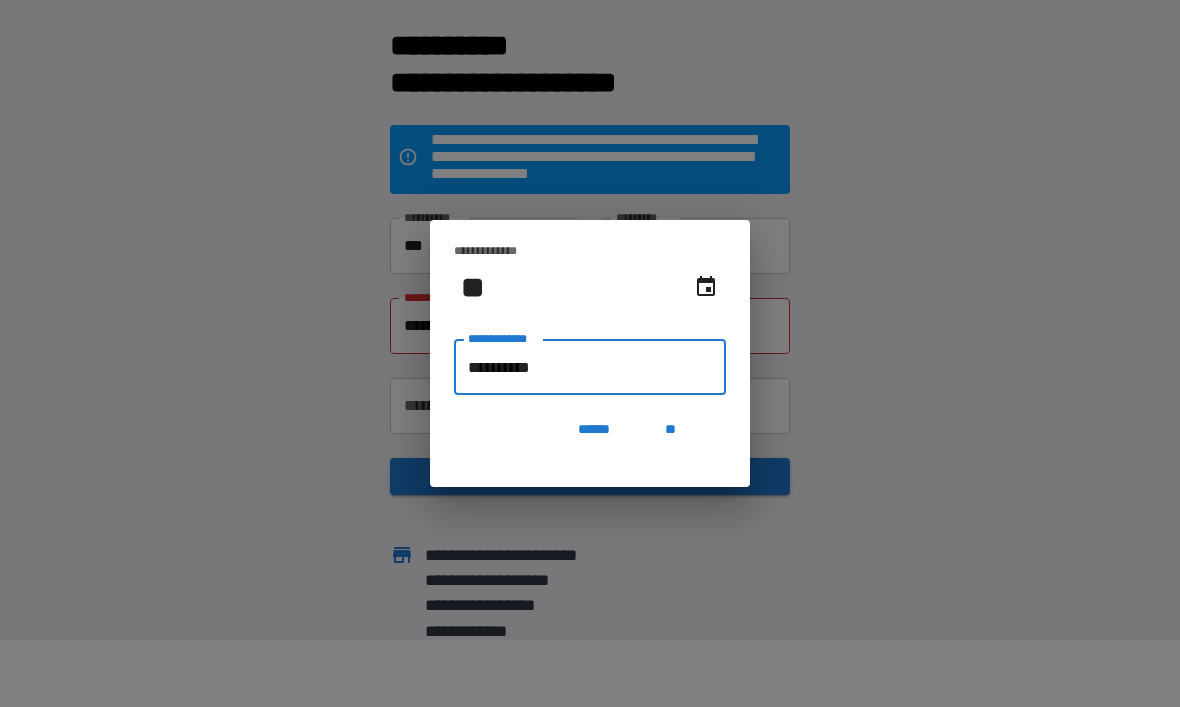 type on "**********" 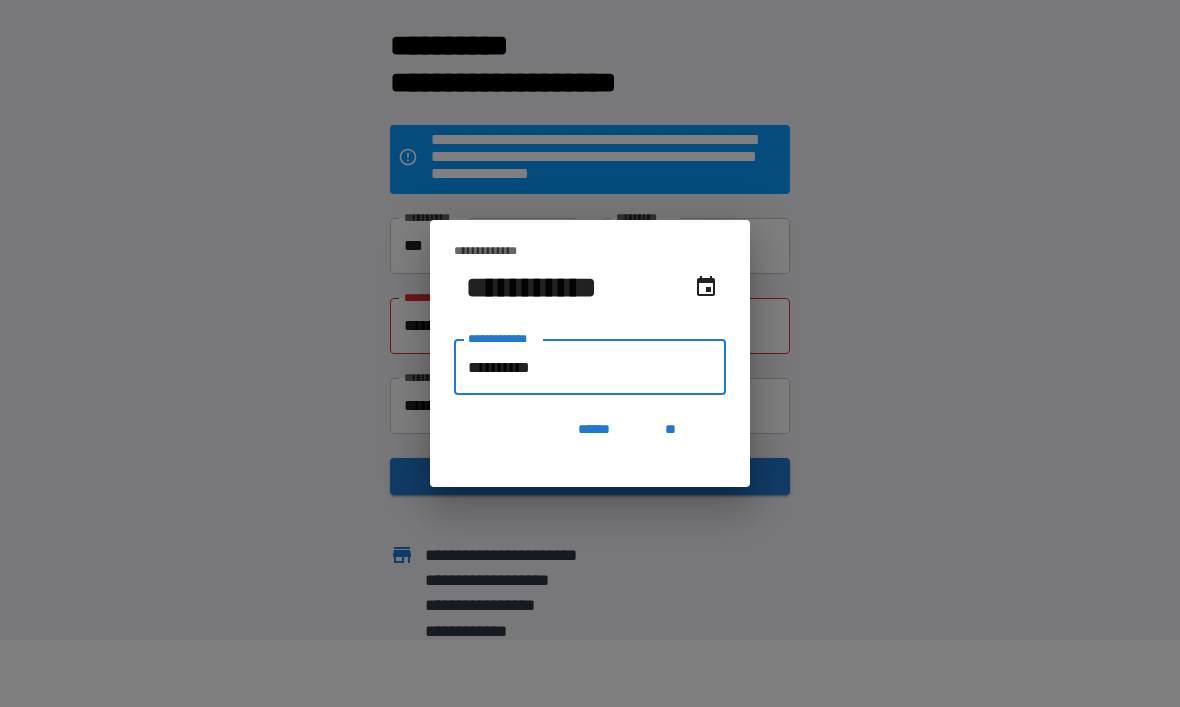 click on "******" at bounding box center (594, 429) 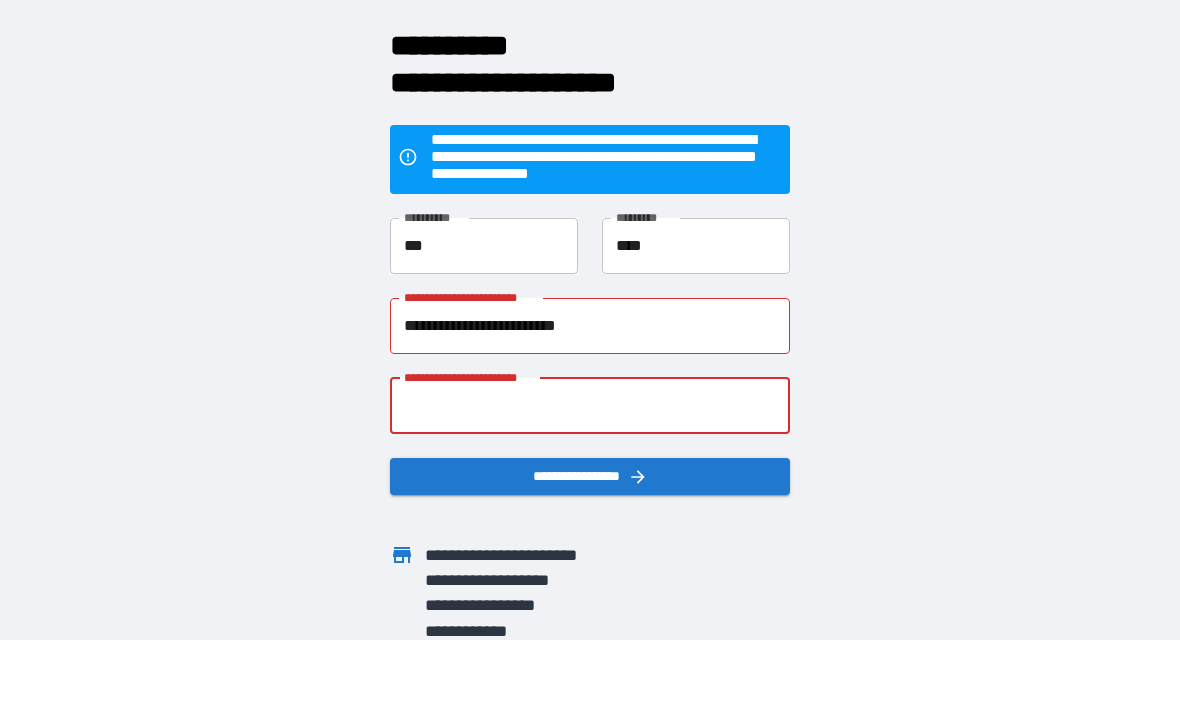 click on "**********" at bounding box center [590, 406] 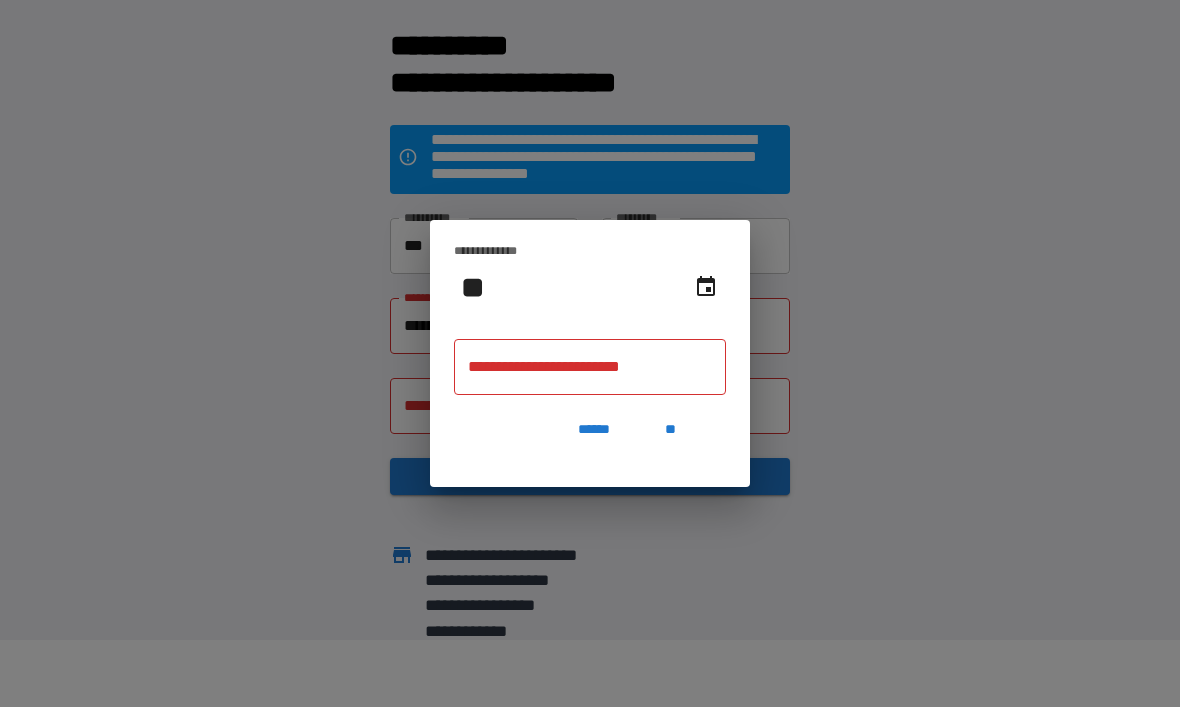 click on "**********" at bounding box center (590, 353) 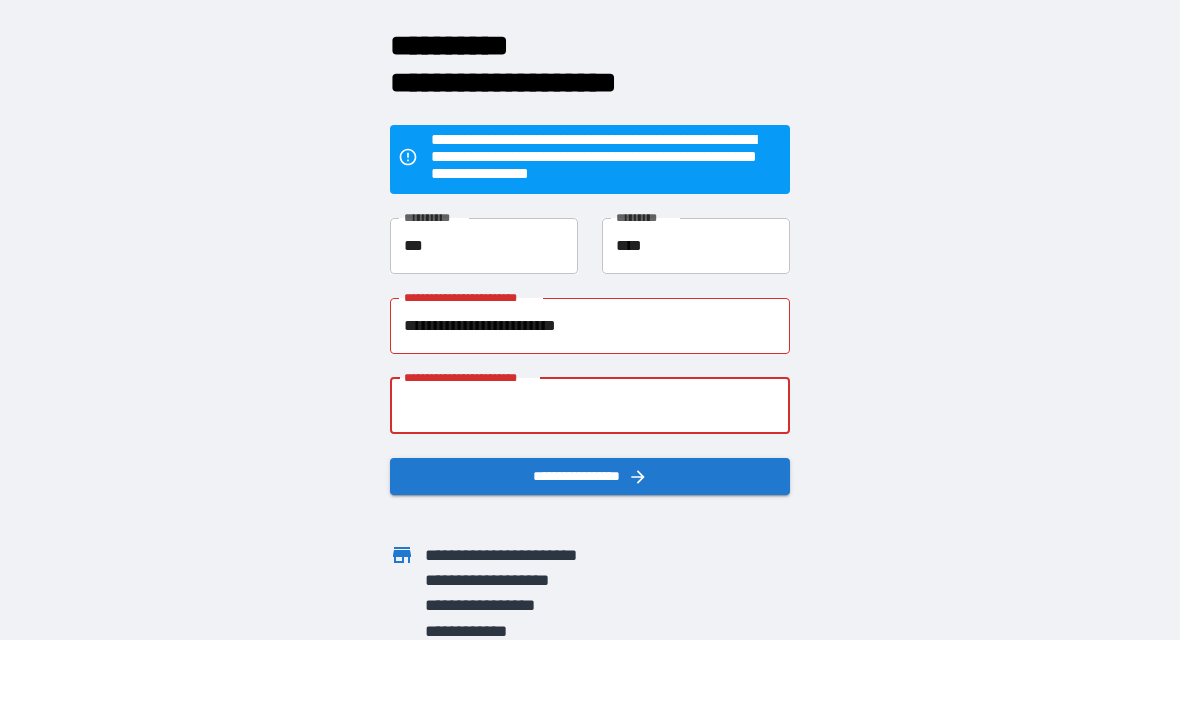 click on "**********" at bounding box center (590, 406) 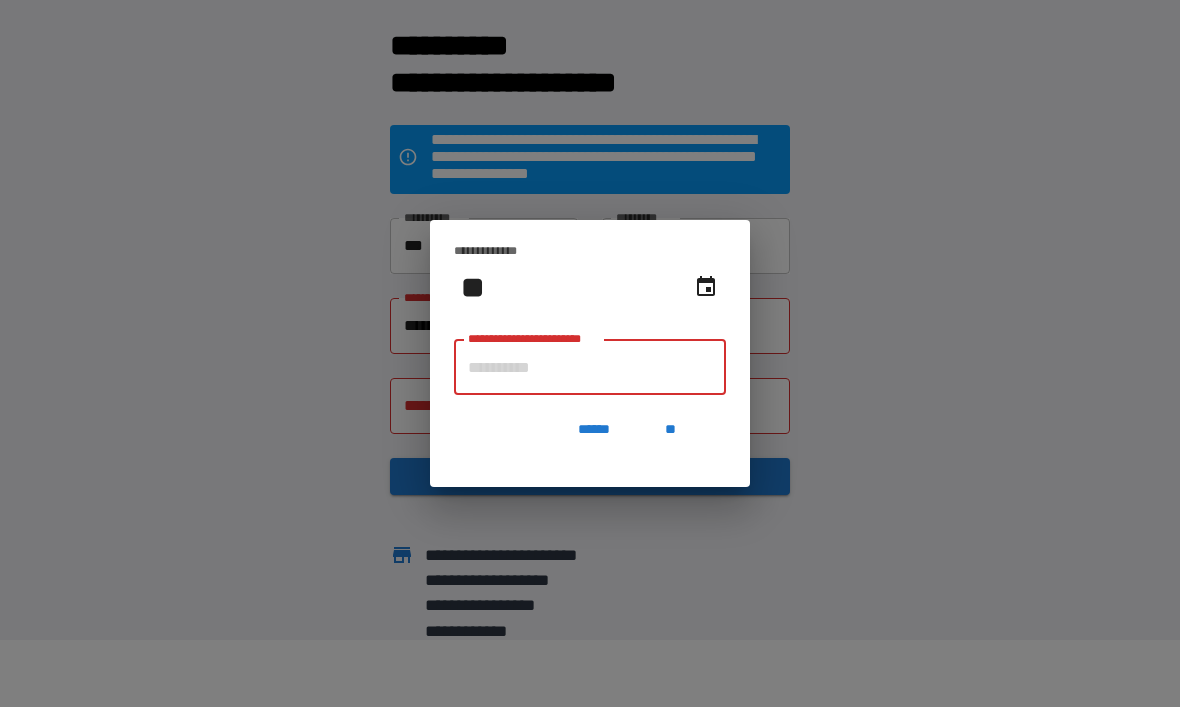 type on "**********" 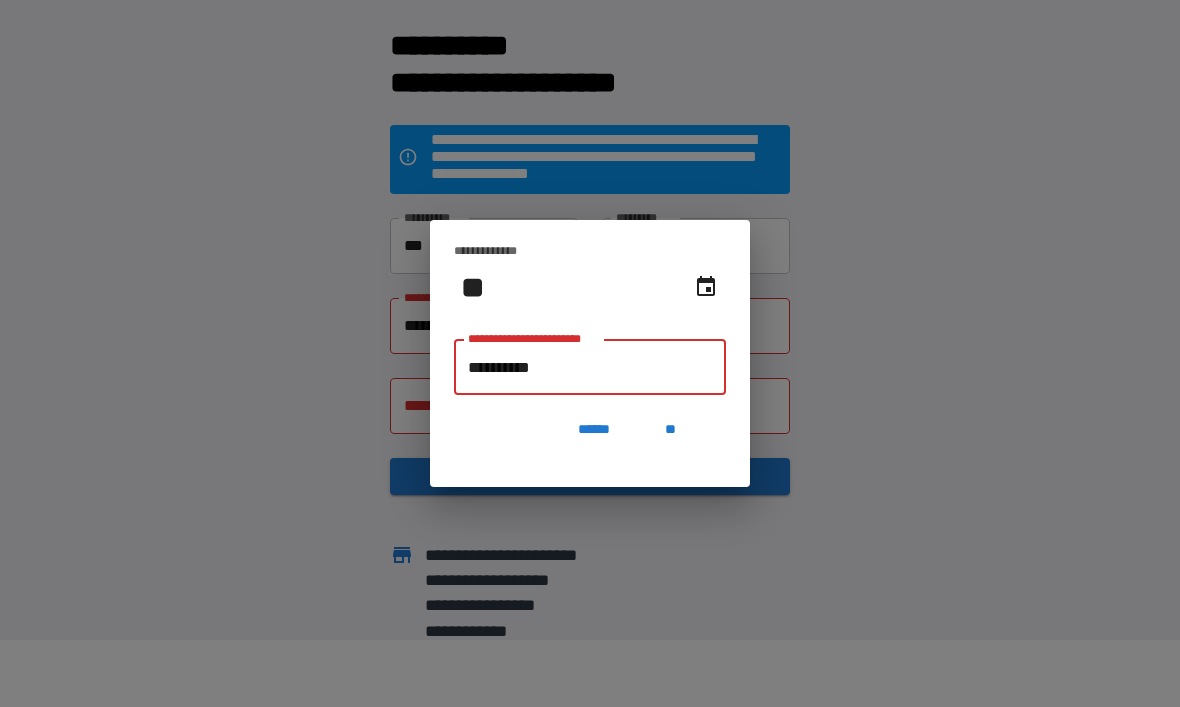 type on "**********" 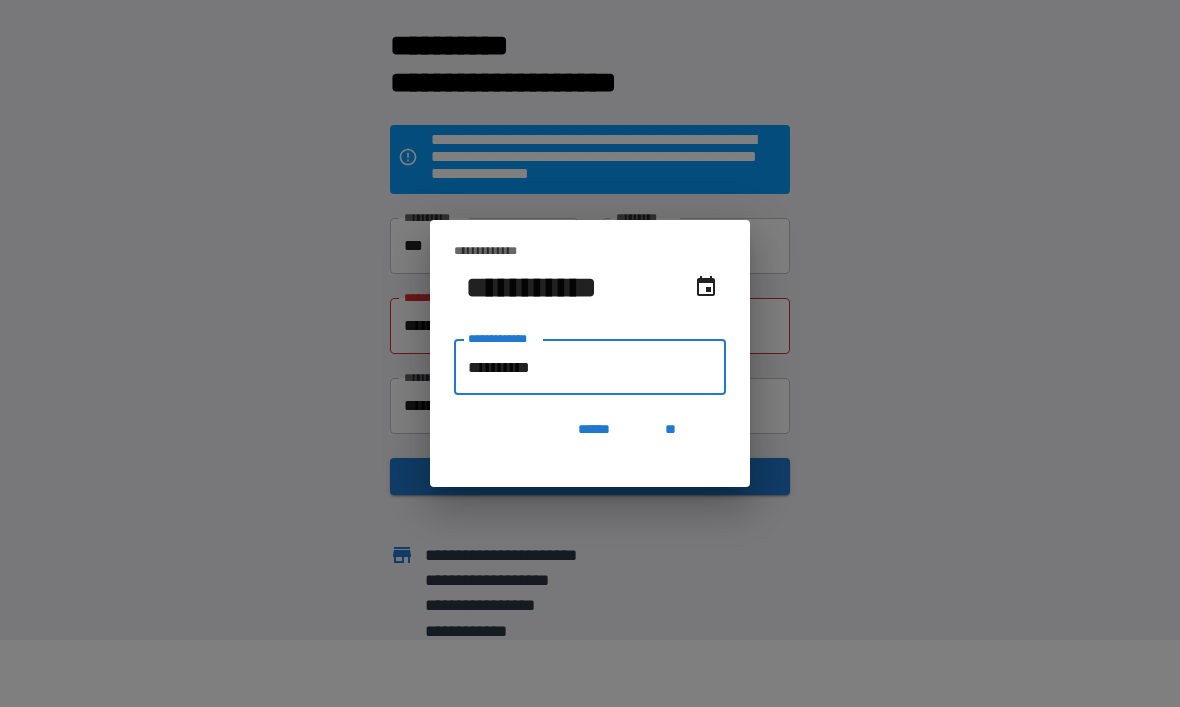 click on "******" at bounding box center [594, 429] 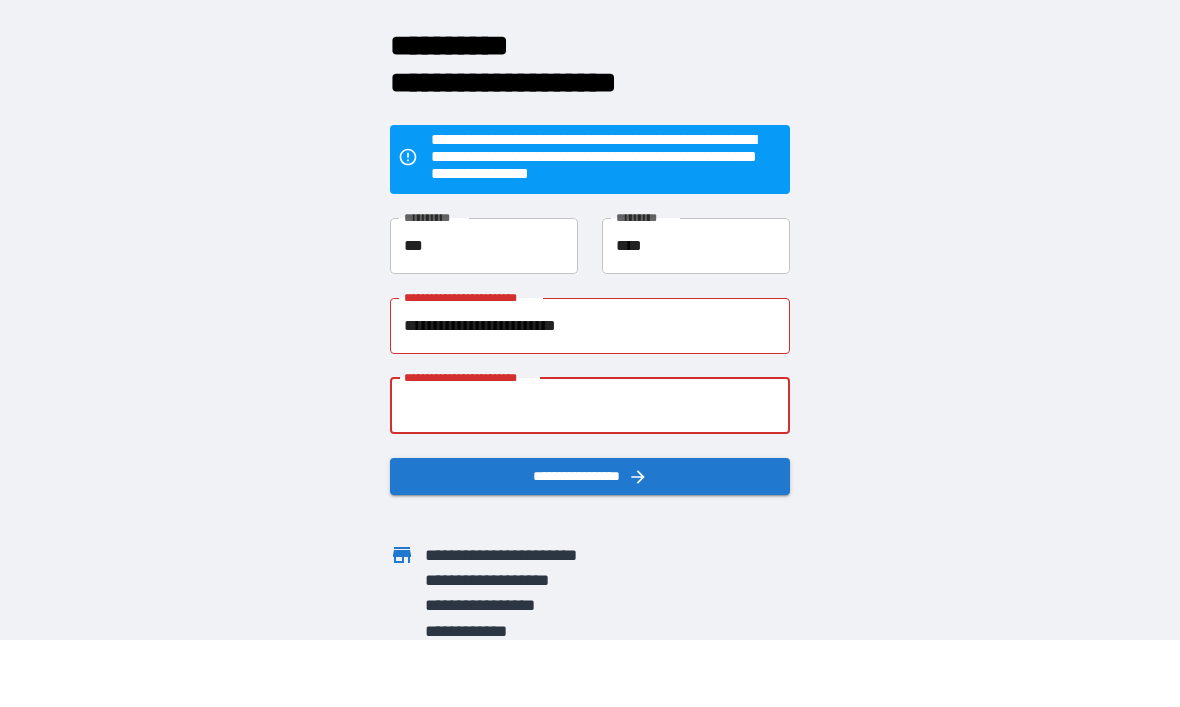 click on "**********" at bounding box center [590, 406] 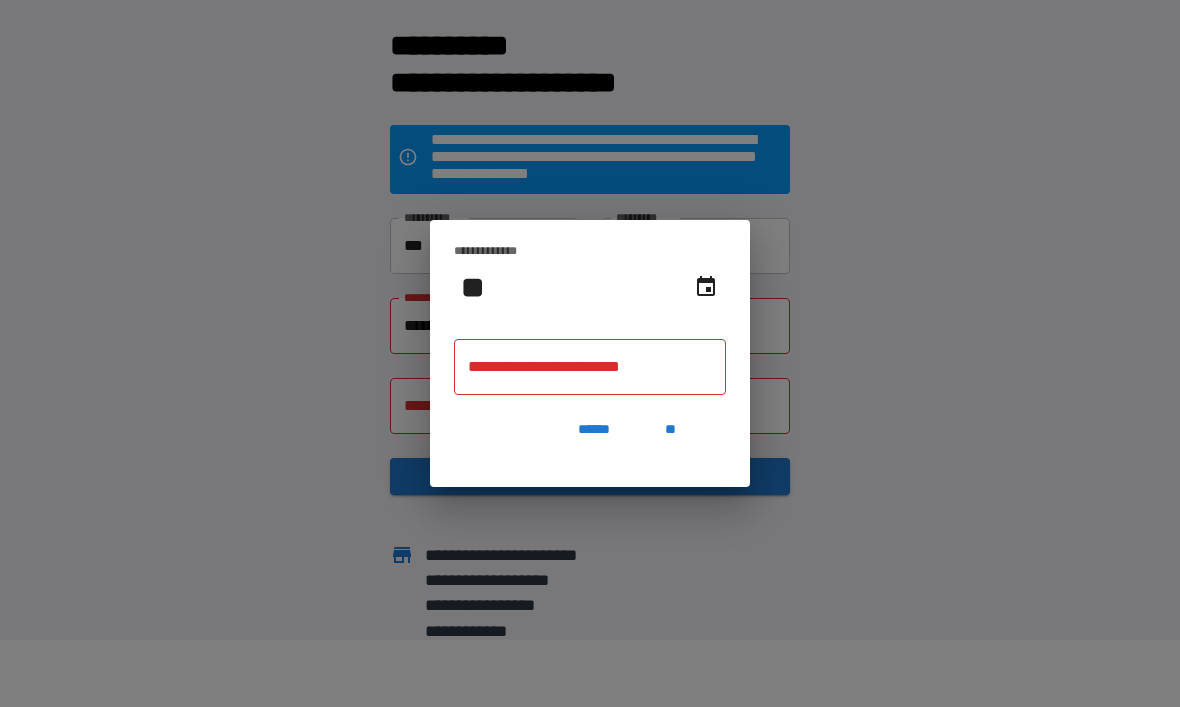 click on "**********" at bounding box center (590, 367) 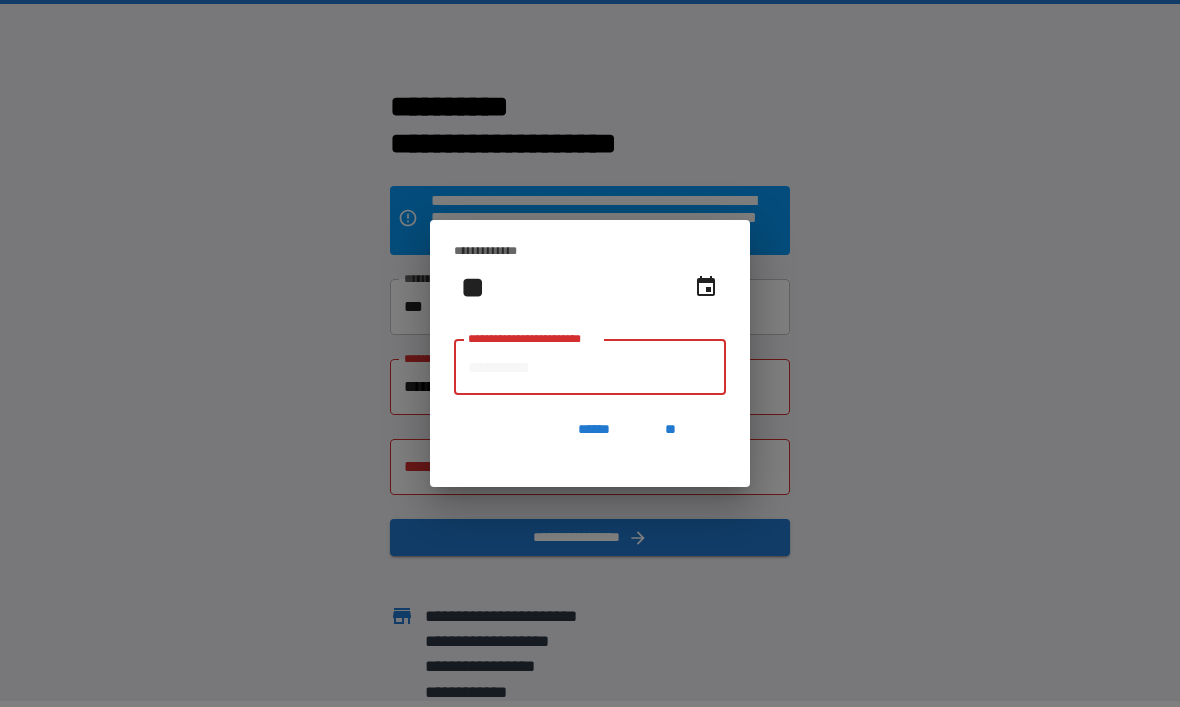 scroll, scrollTop: 0, scrollLeft: 0, axis: both 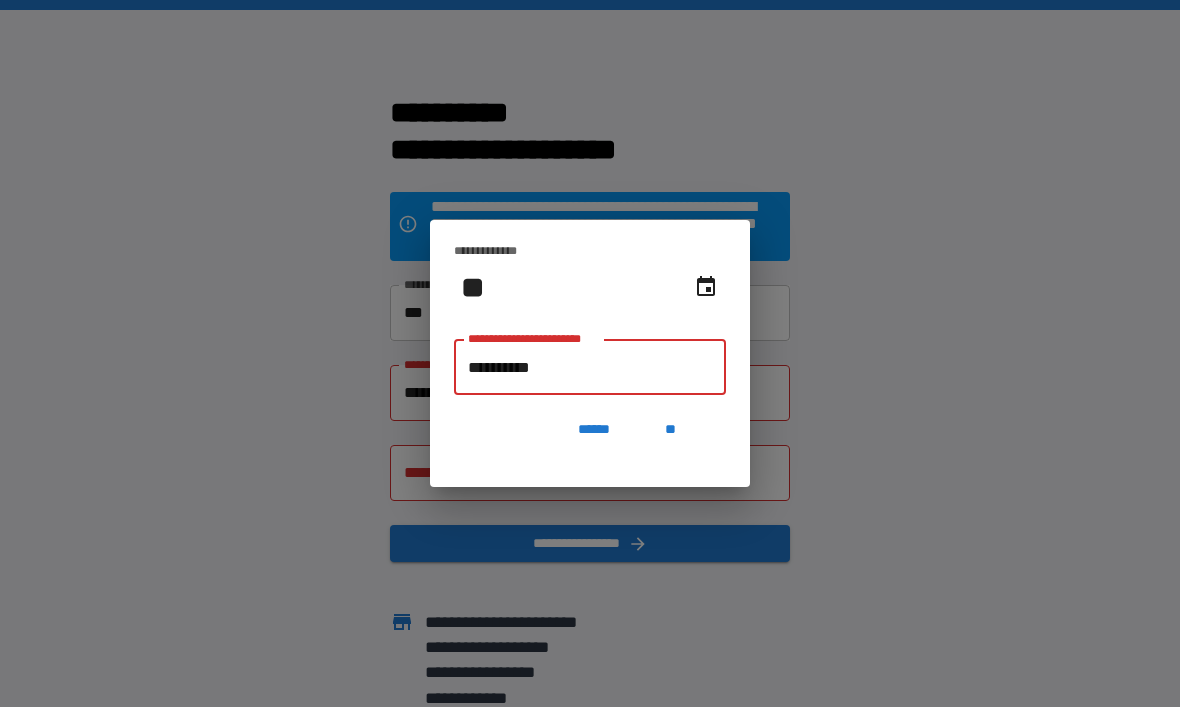 type on "**********" 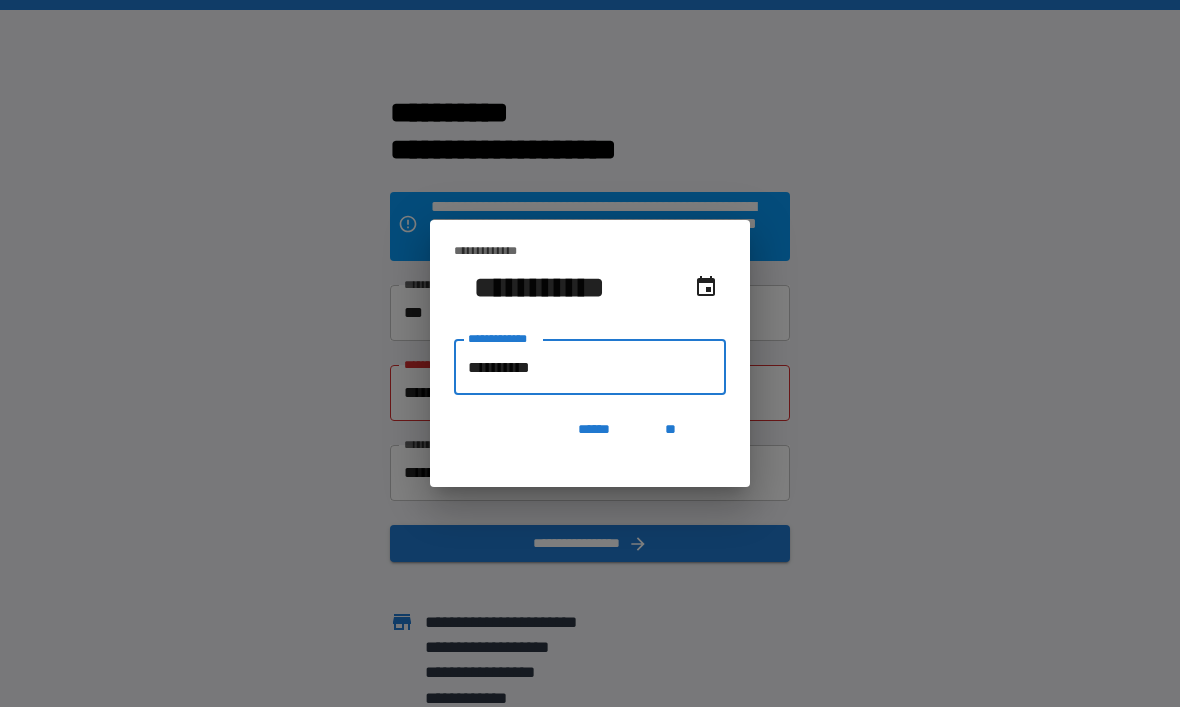 click on "**" at bounding box center (670, 429) 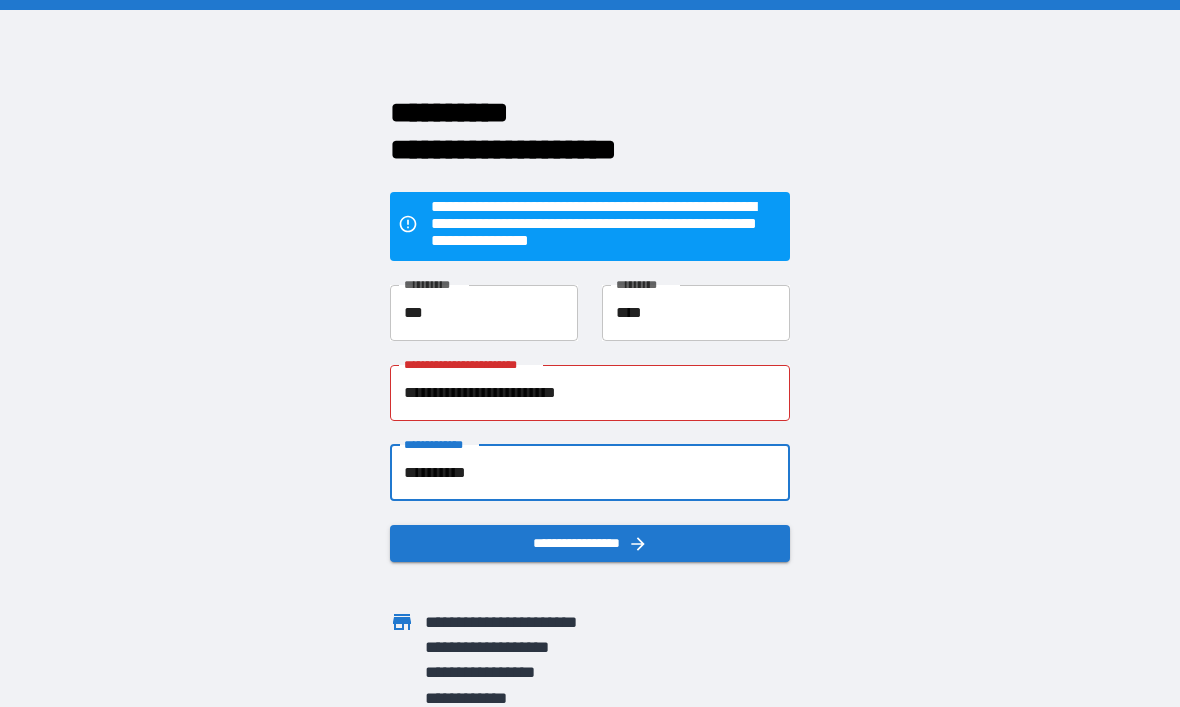 click on "**********" at bounding box center [590, 393] 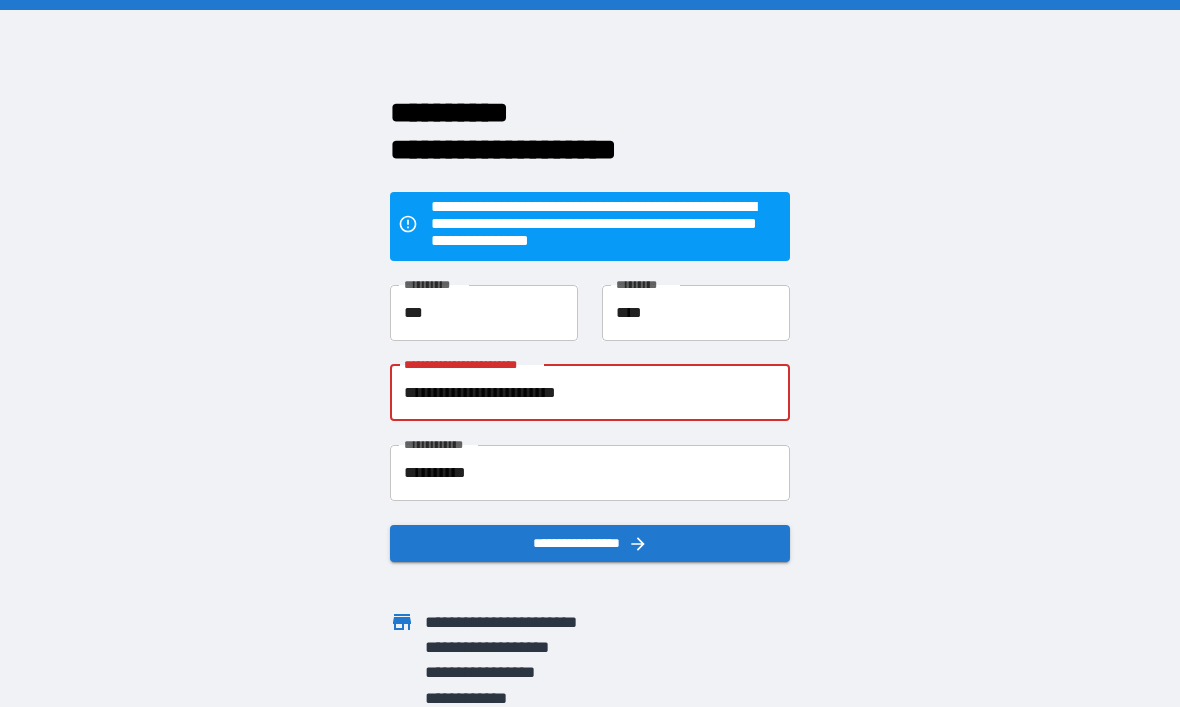 click on "**********" at bounding box center [590, 353] 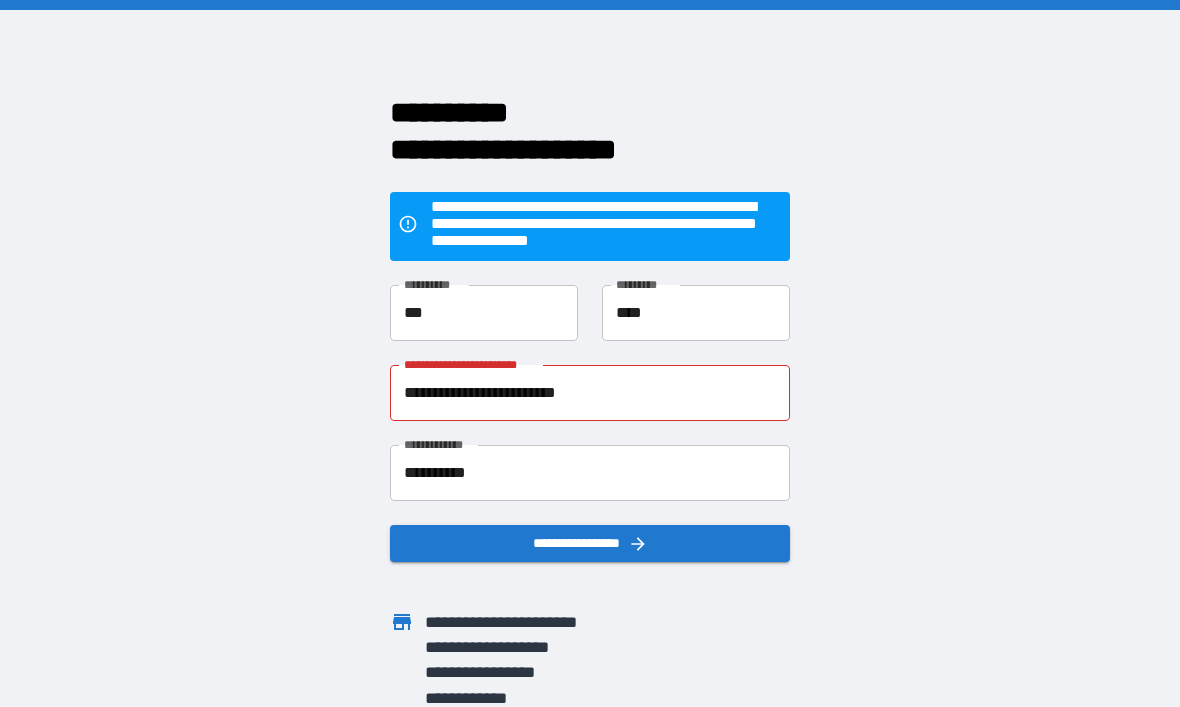 click on "**********" at bounding box center (590, 393) 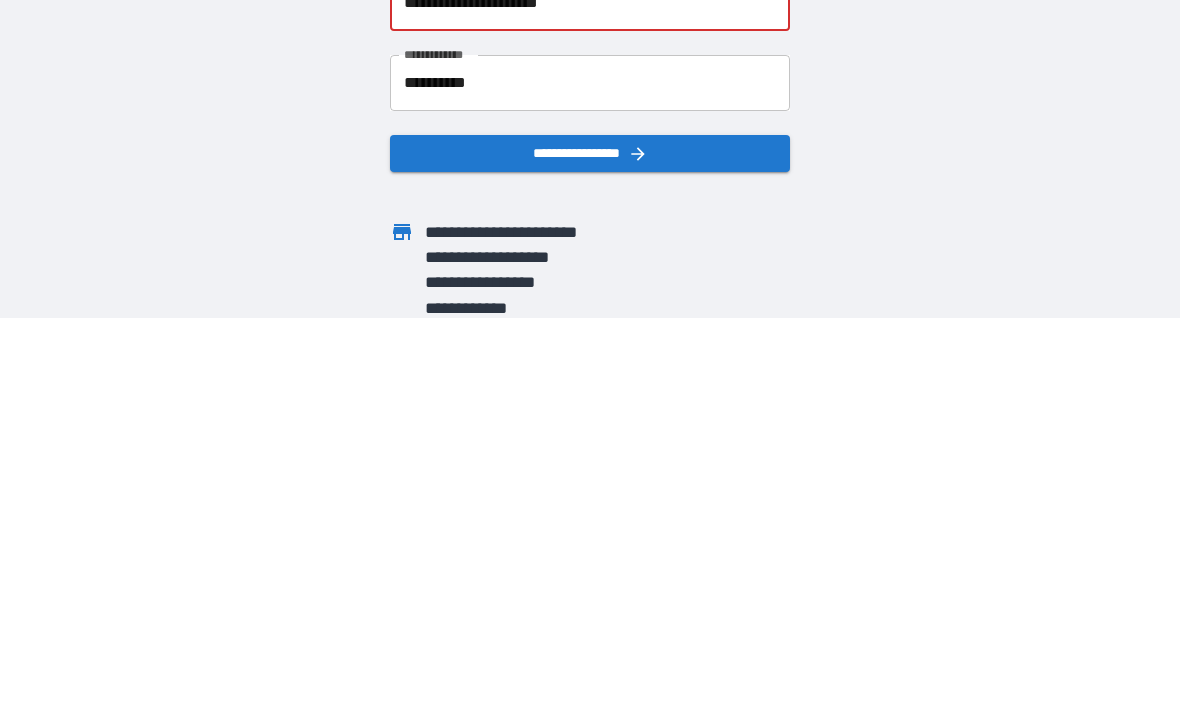 click on "**********" at bounding box center (590, 543) 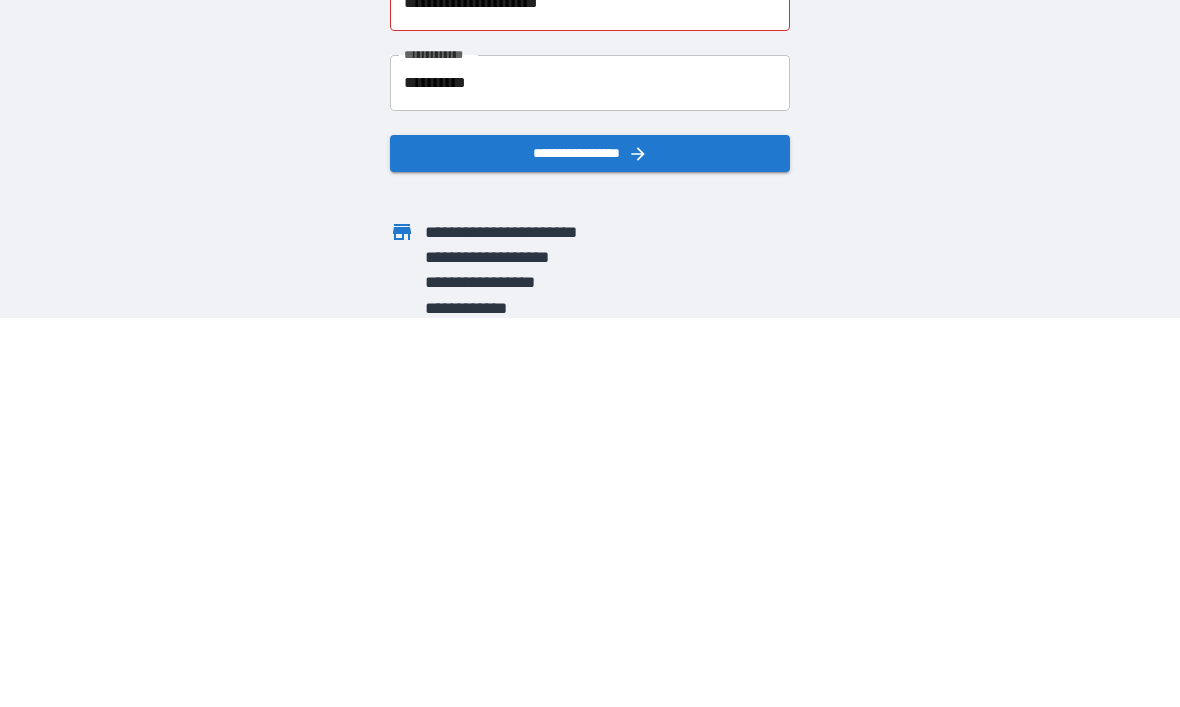 scroll, scrollTop: 67, scrollLeft: 0, axis: vertical 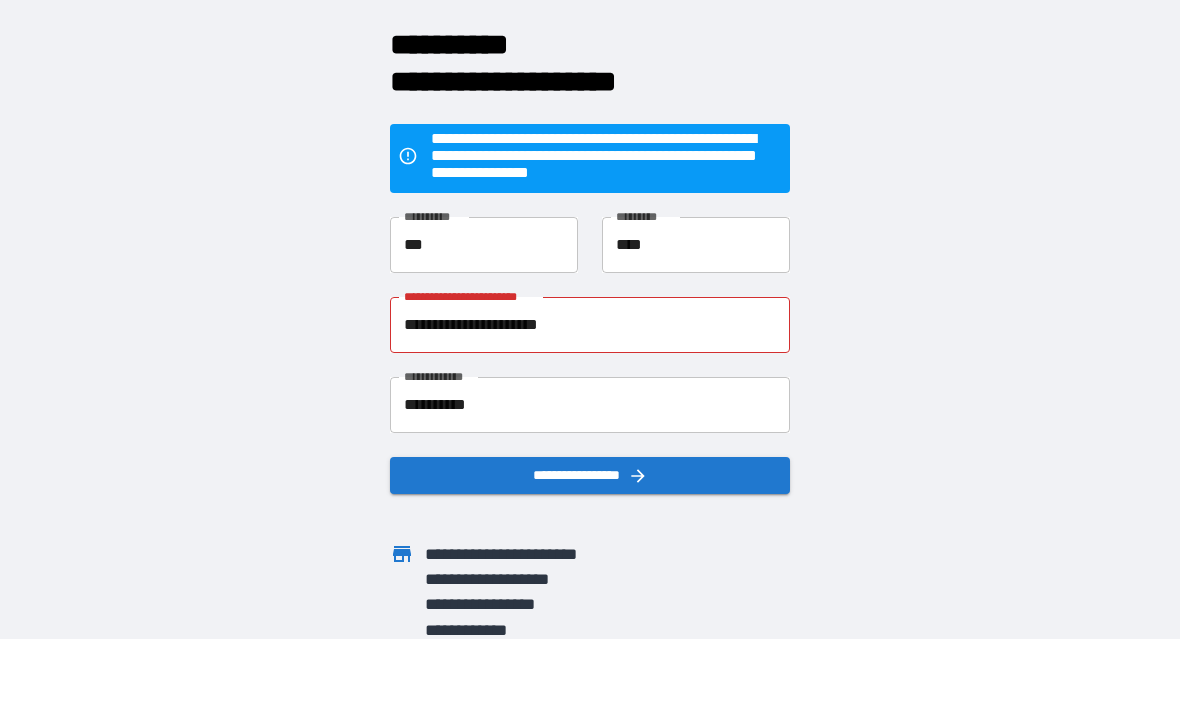 click on "**********" at bounding box center [590, 326] 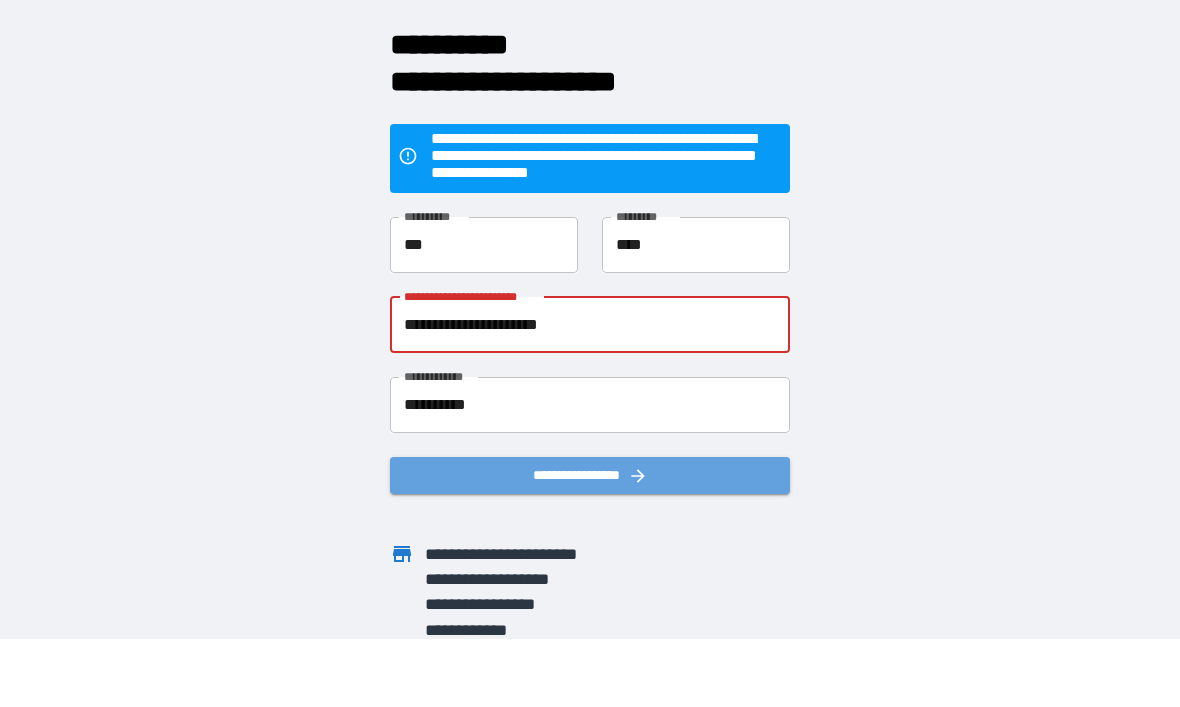 click on "**********" at bounding box center (590, 476) 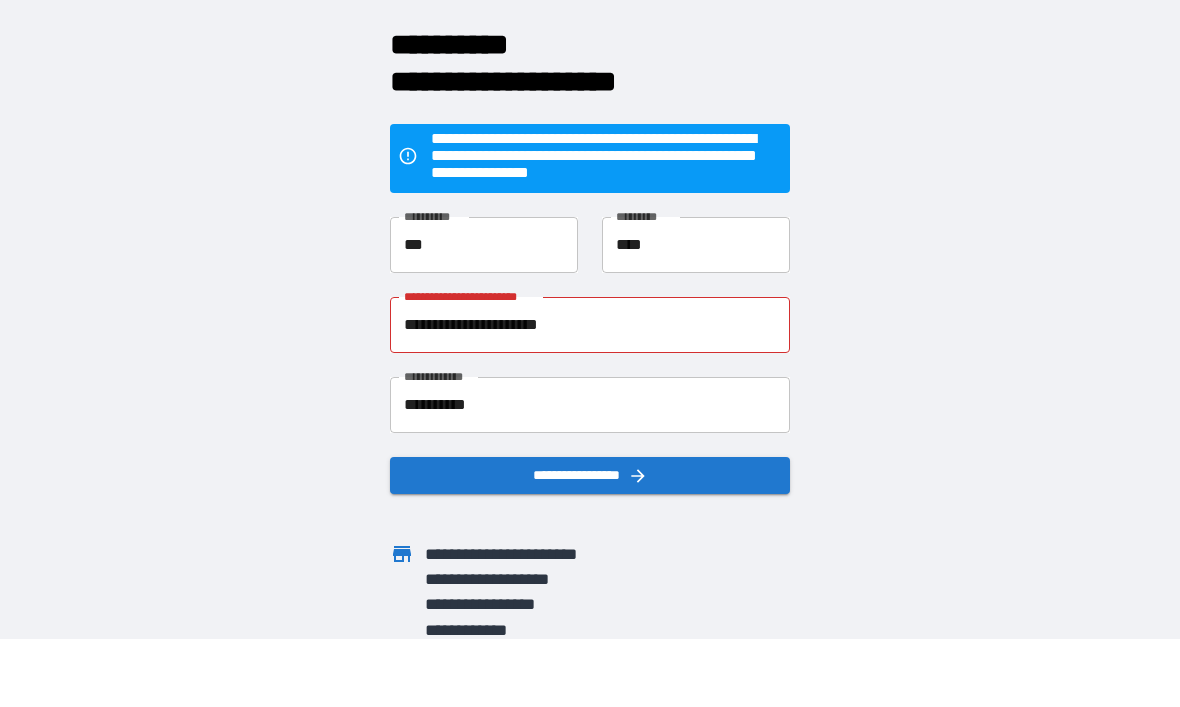 click on "**********" at bounding box center (590, 326) 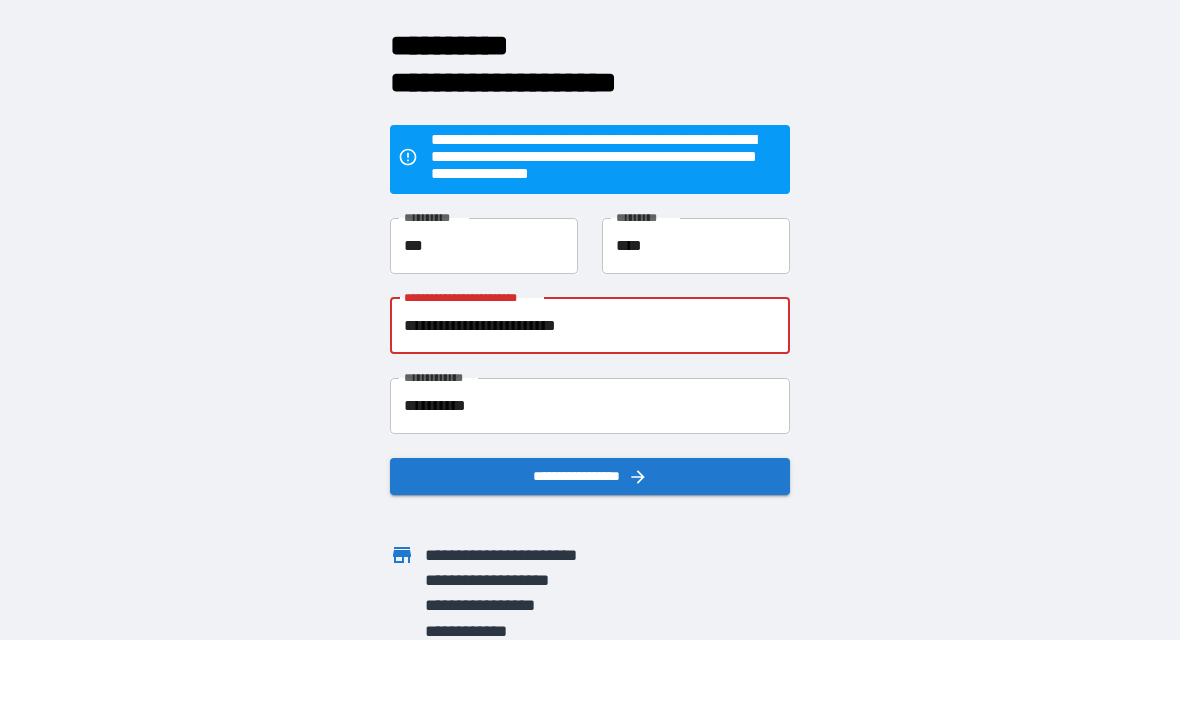 click on "**********" at bounding box center [590, 326] 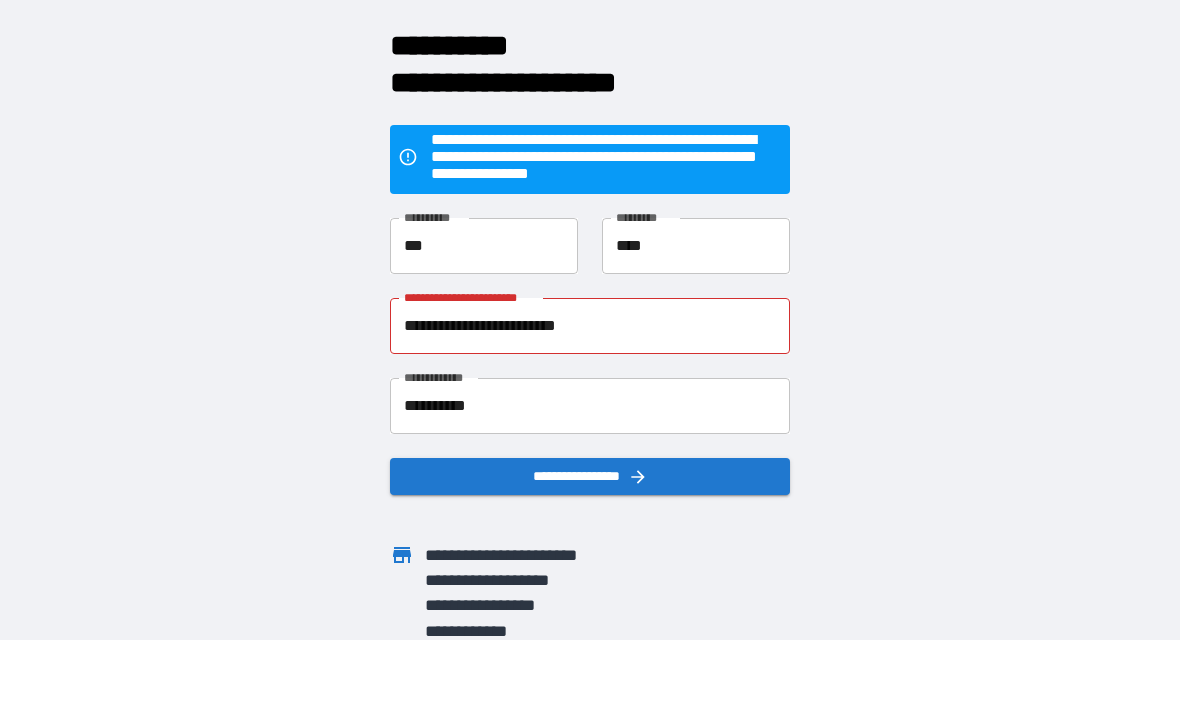 click on "**********" at bounding box center [590, 326] 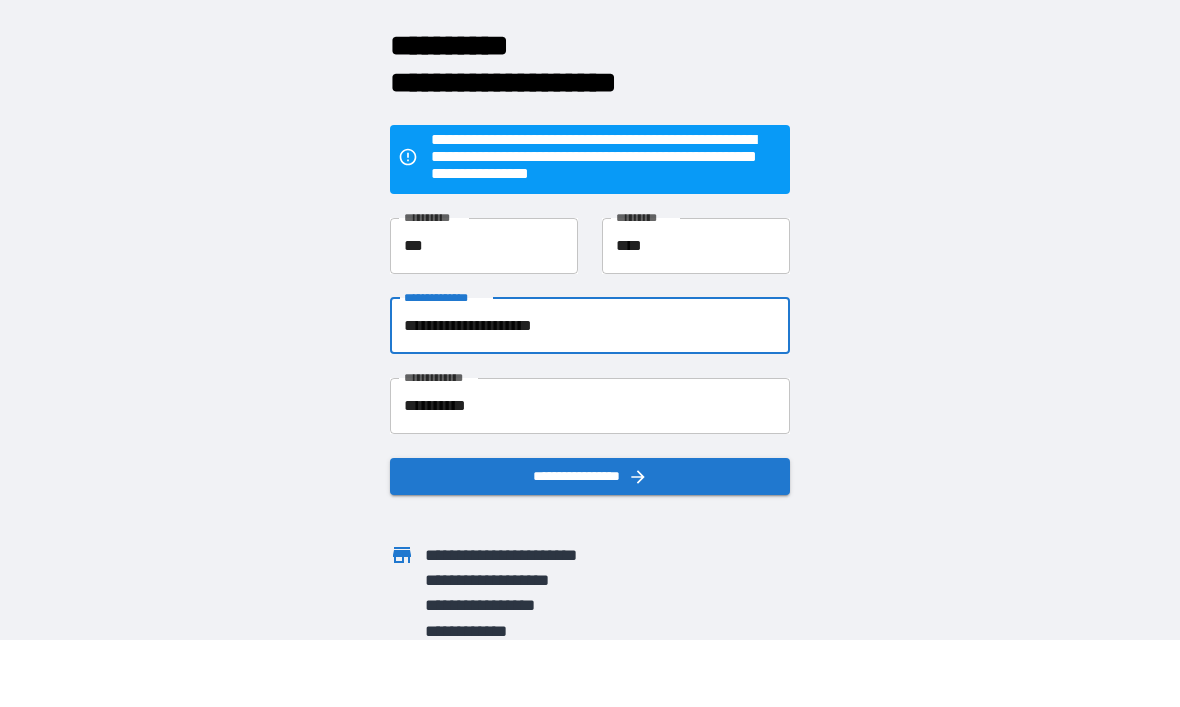 type on "**********" 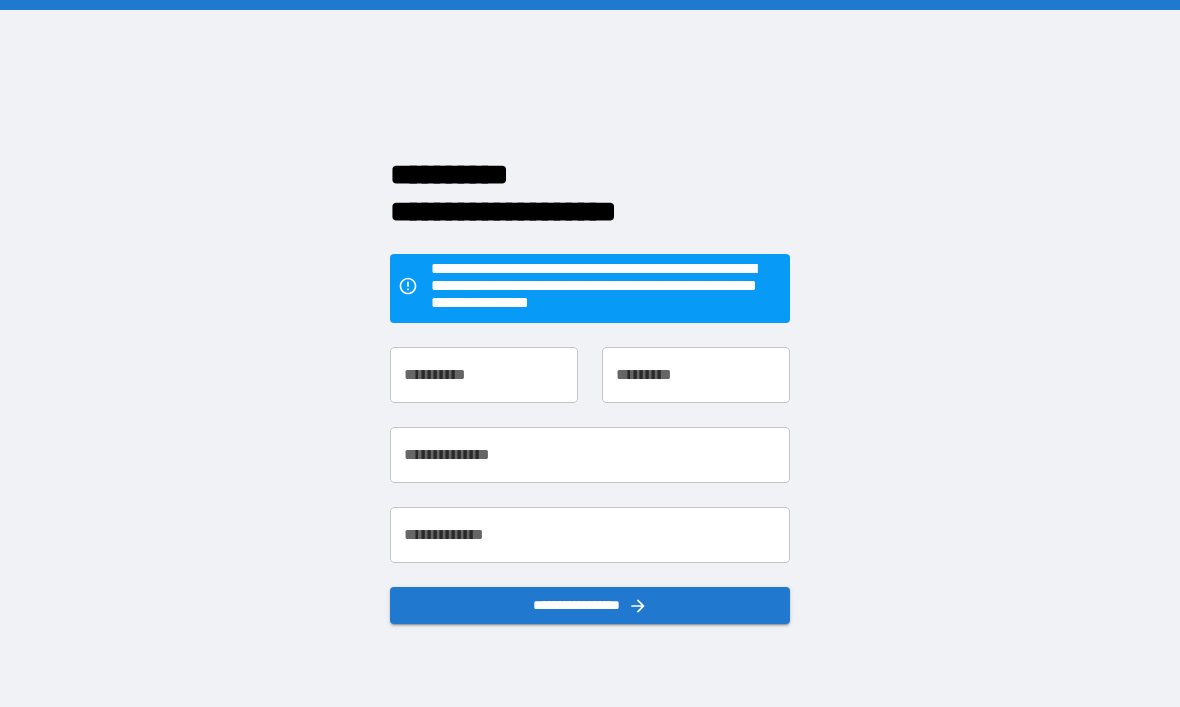 scroll, scrollTop: 0, scrollLeft: 0, axis: both 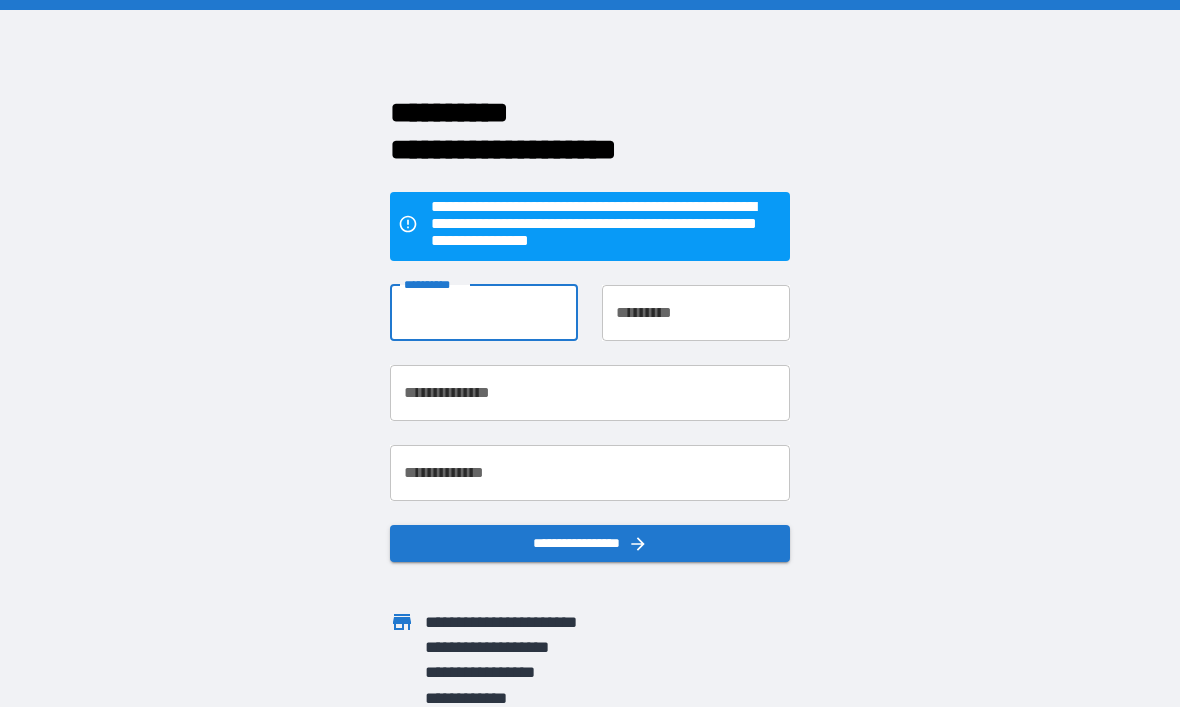 type on "*" 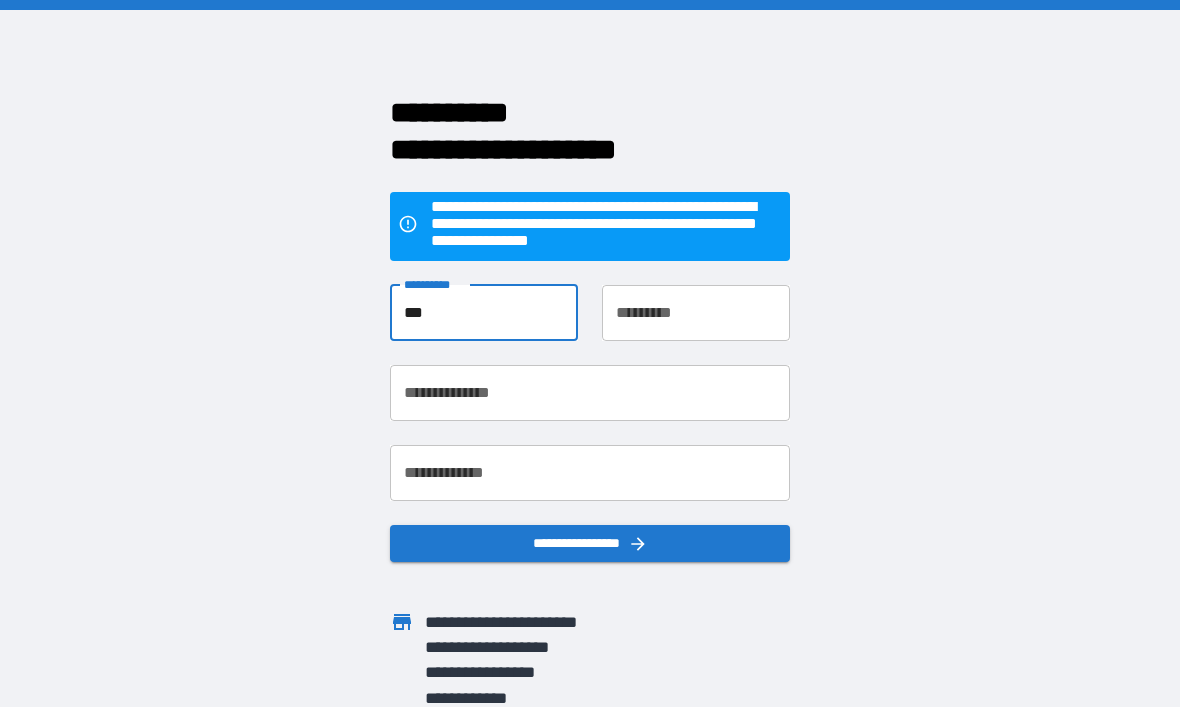 type on "***" 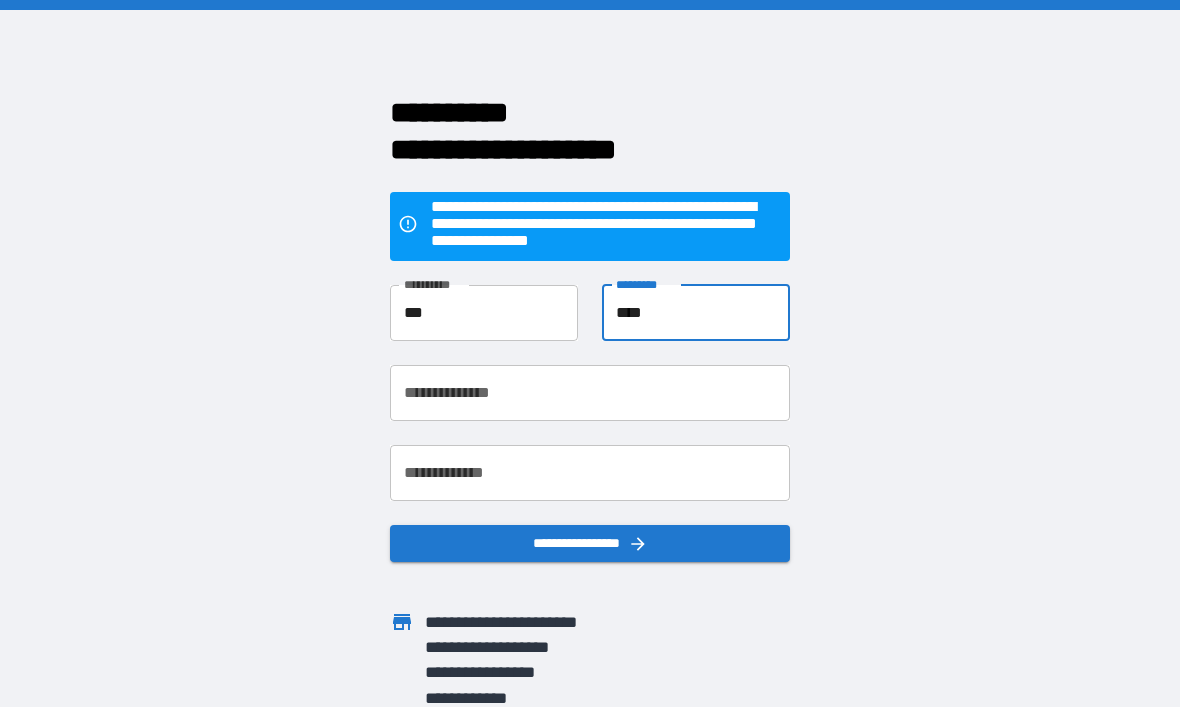 type on "****" 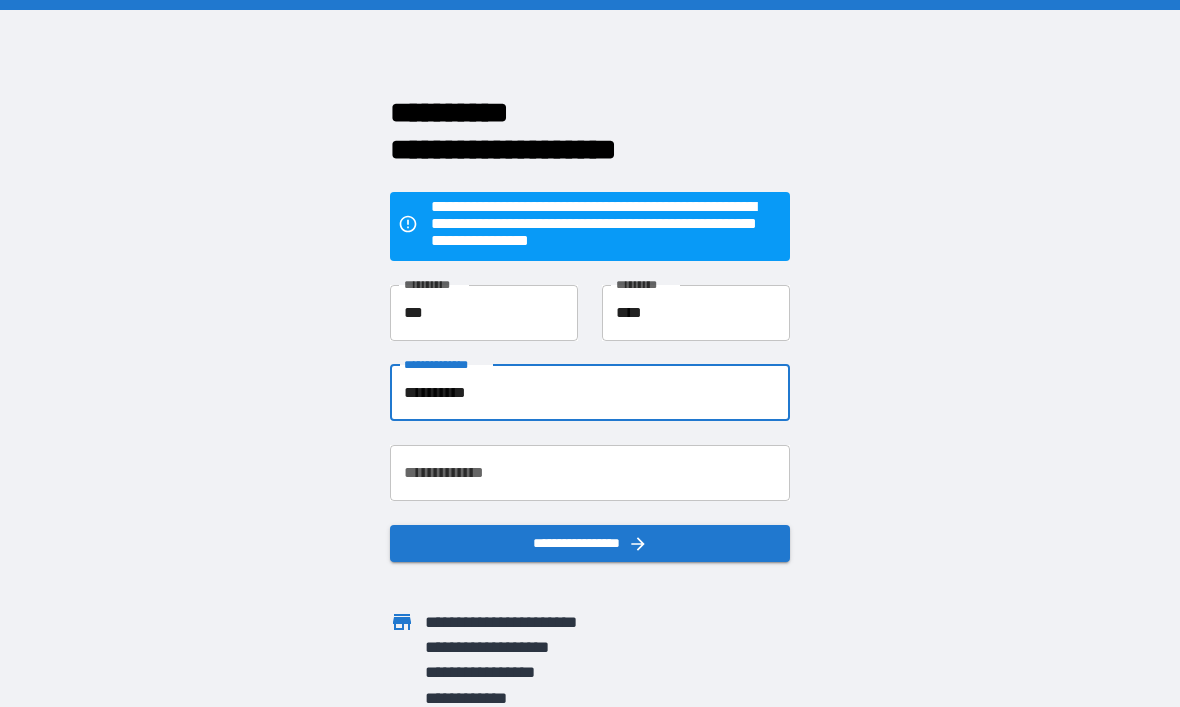 type on "**********" 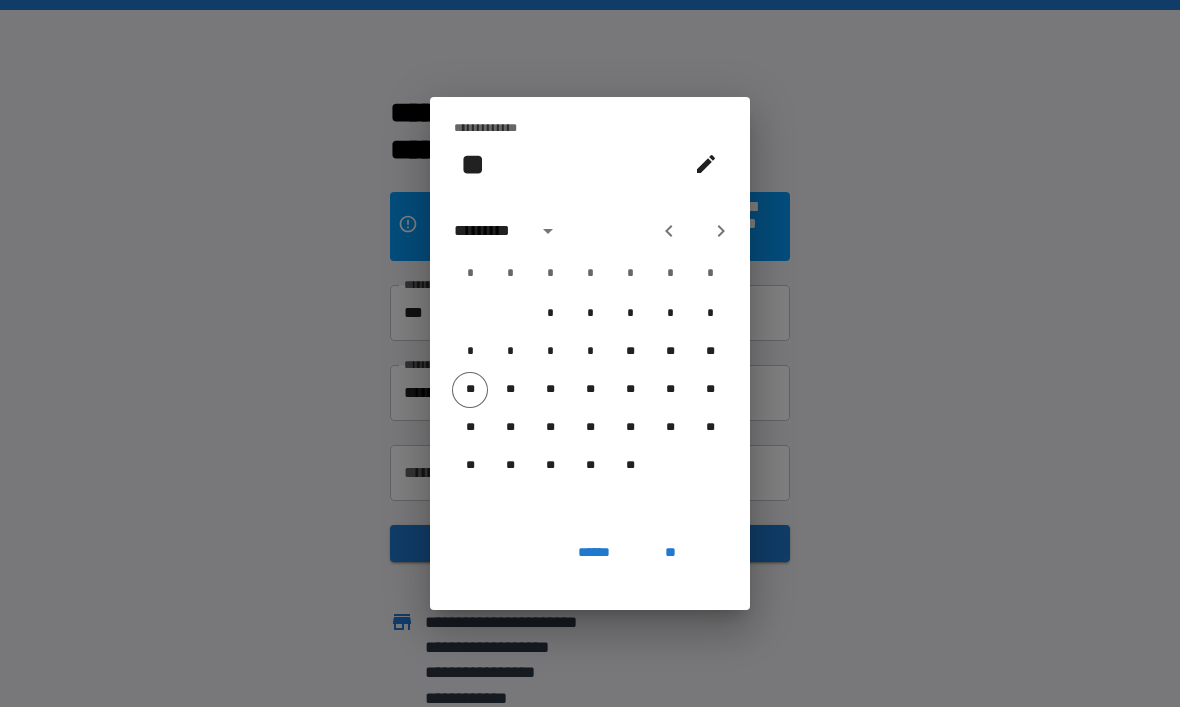 click 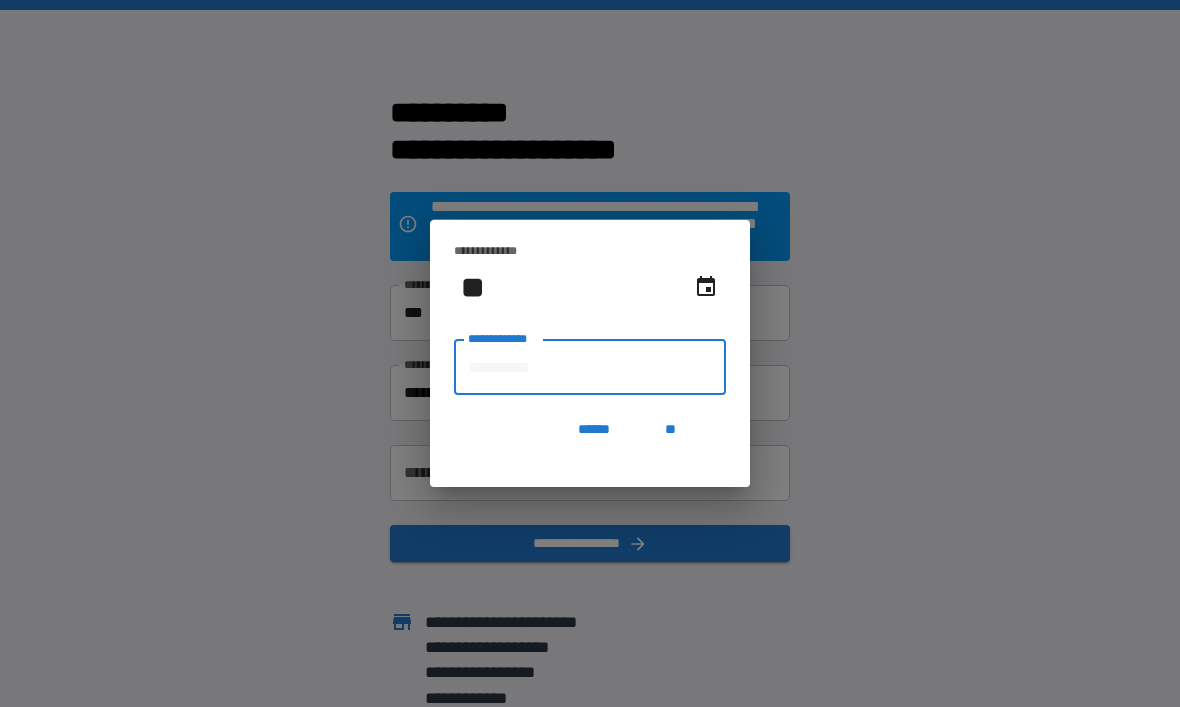 type on "**********" 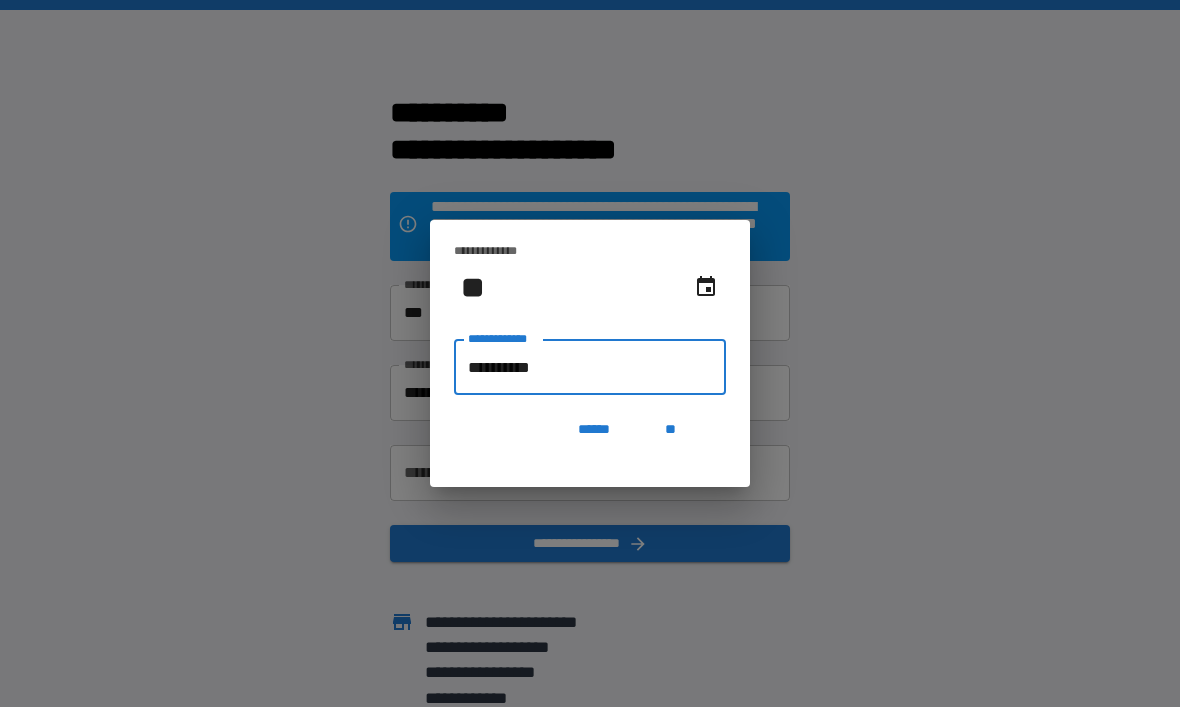 type on "**********" 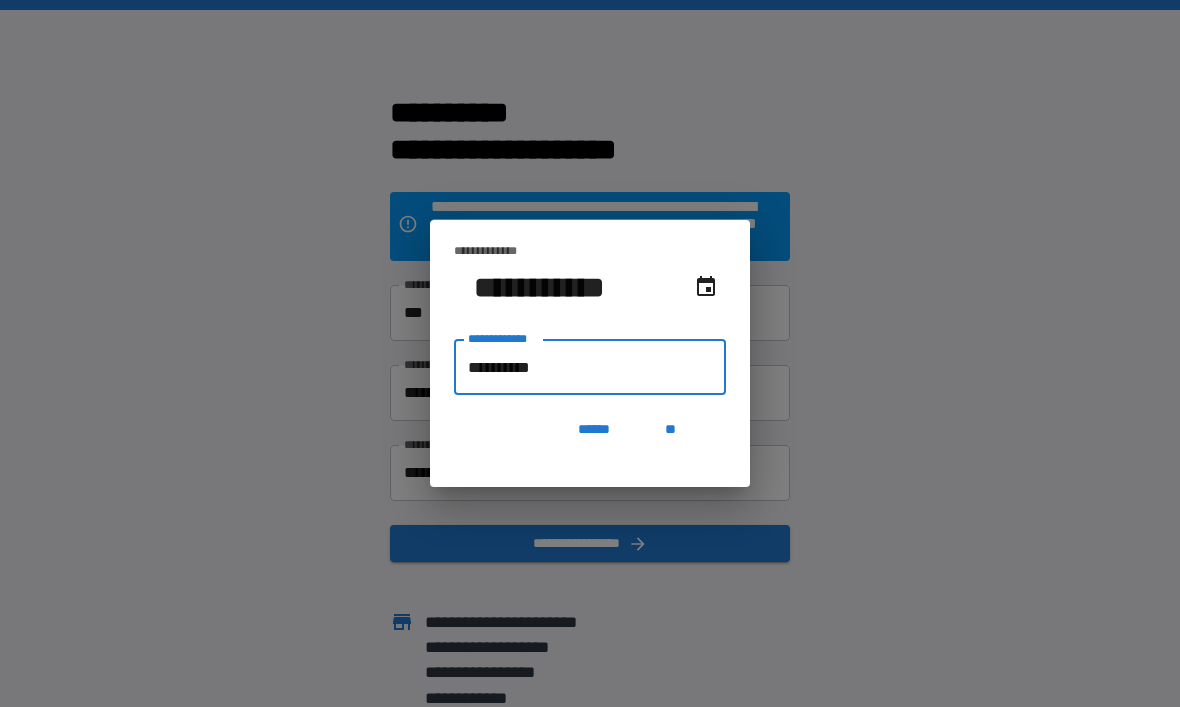 type on "**********" 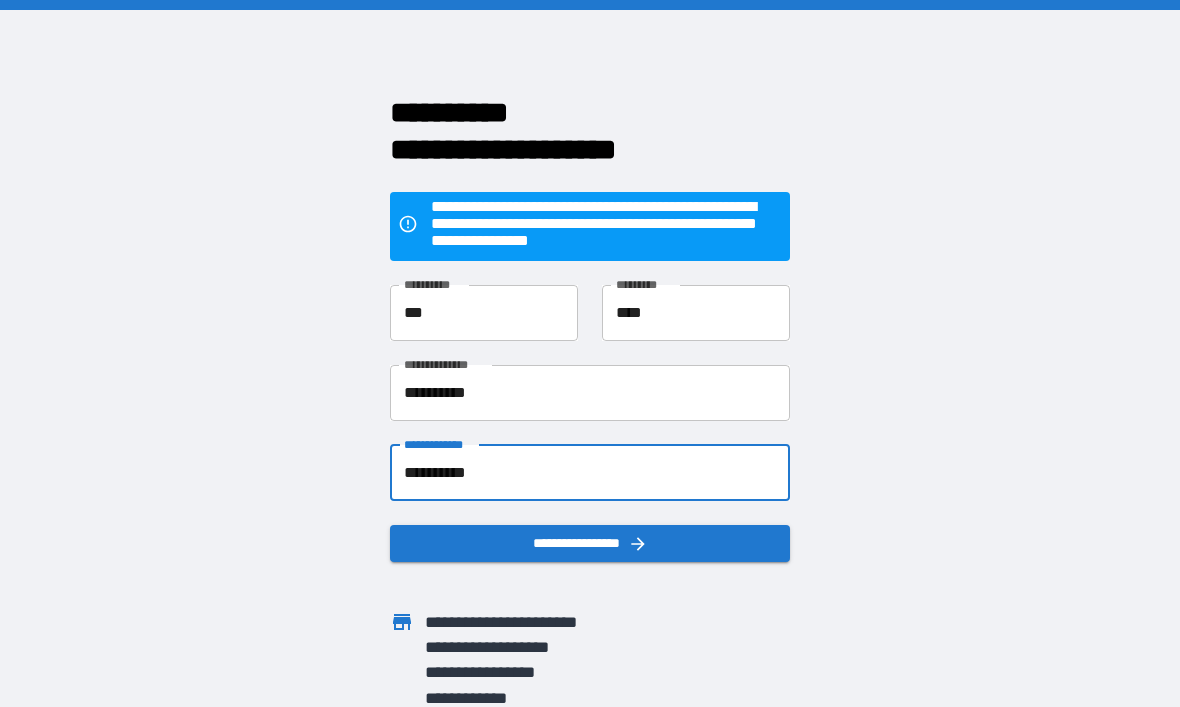 click on "**********" at bounding box center (590, 543) 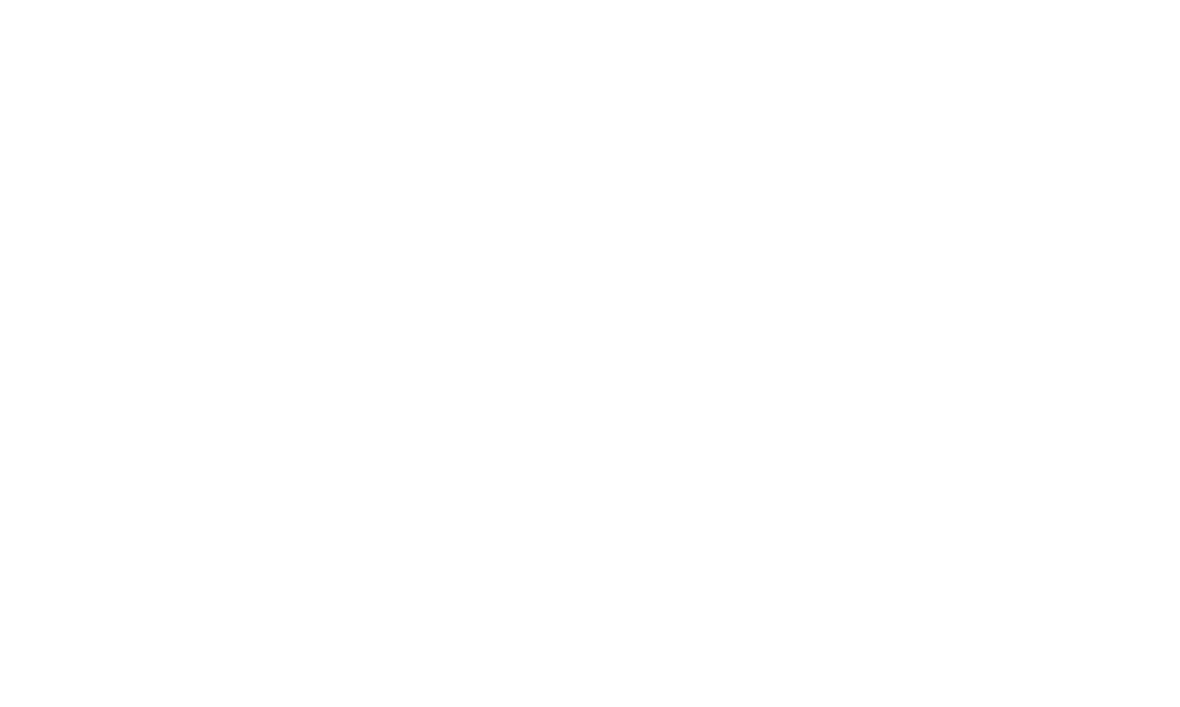 scroll, scrollTop: 0, scrollLeft: 0, axis: both 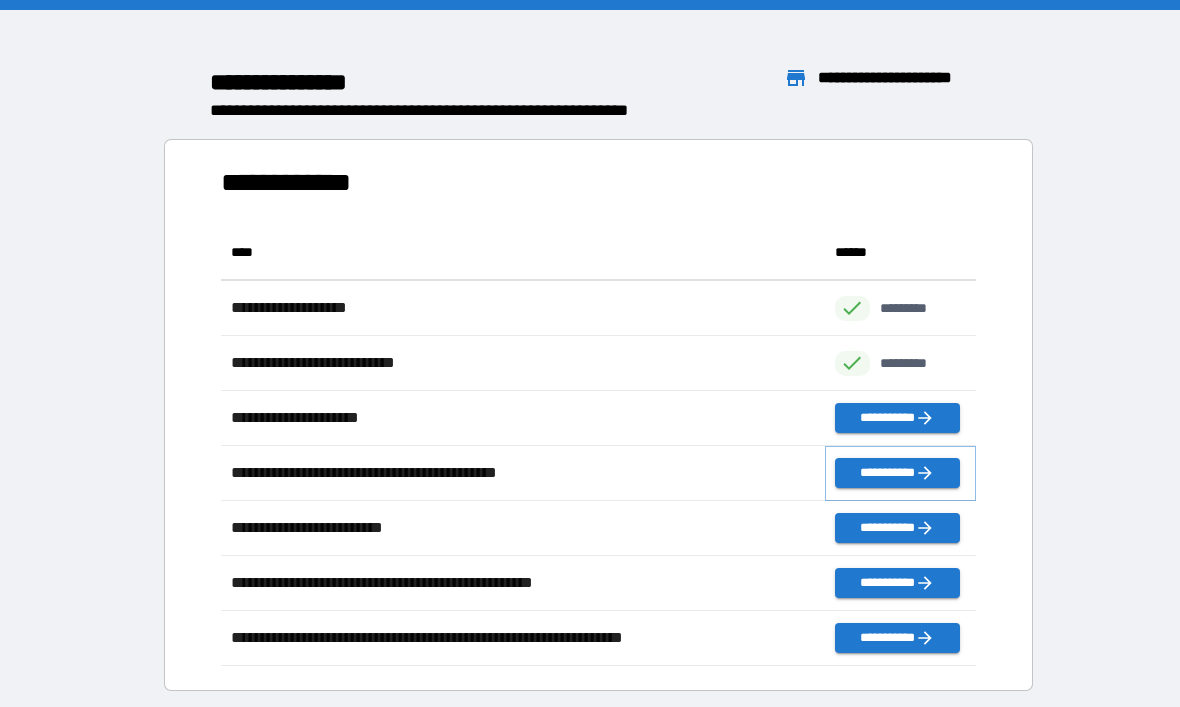 click on "**********" at bounding box center [897, 473] 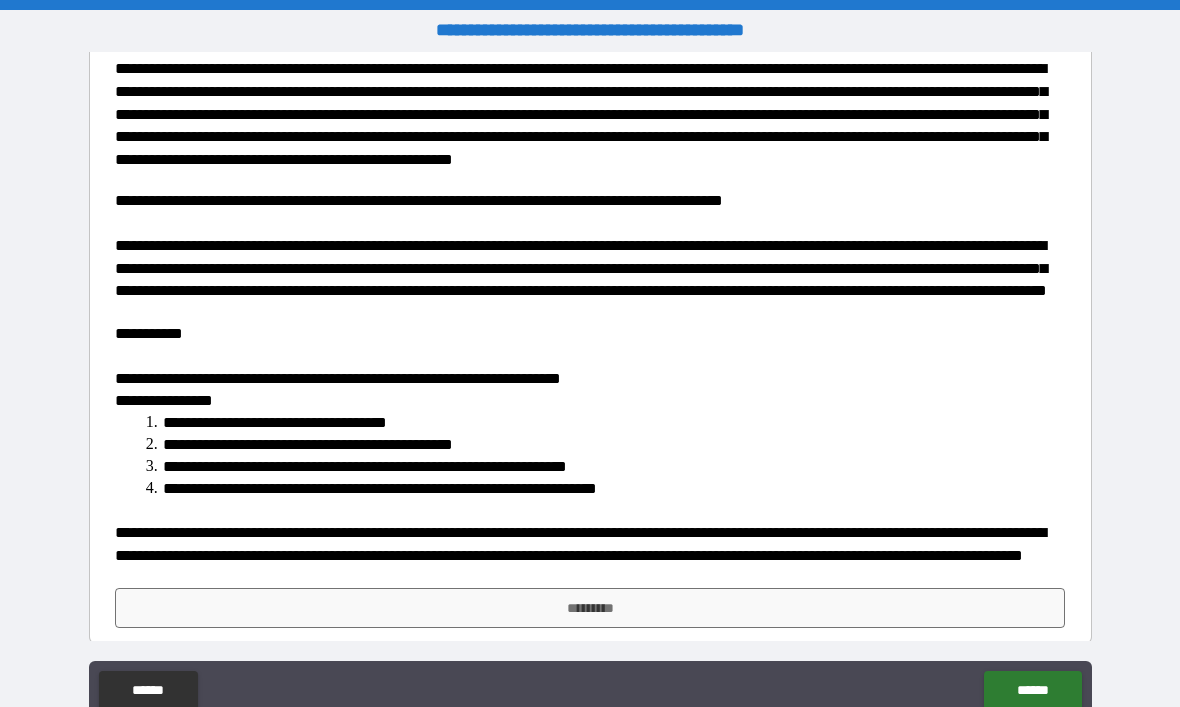 scroll, scrollTop: 424, scrollLeft: 0, axis: vertical 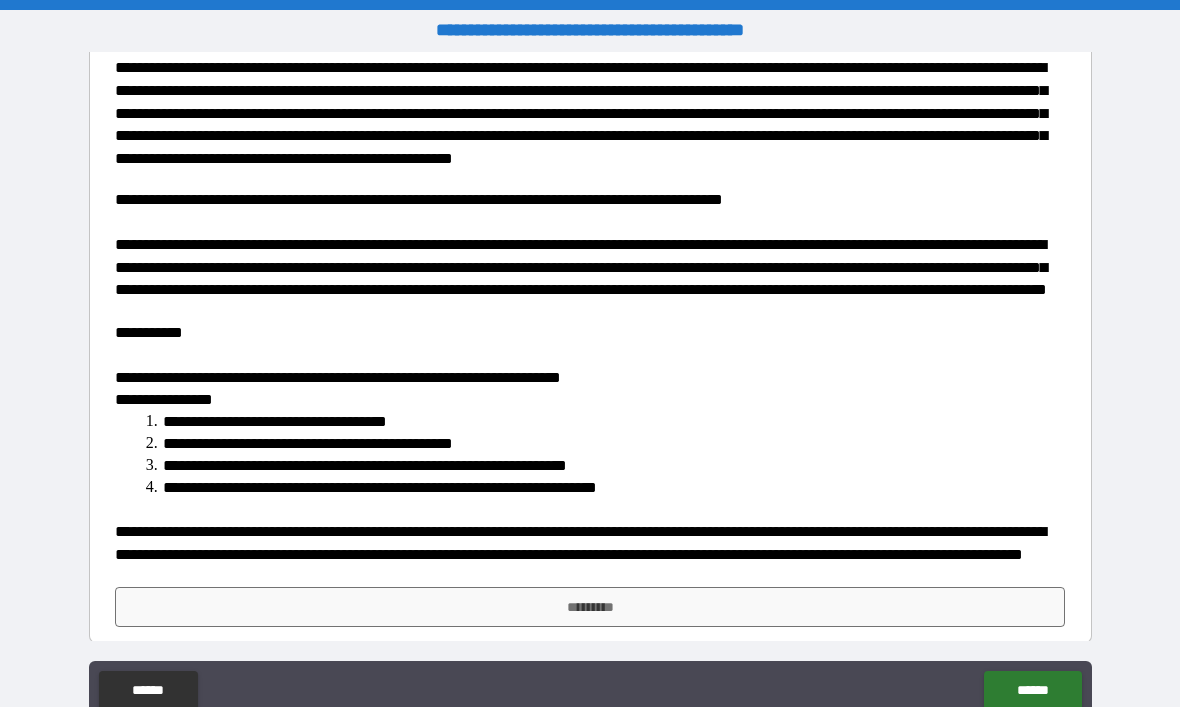 type on "**********" 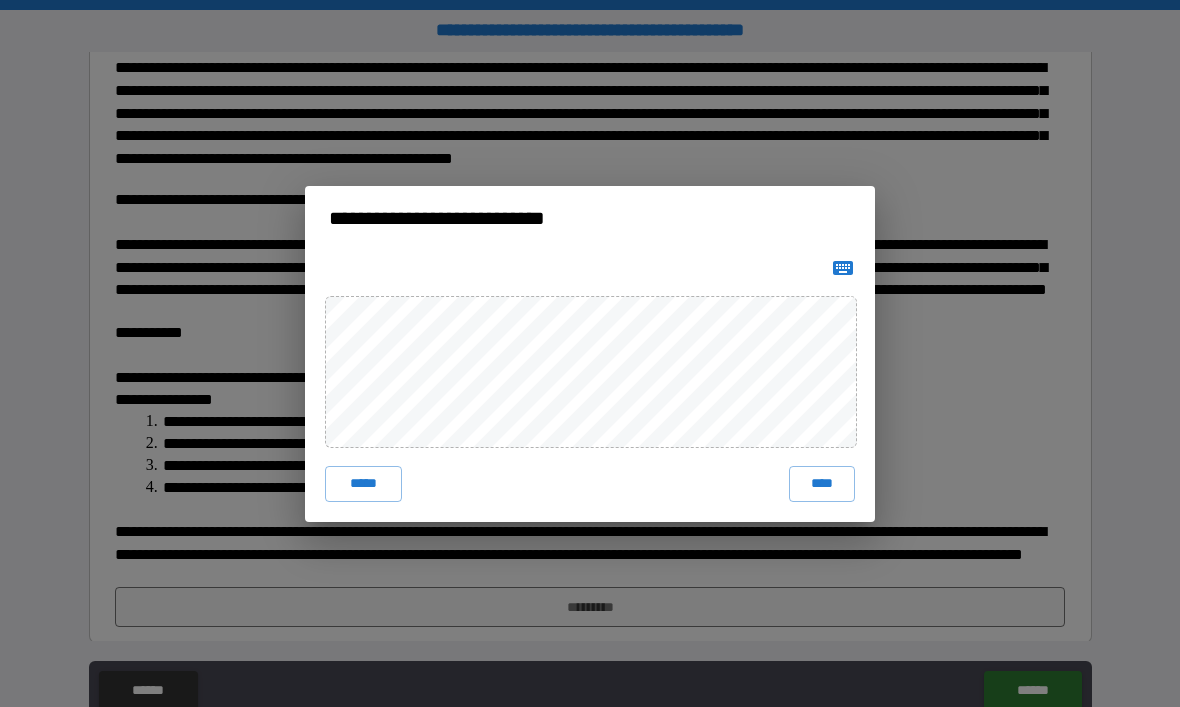 click on "*****" at bounding box center (363, 484) 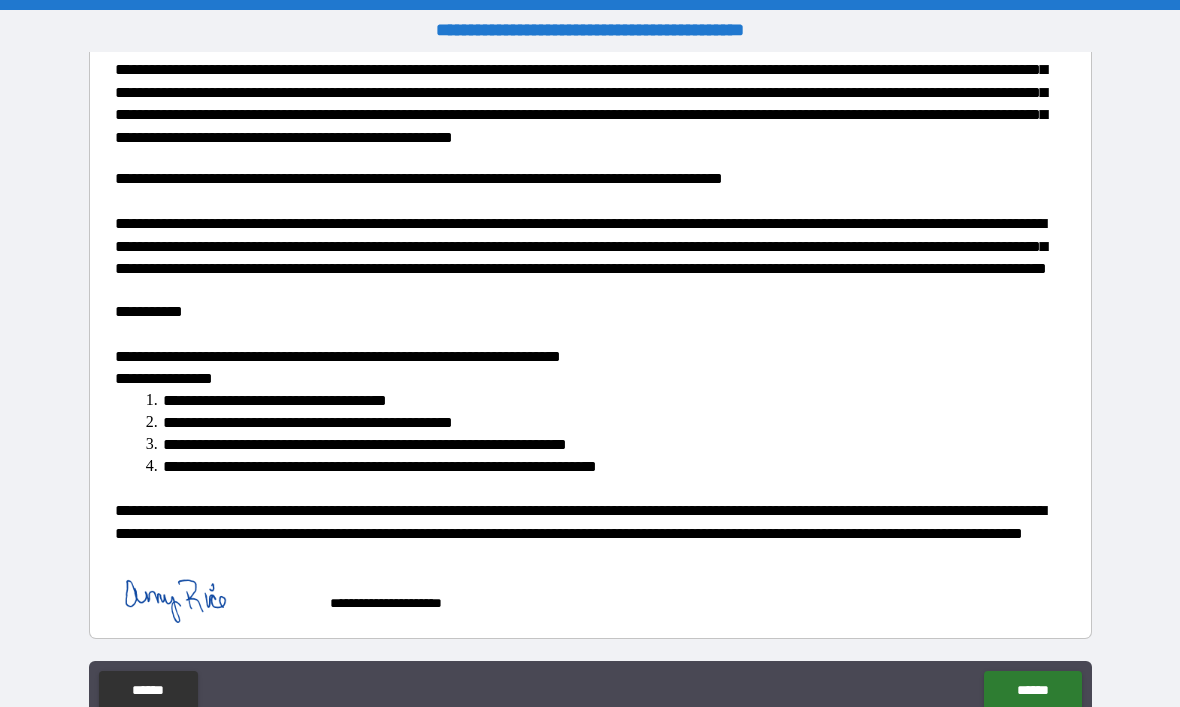 scroll, scrollTop: 444, scrollLeft: 0, axis: vertical 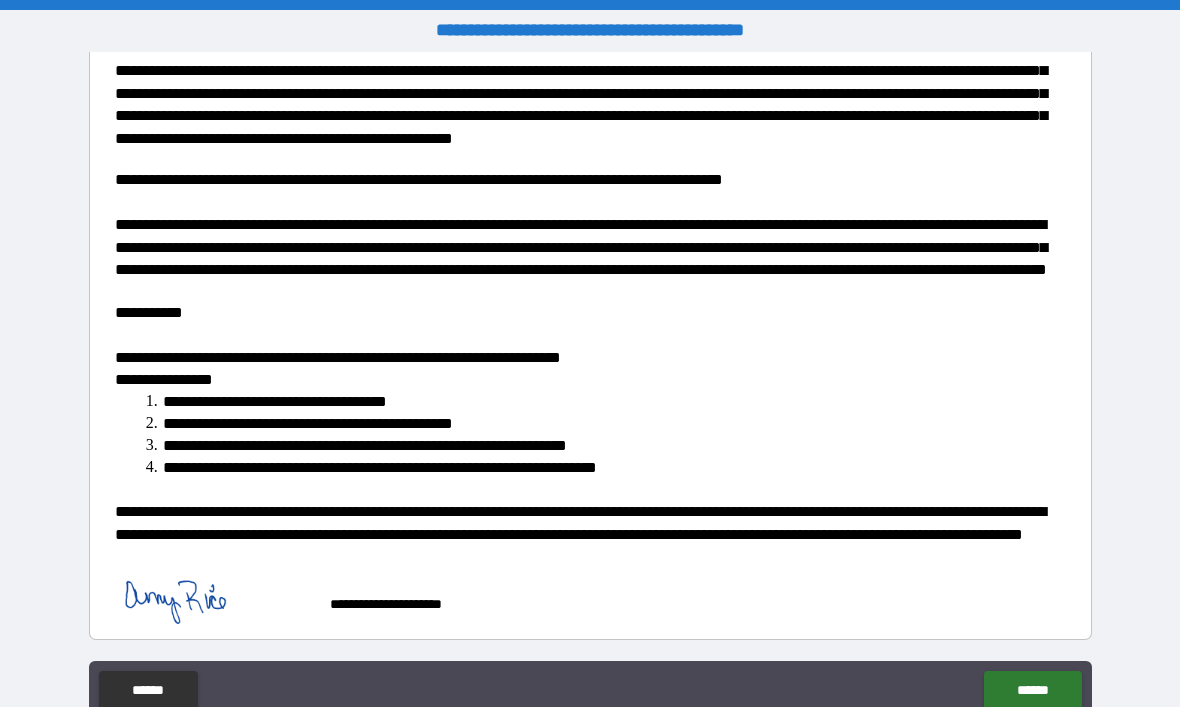 click on "******" at bounding box center [1032, 691] 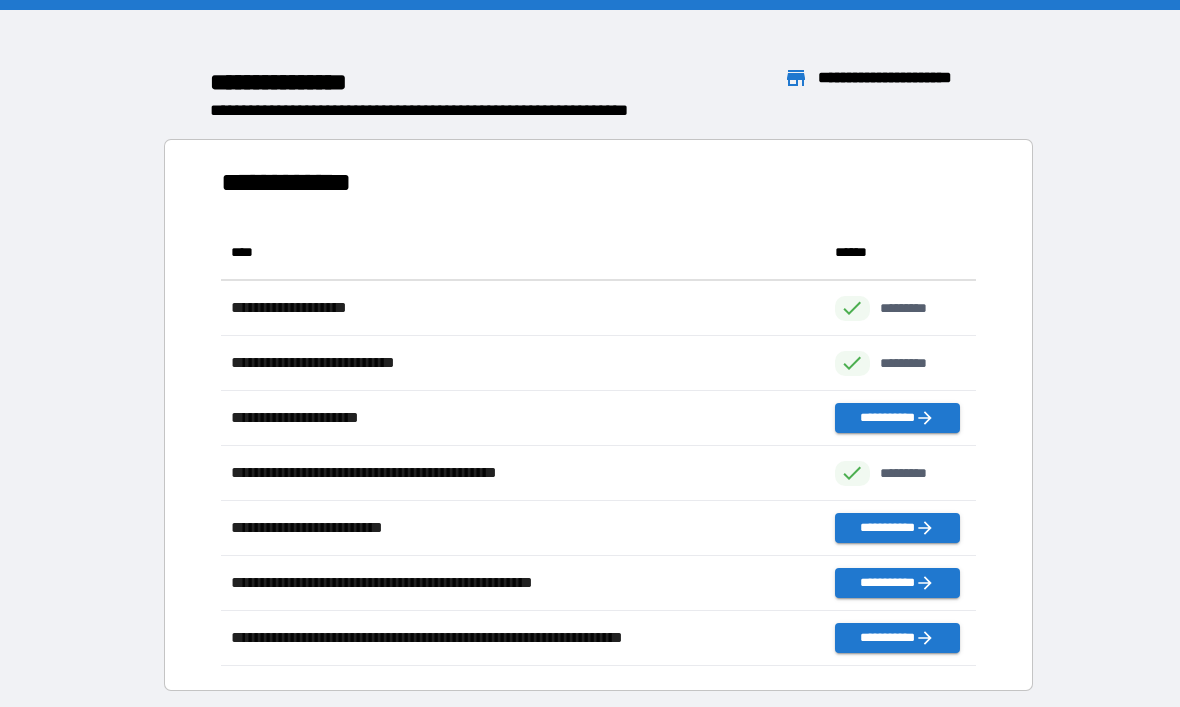 scroll, scrollTop: 1, scrollLeft: 1, axis: both 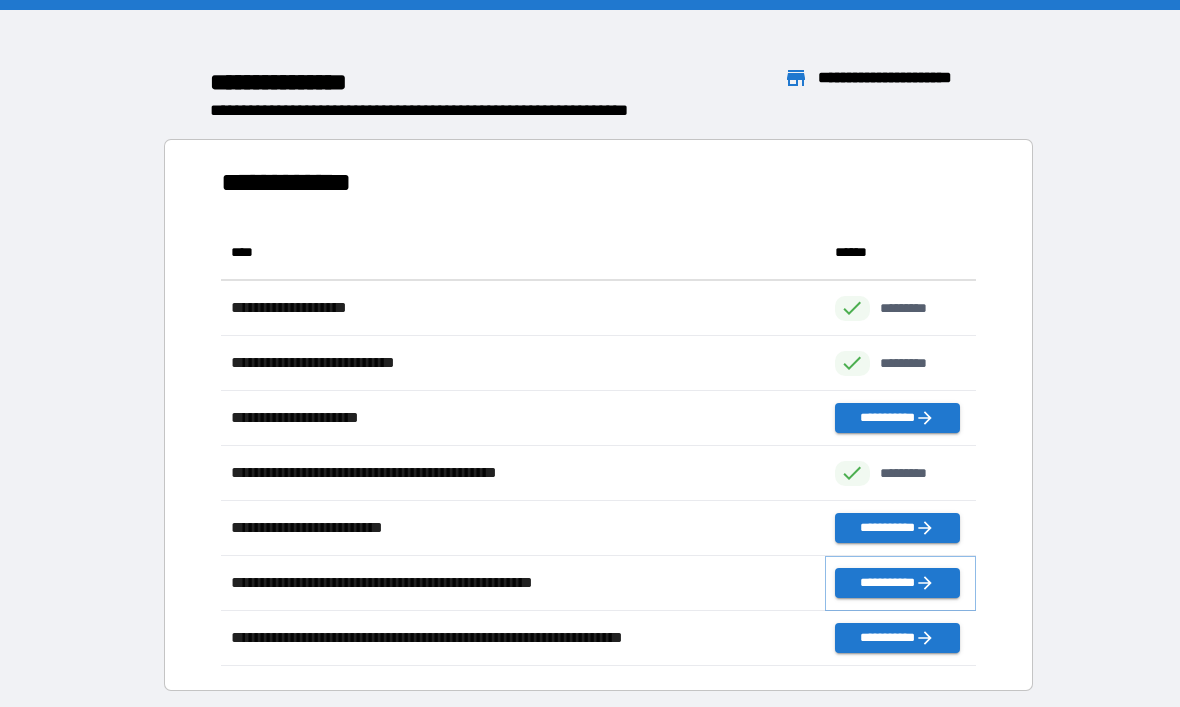 click on "**********" at bounding box center (897, 583) 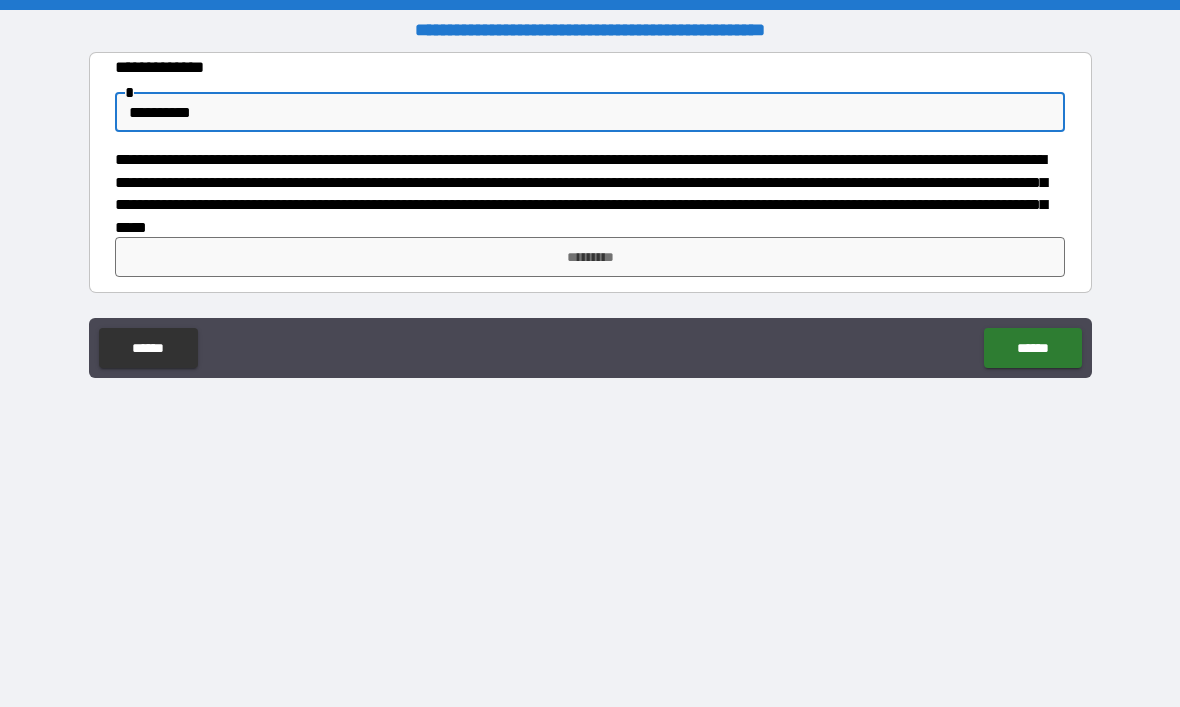 type on "**********" 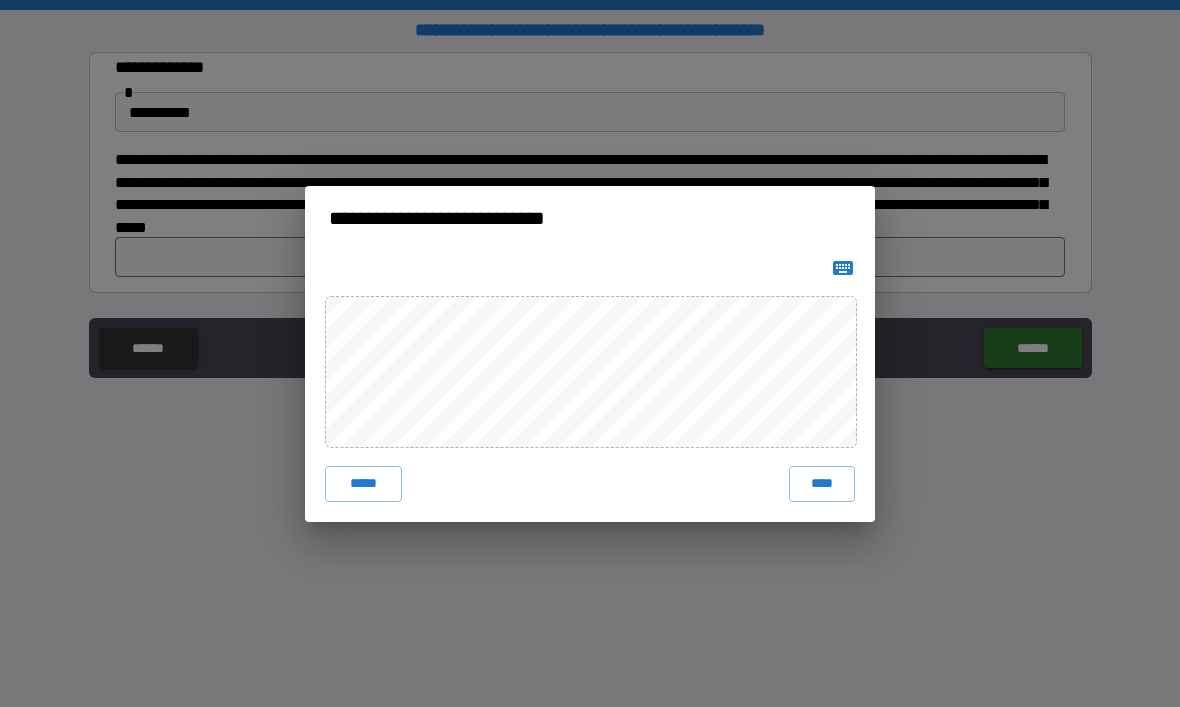 click on "****" at bounding box center [822, 484] 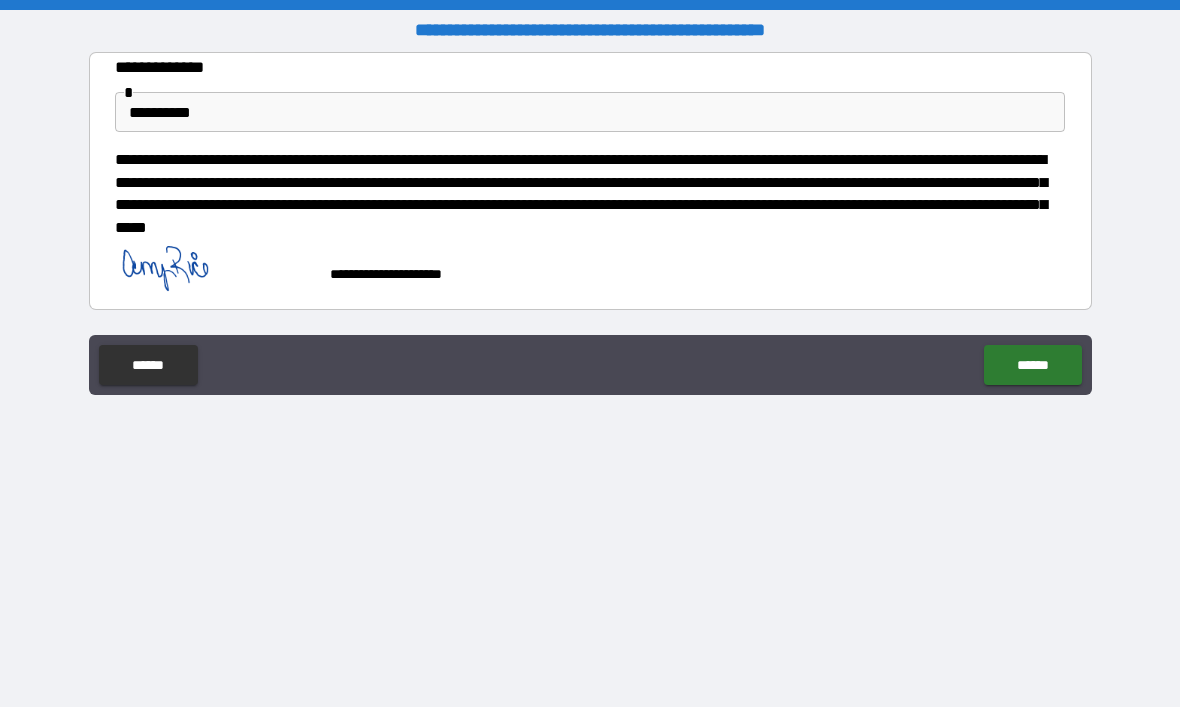 click on "******" at bounding box center [1032, 365] 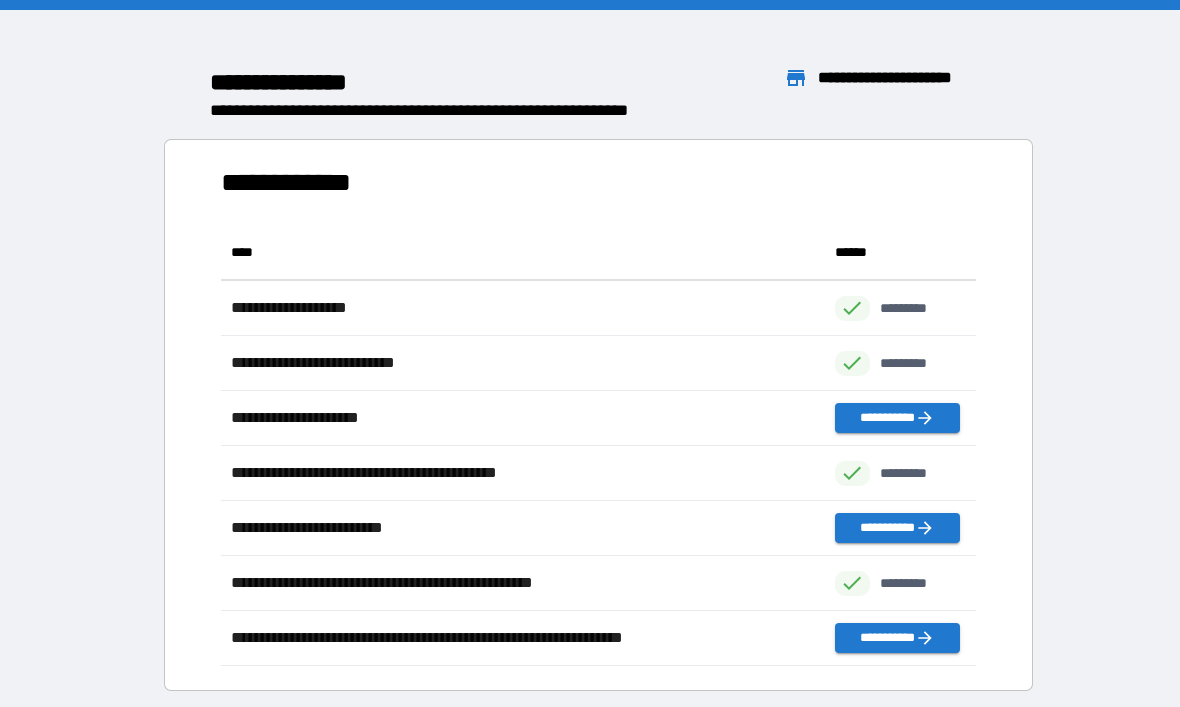 scroll, scrollTop: 1, scrollLeft: 1, axis: both 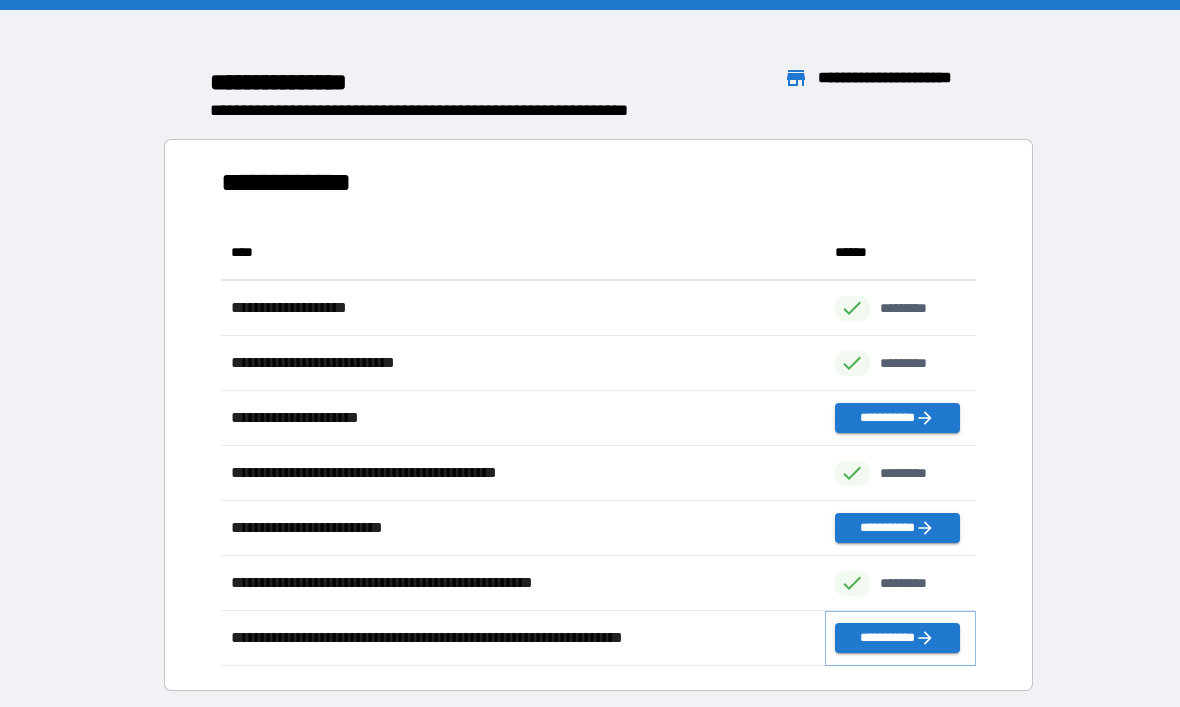 click on "**********" at bounding box center (897, 638) 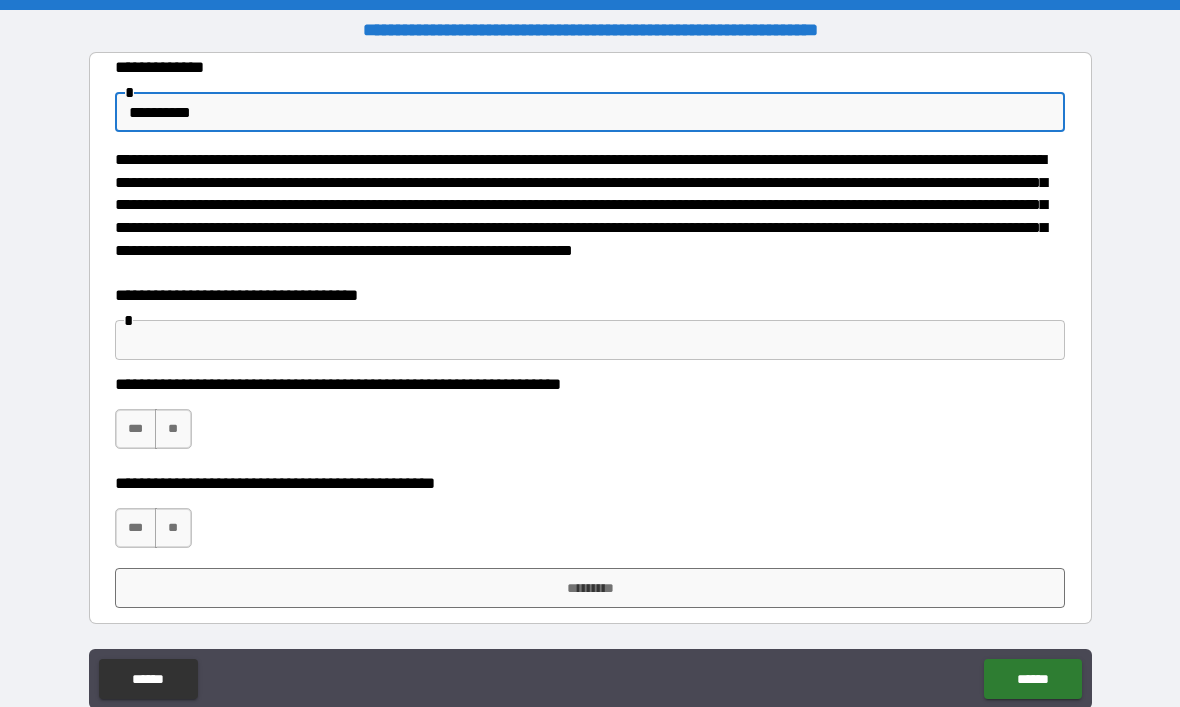 type on "**********" 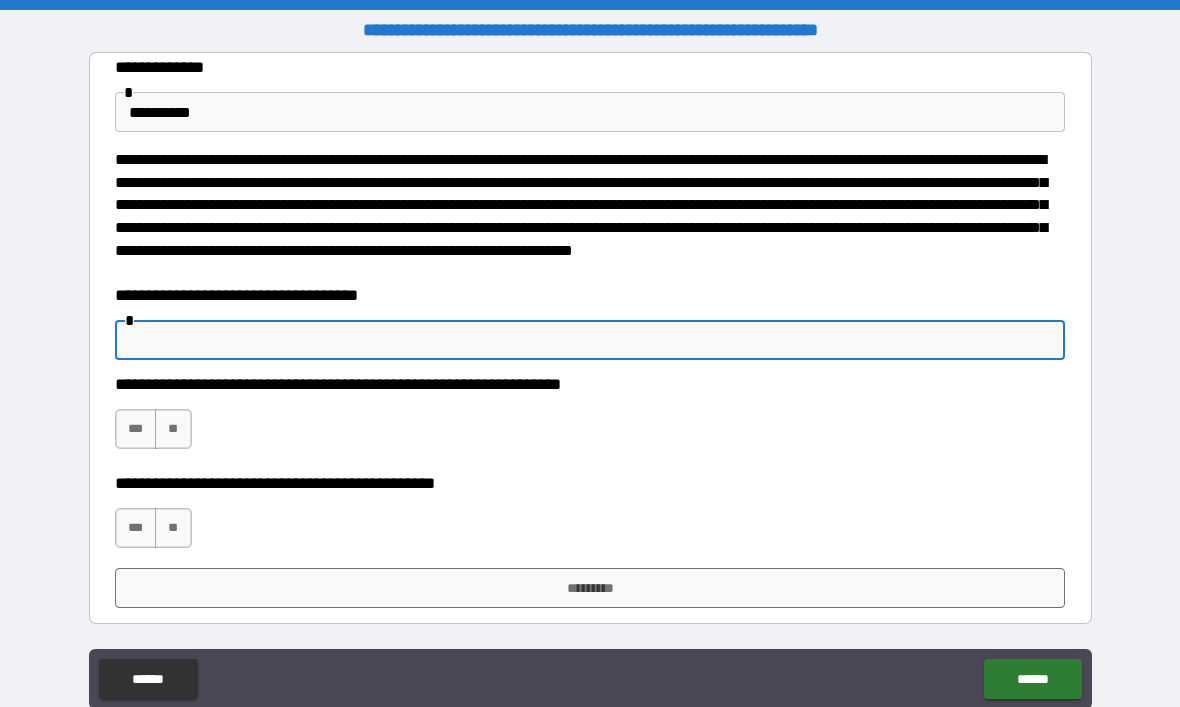 type on "*" 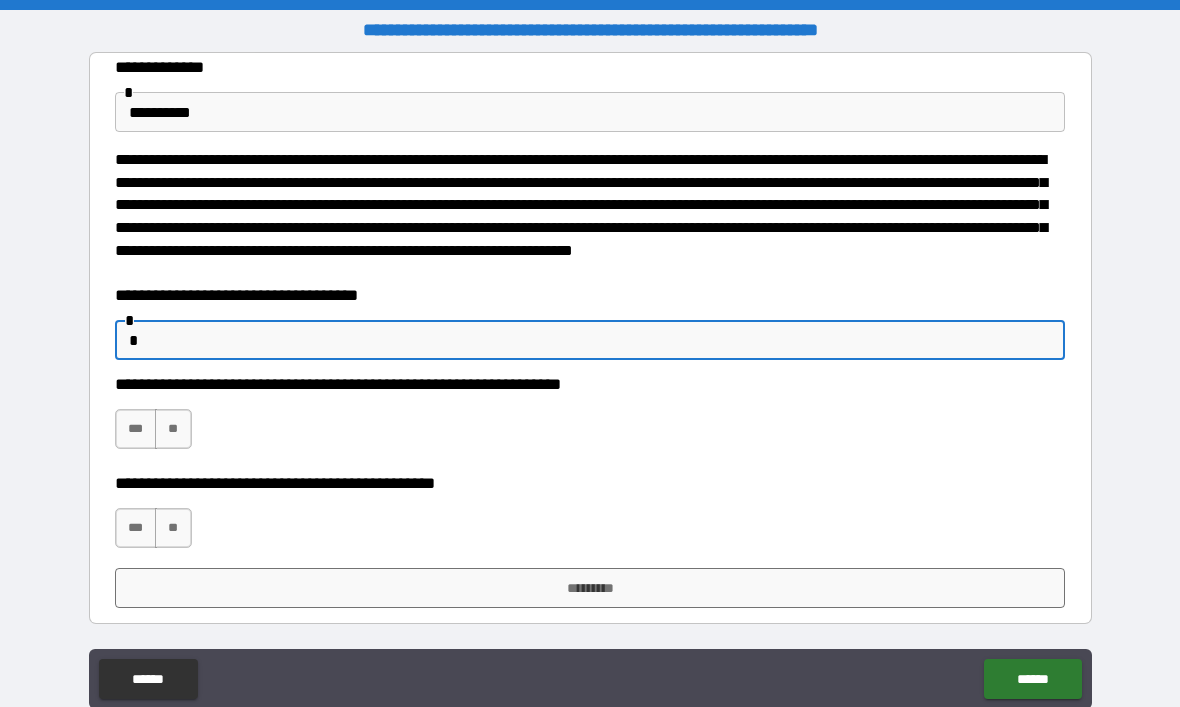 type 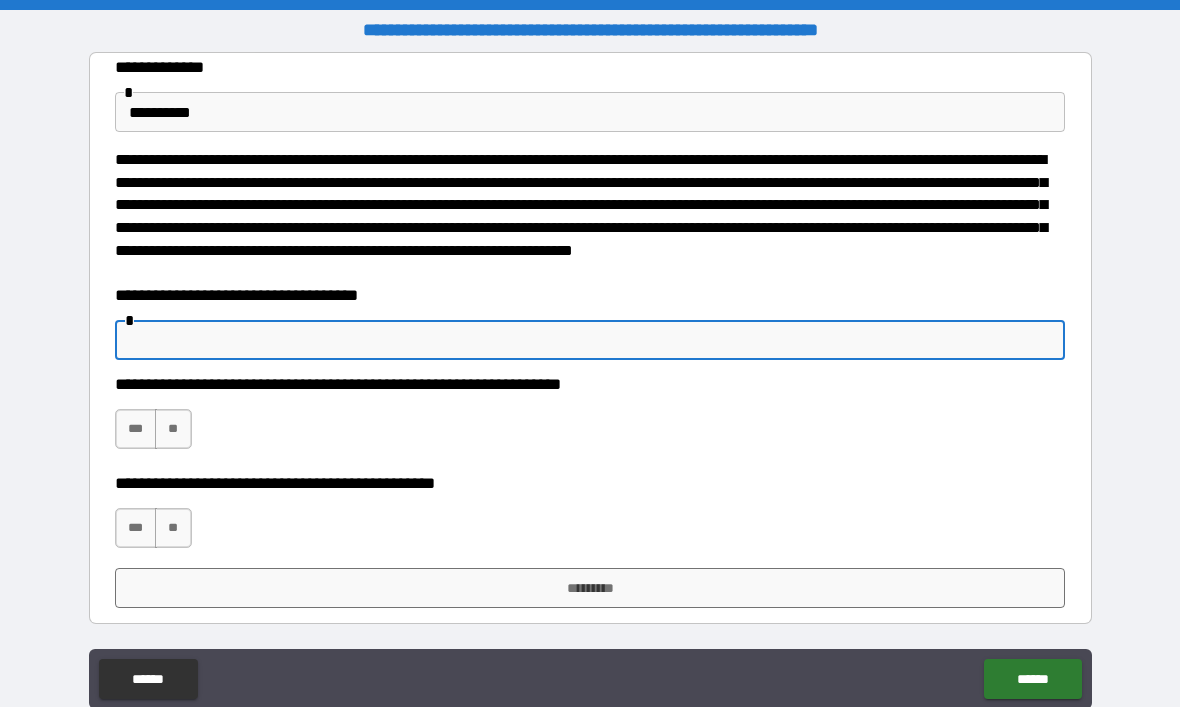 click on "**********" at bounding box center [590, 389] 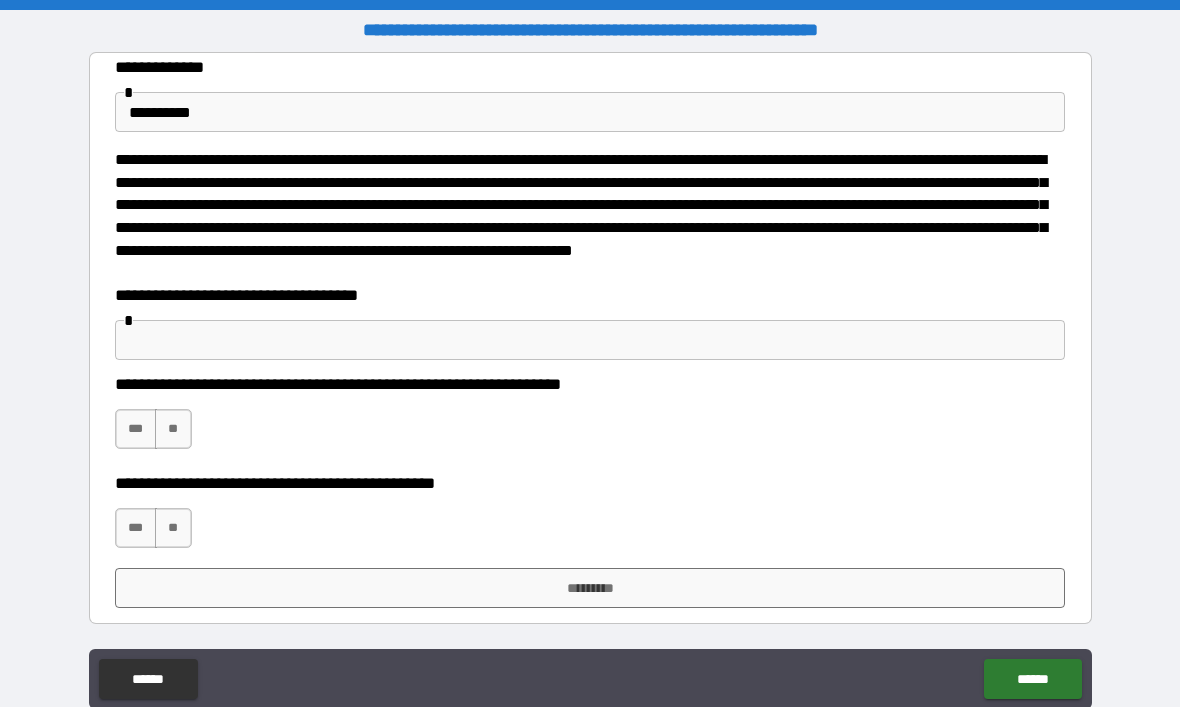 click on "***" at bounding box center [136, 429] 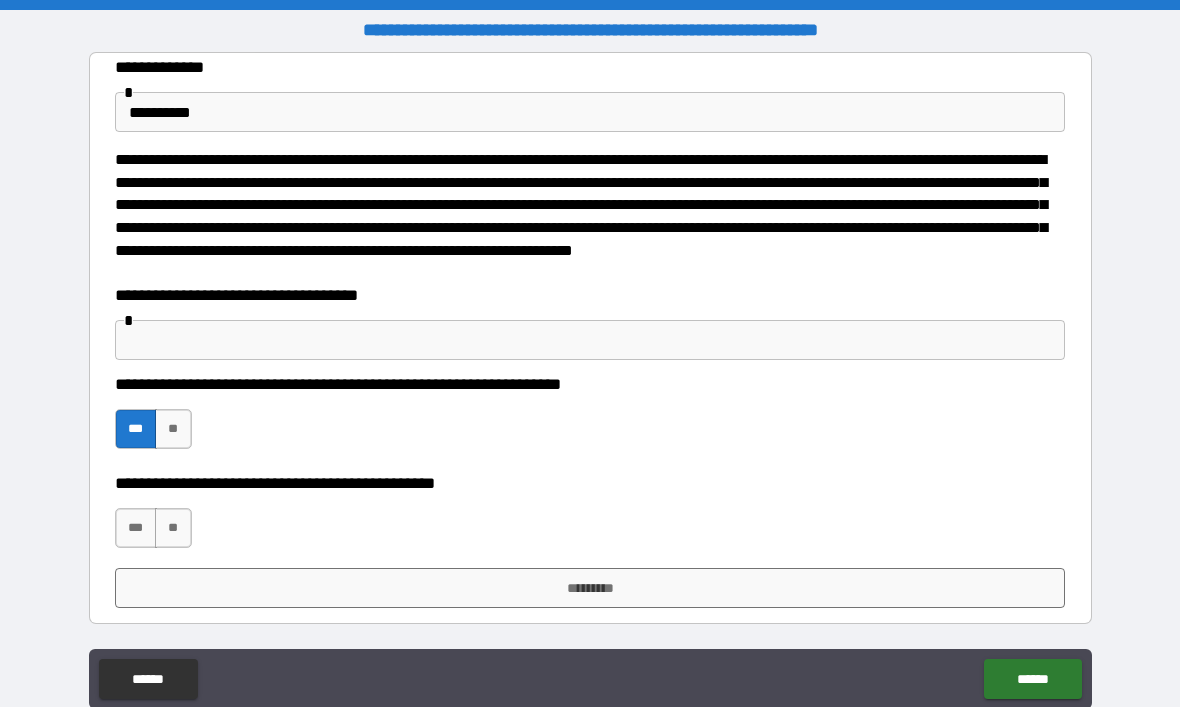 click on "***" at bounding box center (136, 528) 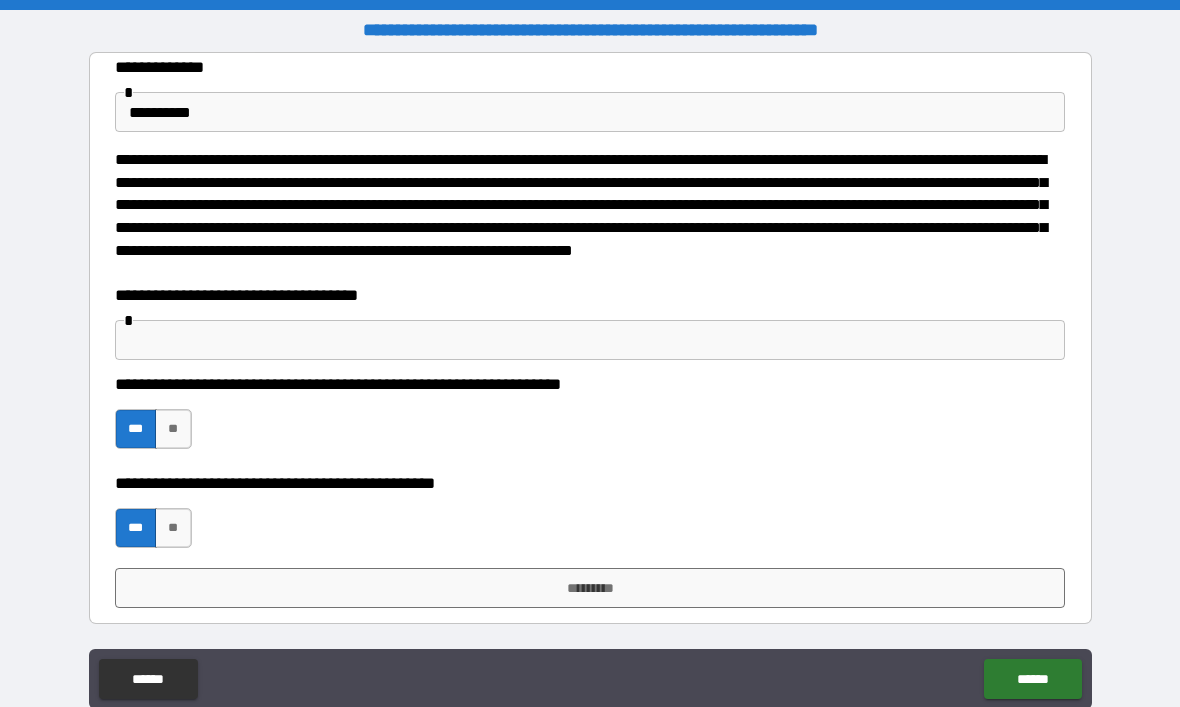 click on "*********" at bounding box center (590, 588) 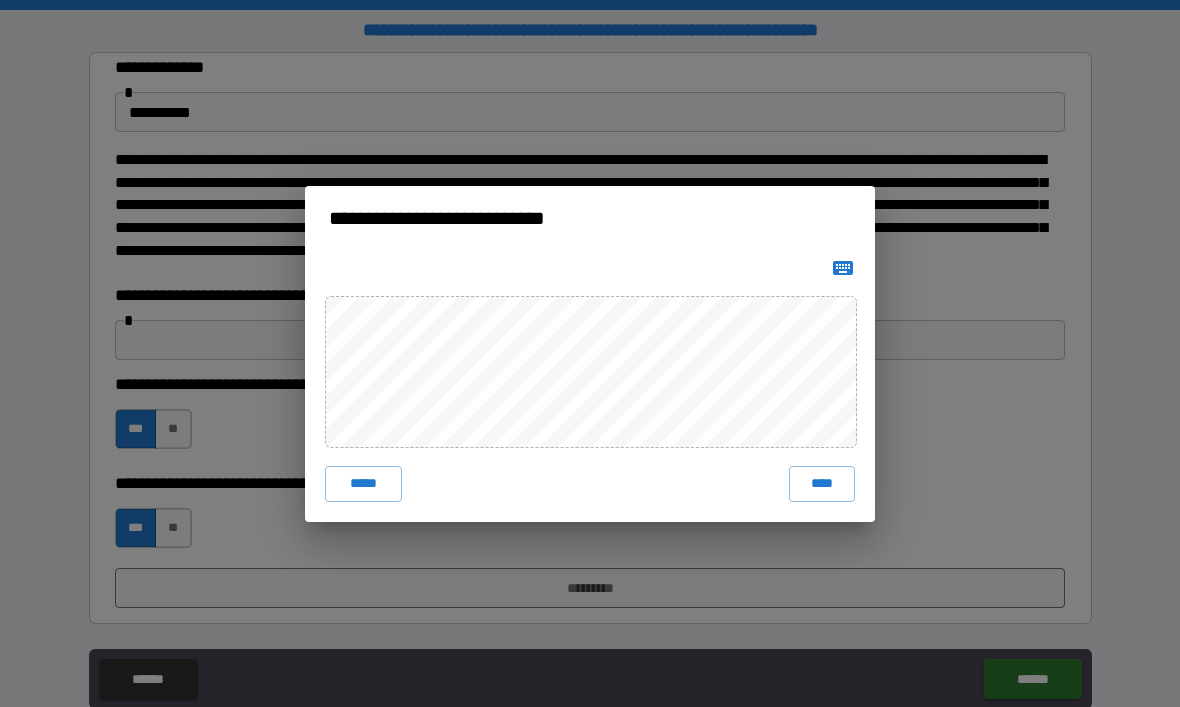 click on "****" at bounding box center (822, 484) 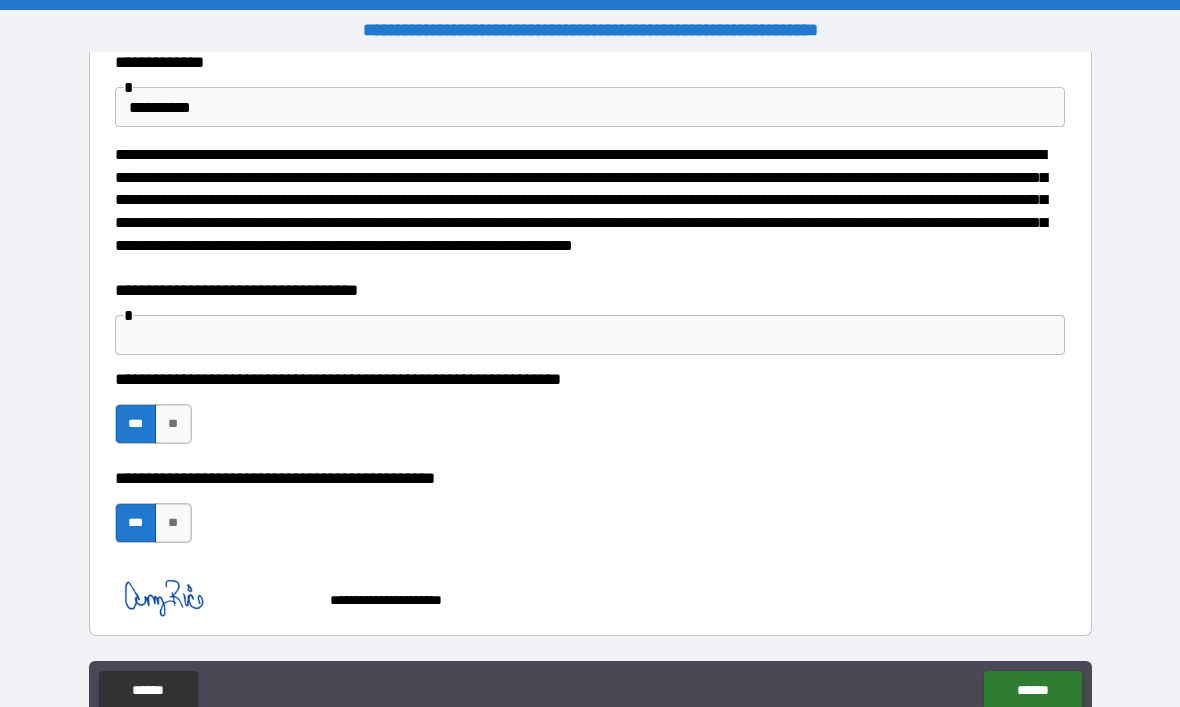 scroll, scrollTop: 5, scrollLeft: 0, axis: vertical 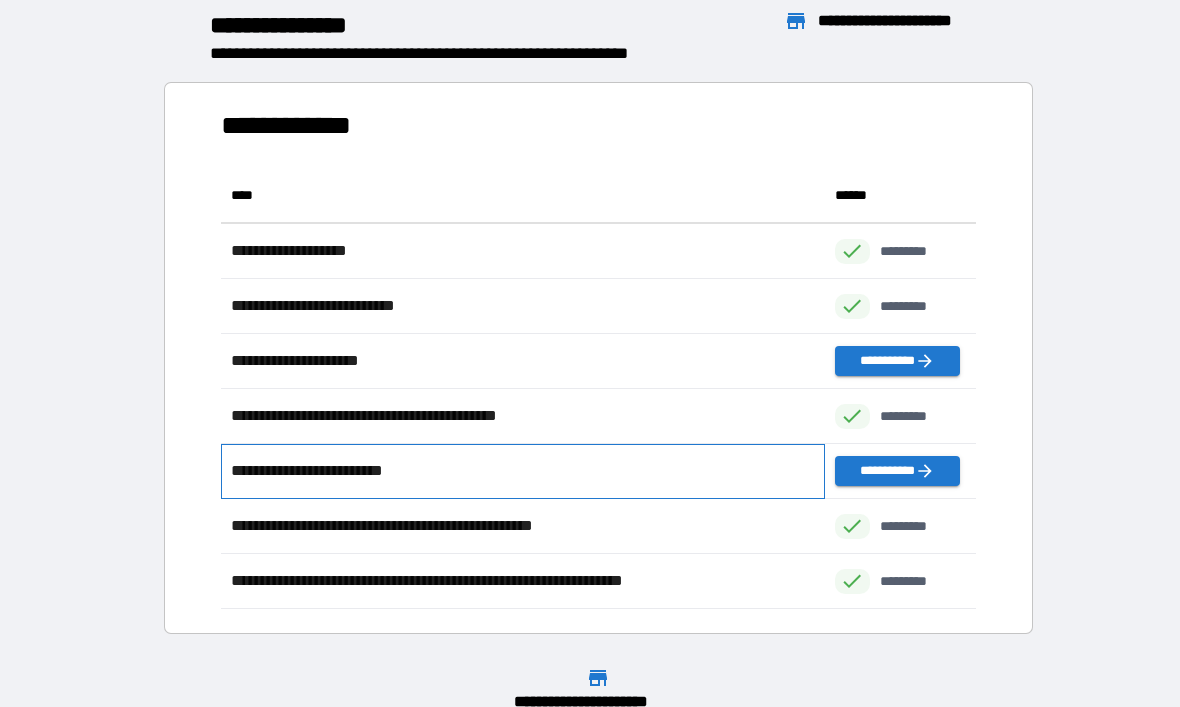 click on "**********" at bounding box center [523, 471] 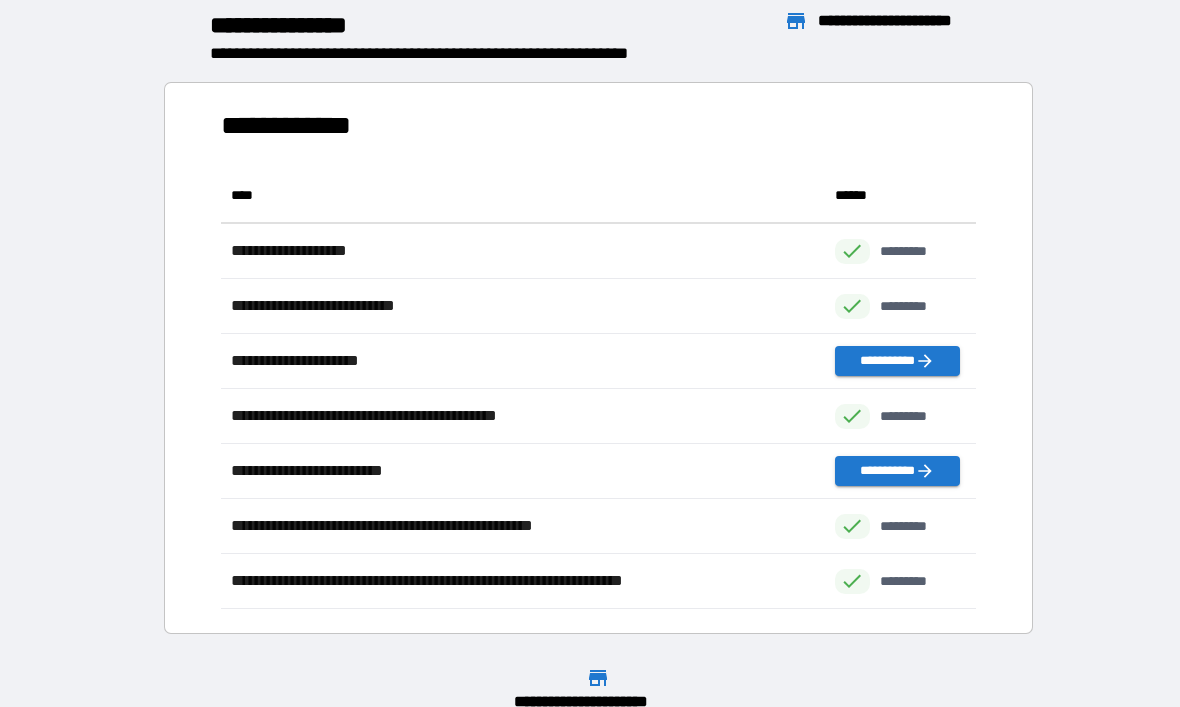 click on "**********" at bounding box center [897, 471] 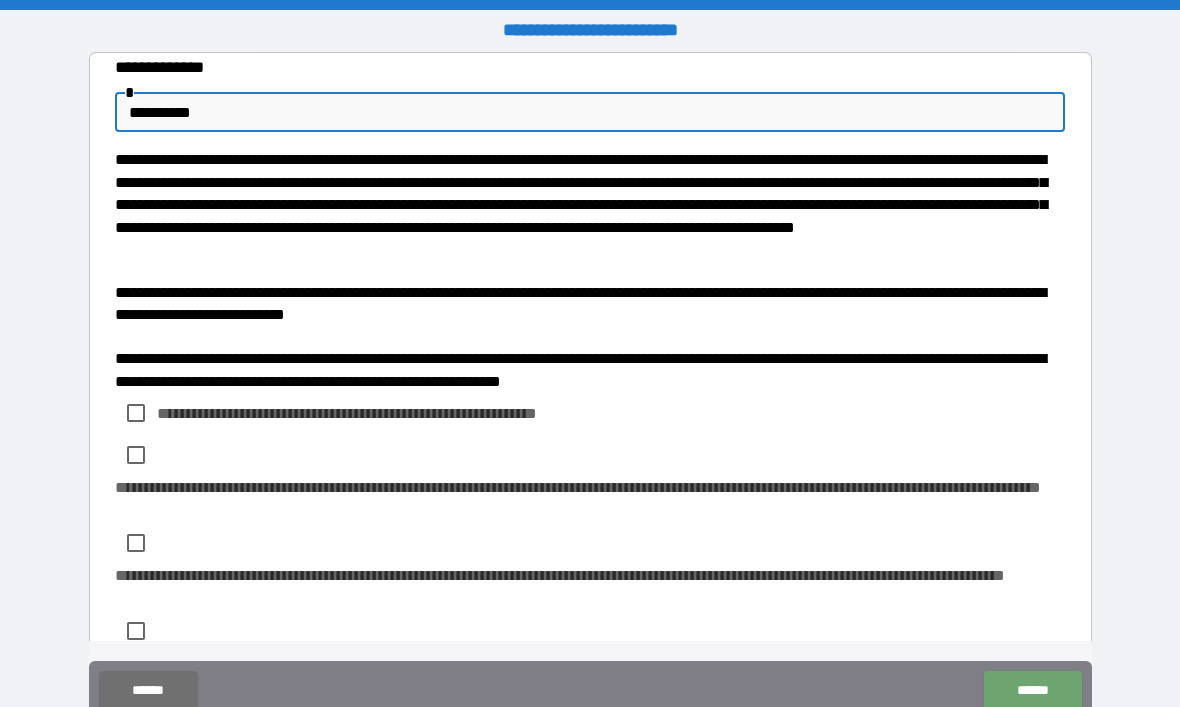 type on "**********" 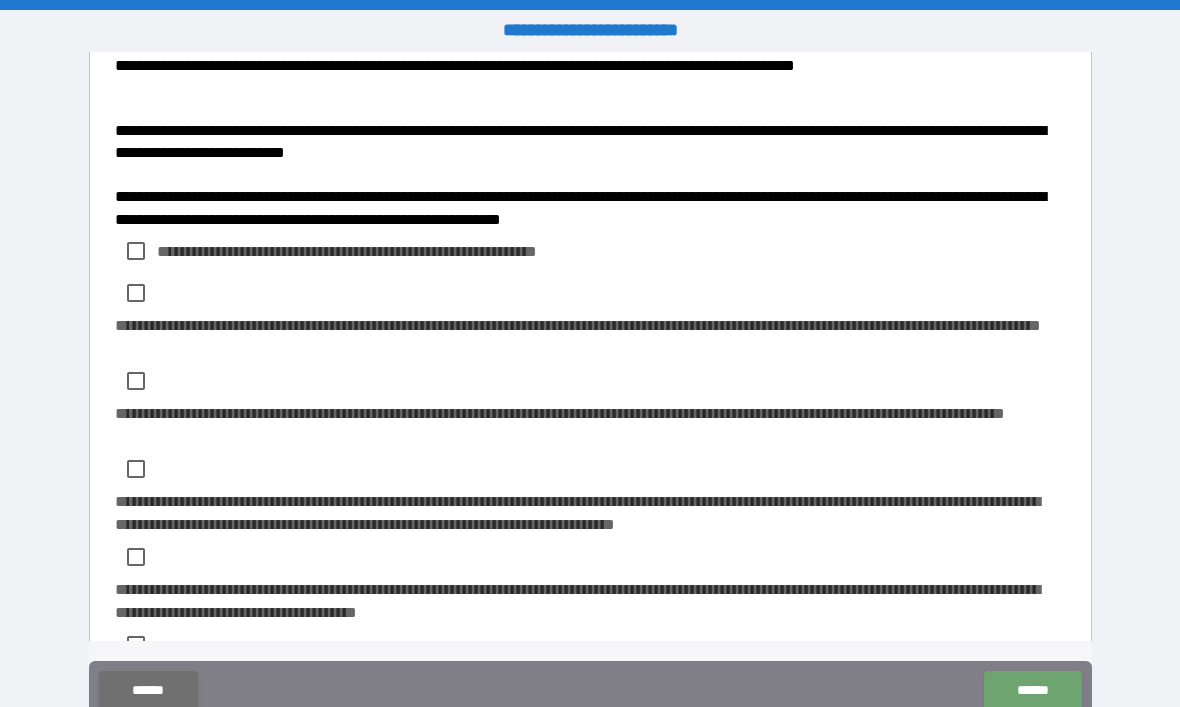 scroll, scrollTop: 163, scrollLeft: 0, axis: vertical 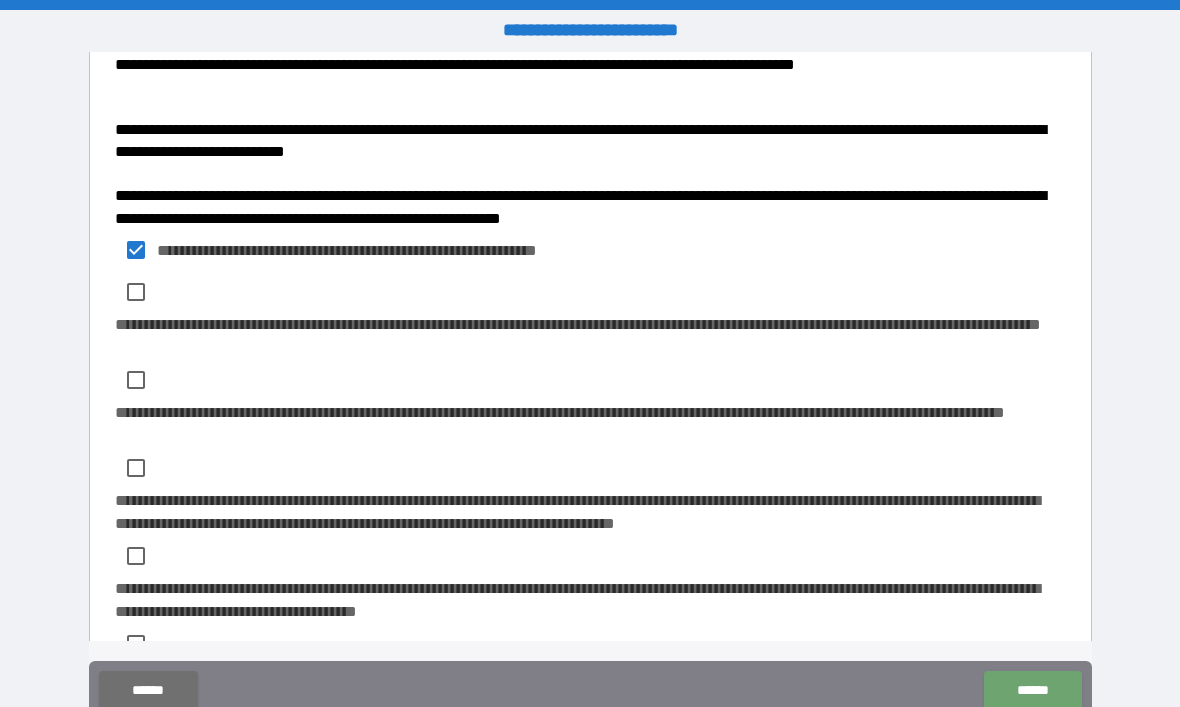 click on "**********" at bounding box center (590, 336) 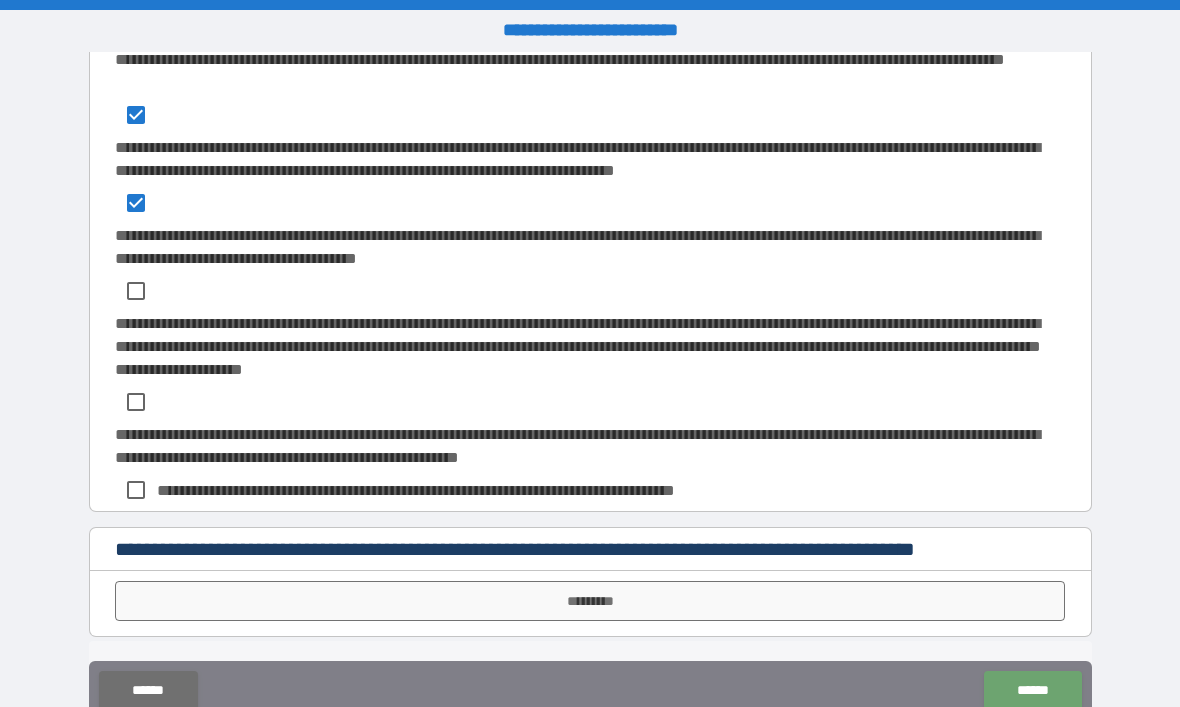 scroll, scrollTop: 516, scrollLeft: 0, axis: vertical 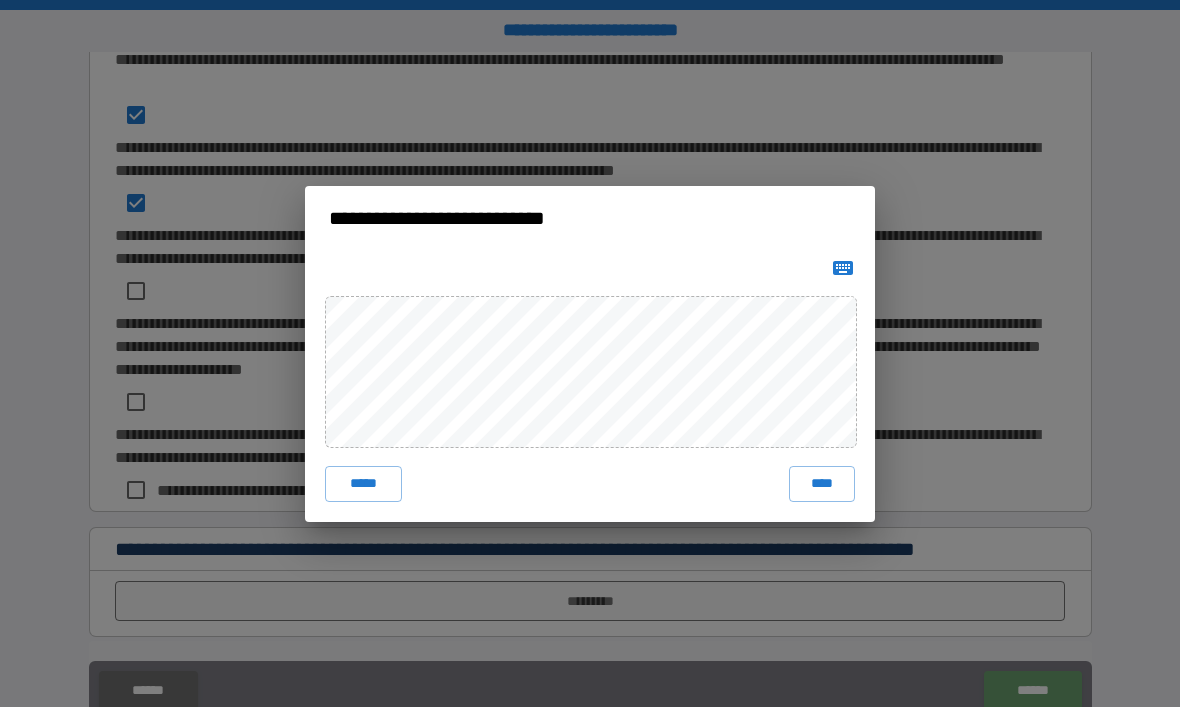 click on "****" at bounding box center [822, 484] 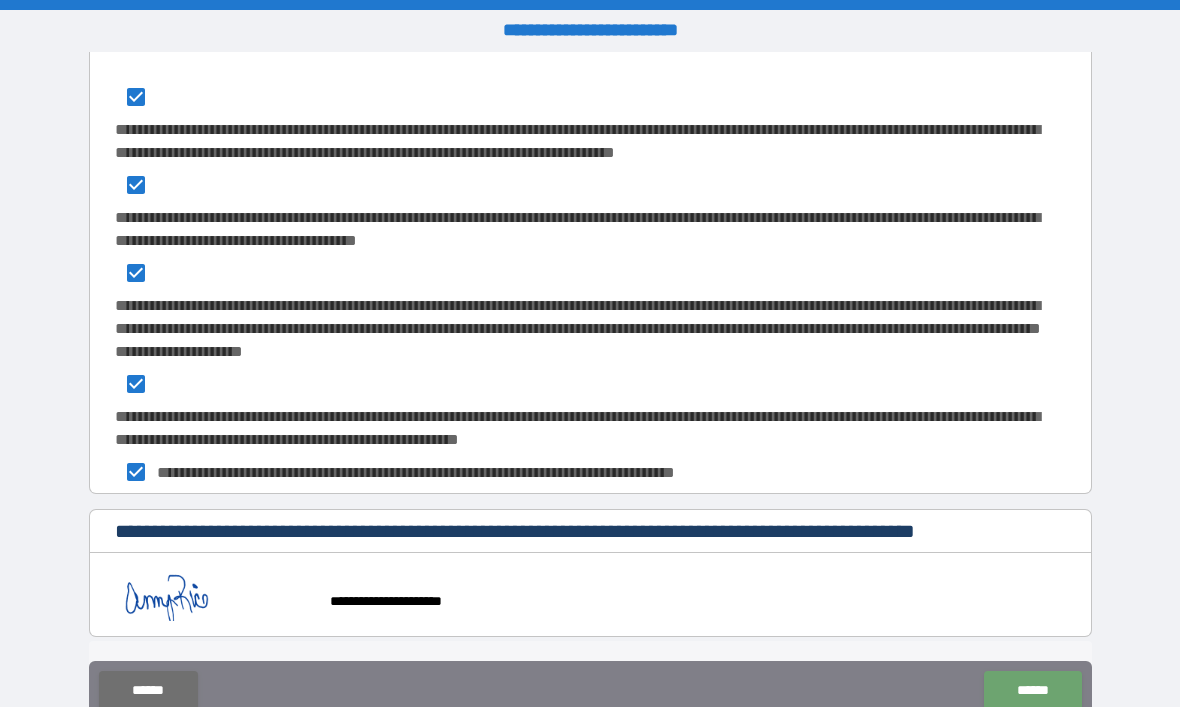 scroll, scrollTop: 533, scrollLeft: 0, axis: vertical 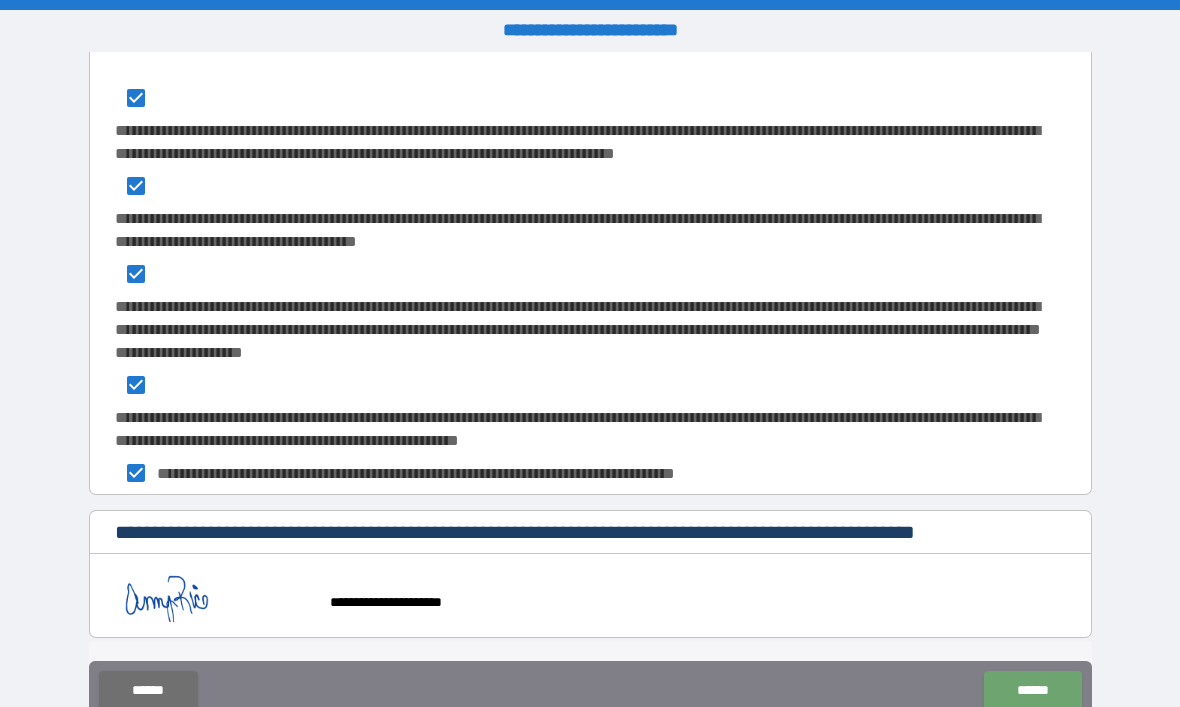 click on "******" at bounding box center [1032, 691] 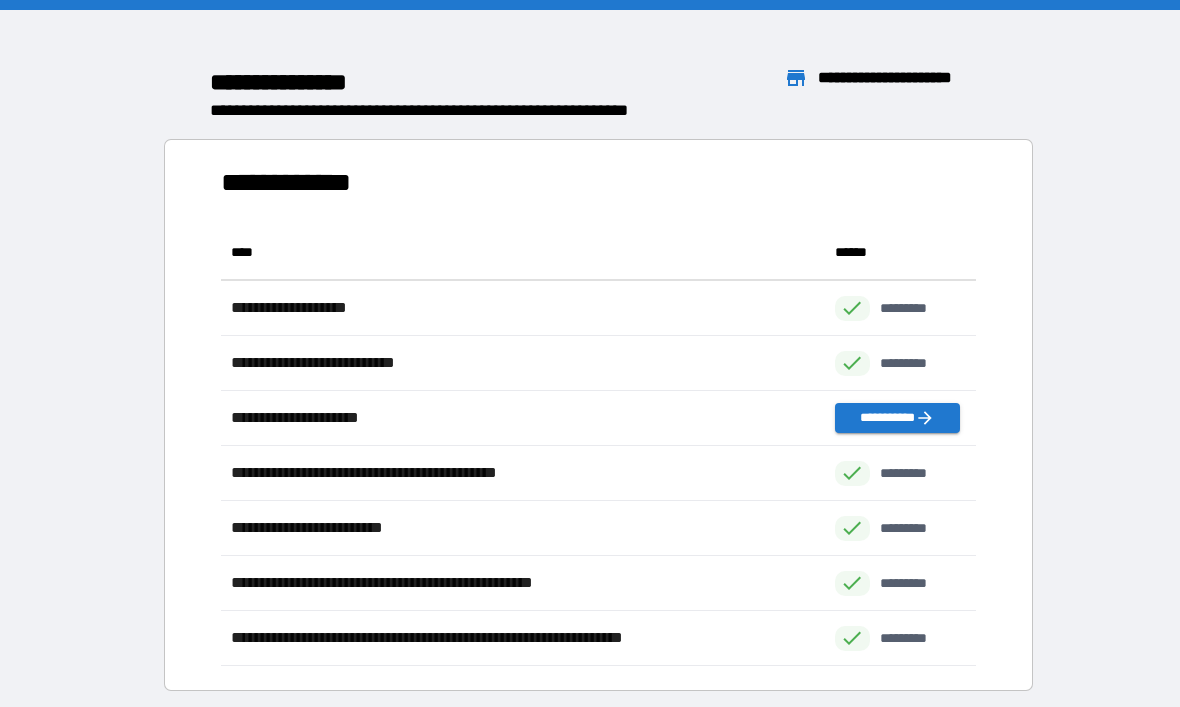 scroll, scrollTop: 1, scrollLeft: 1, axis: both 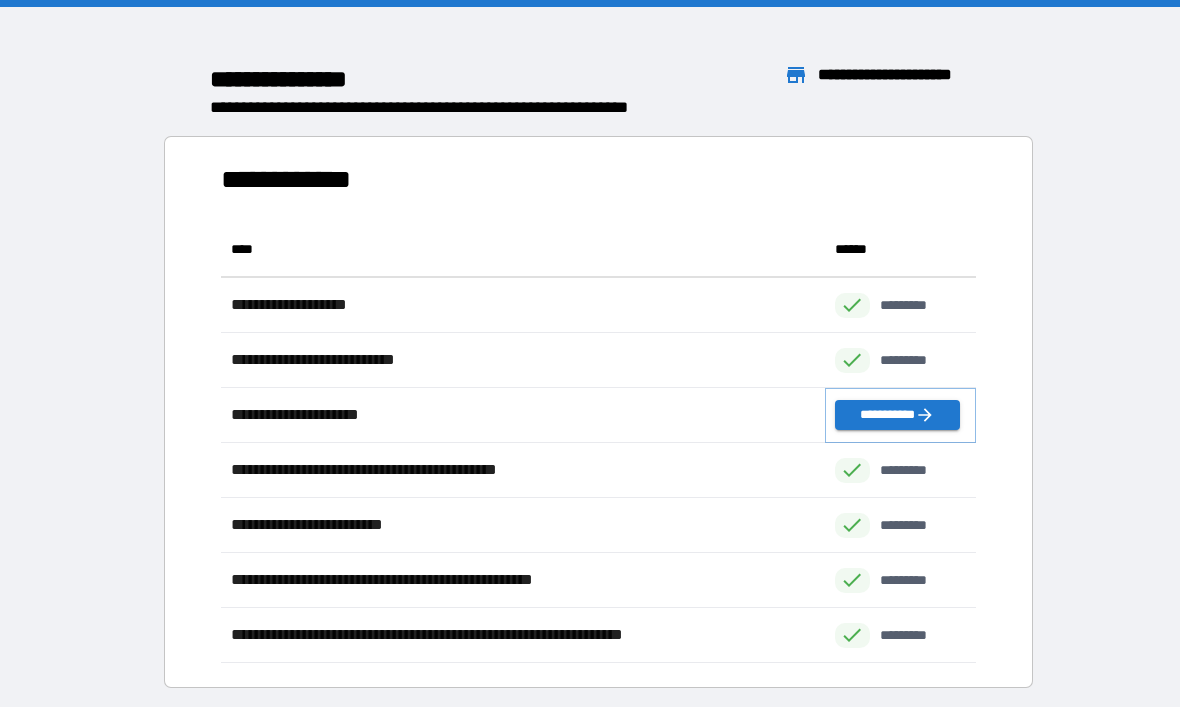 click on "**********" at bounding box center [897, 415] 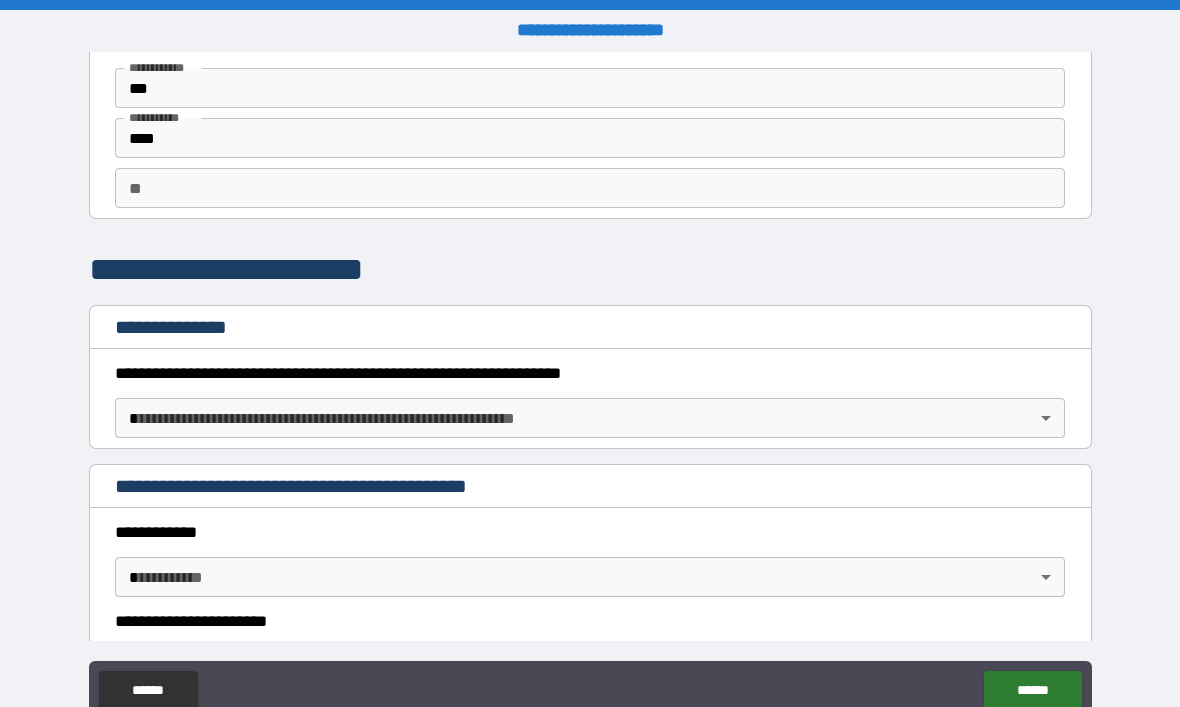 scroll, scrollTop: 98, scrollLeft: 0, axis: vertical 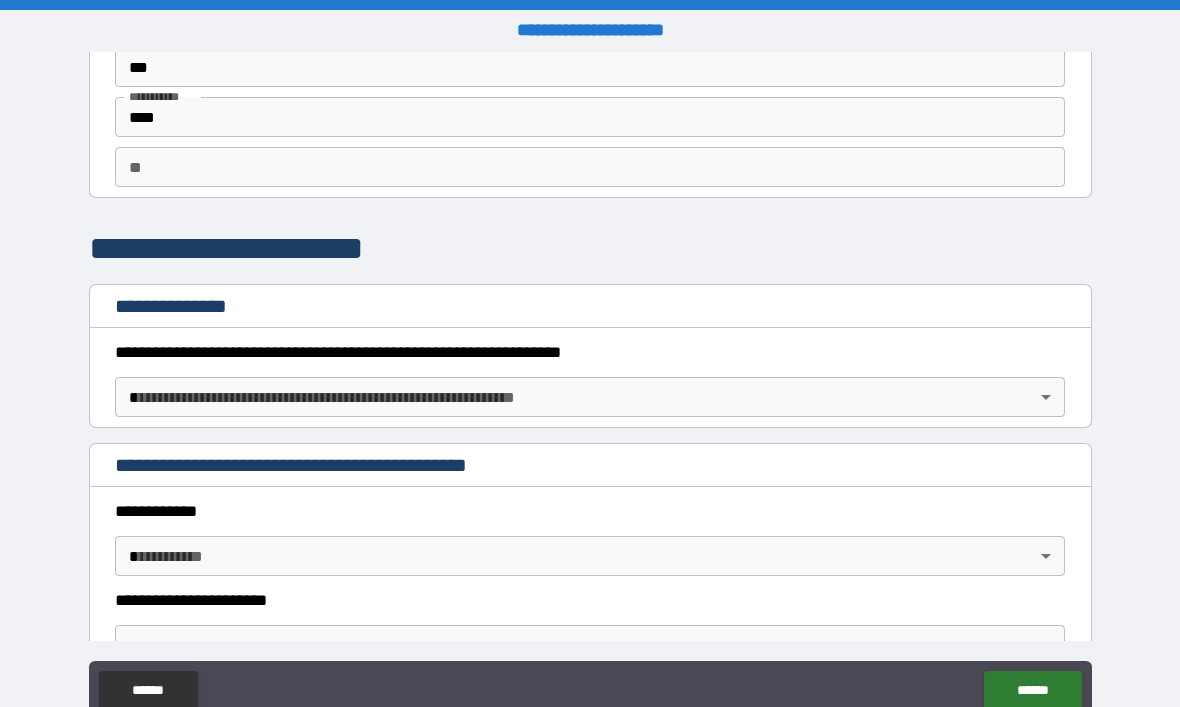click on "**********" at bounding box center (590, 387) 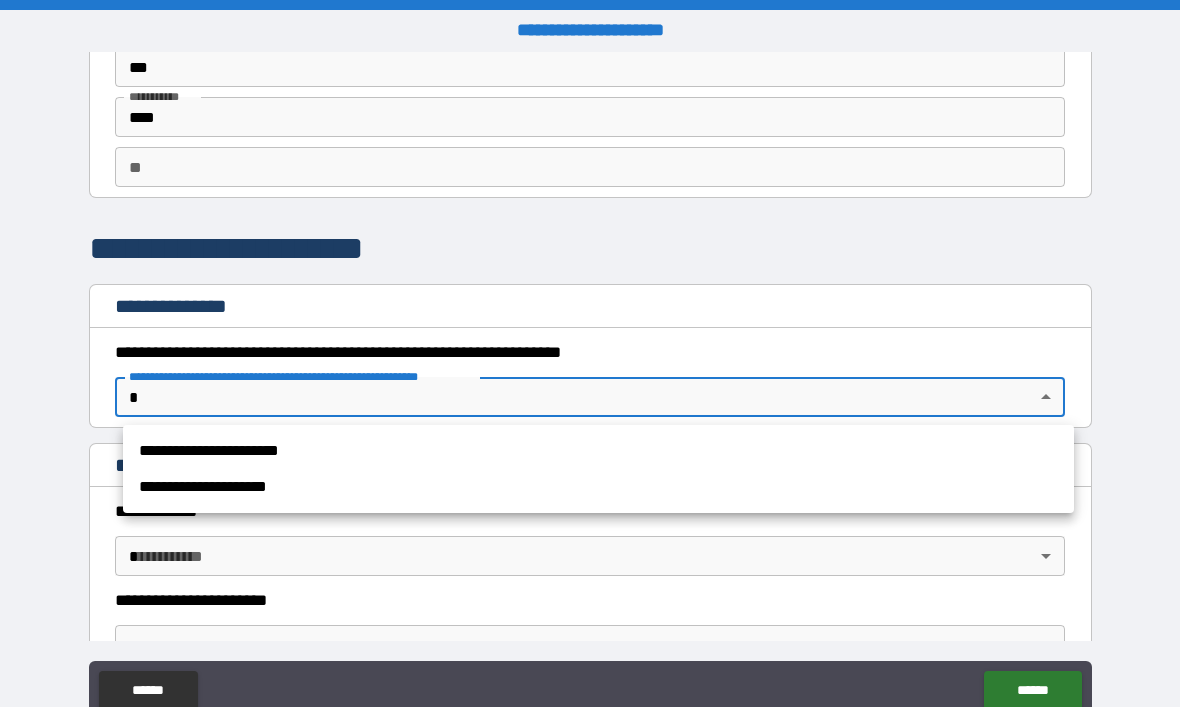 click on "**********" at bounding box center (598, 487) 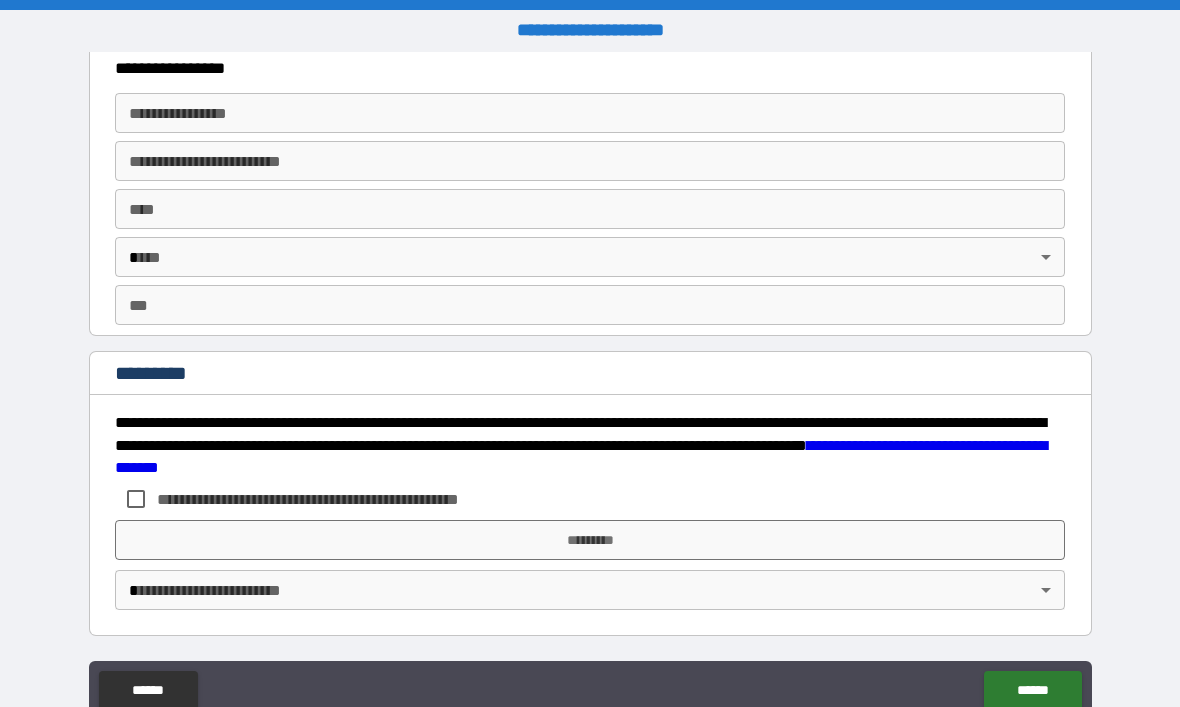 scroll, scrollTop: 3675, scrollLeft: 0, axis: vertical 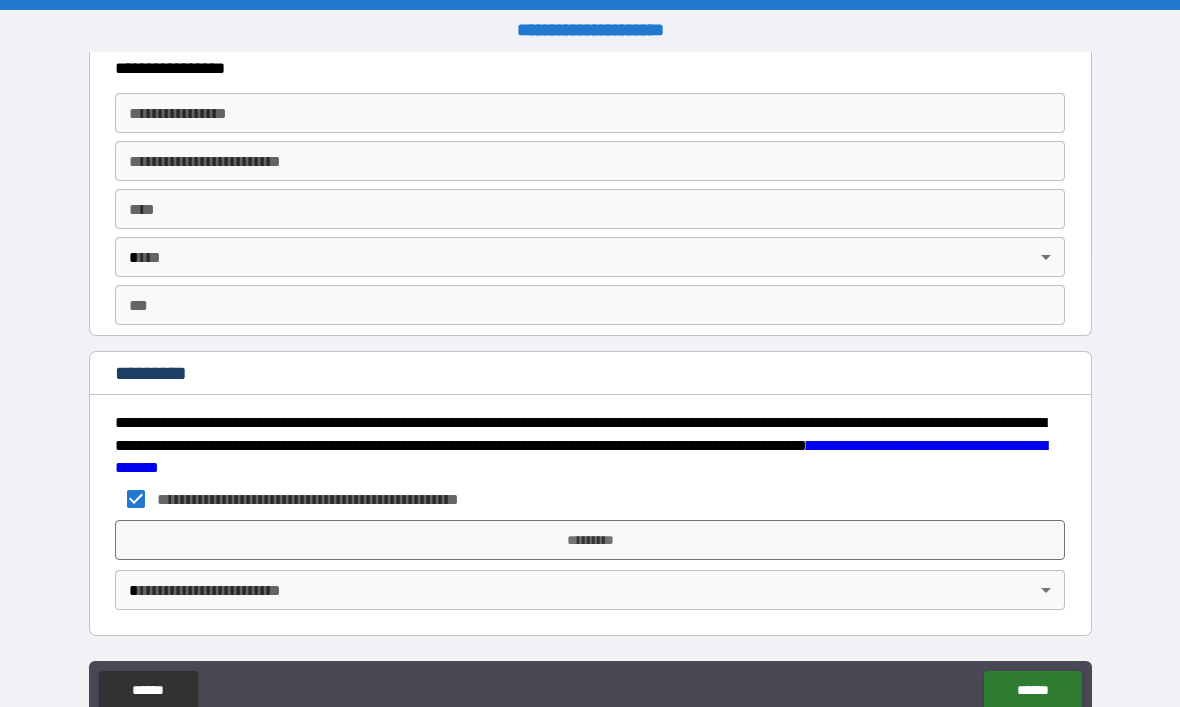 click on "*********" at bounding box center [590, 540] 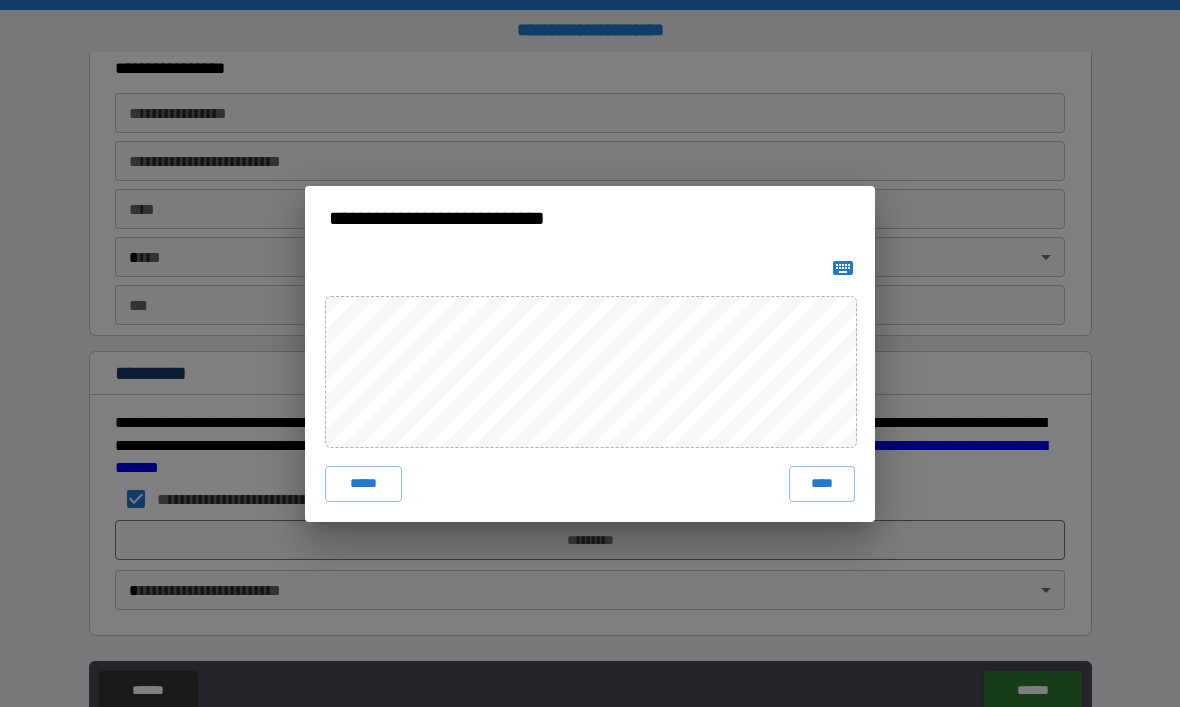 click on "*****" at bounding box center [363, 484] 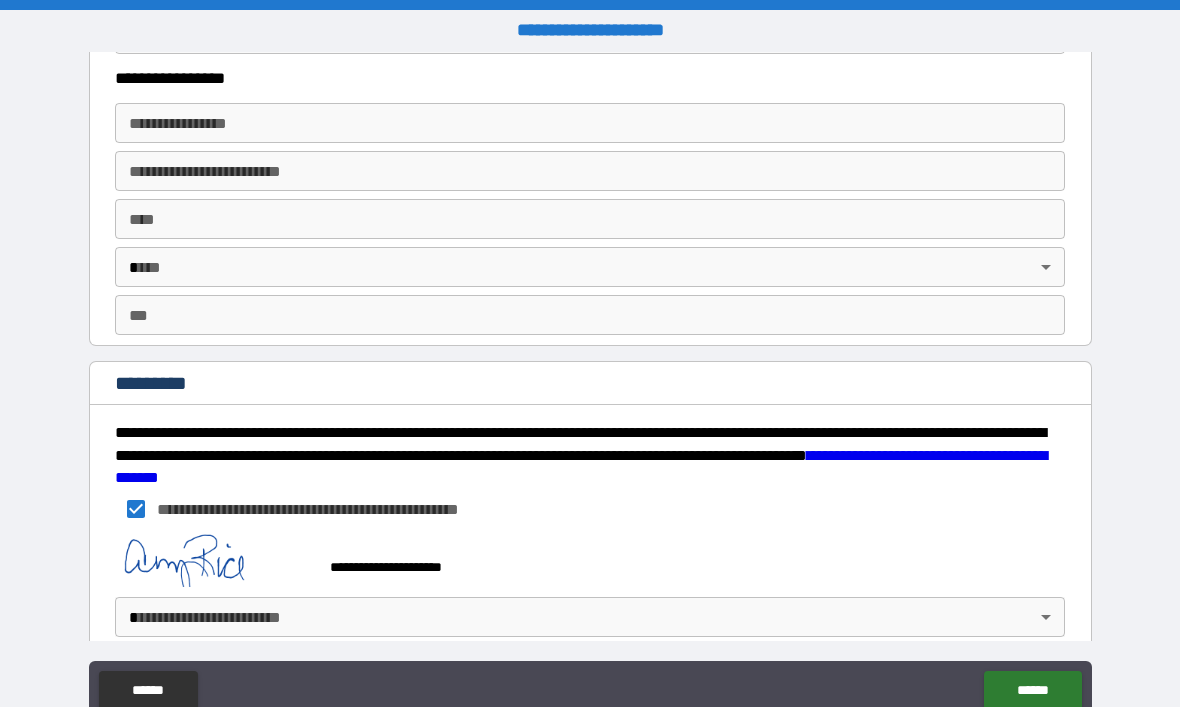 click on "**********" at bounding box center [590, 387] 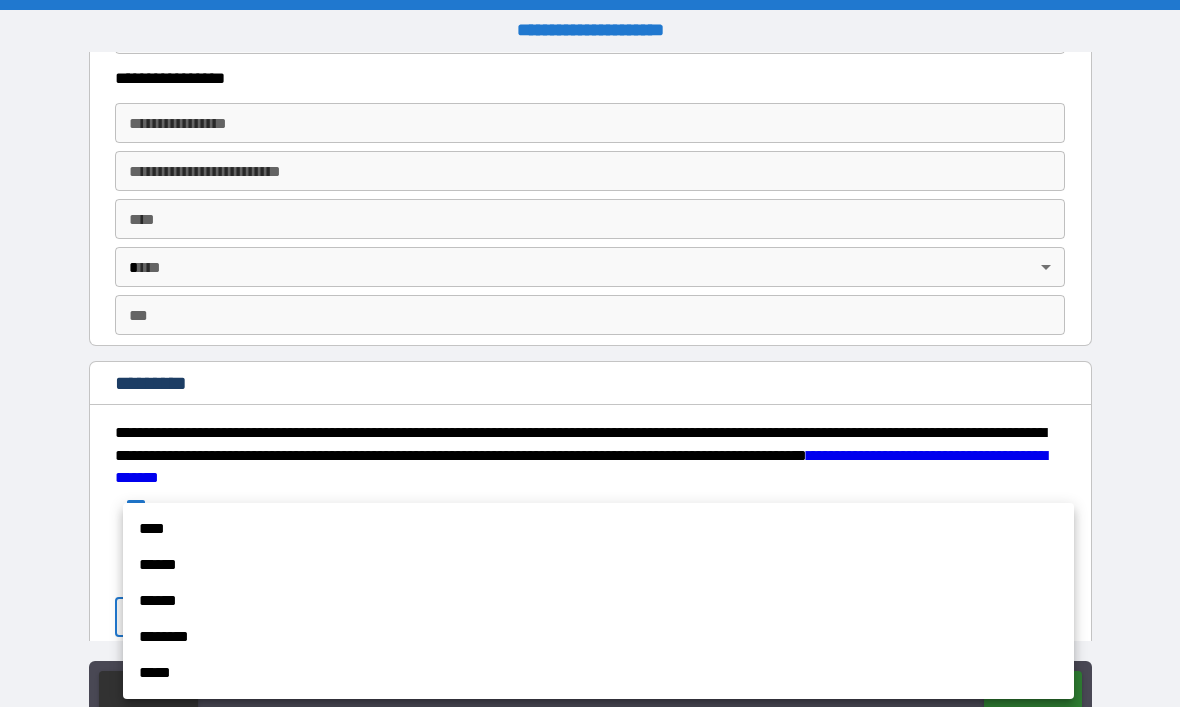 click on "****" at bounding box center [598, 529] 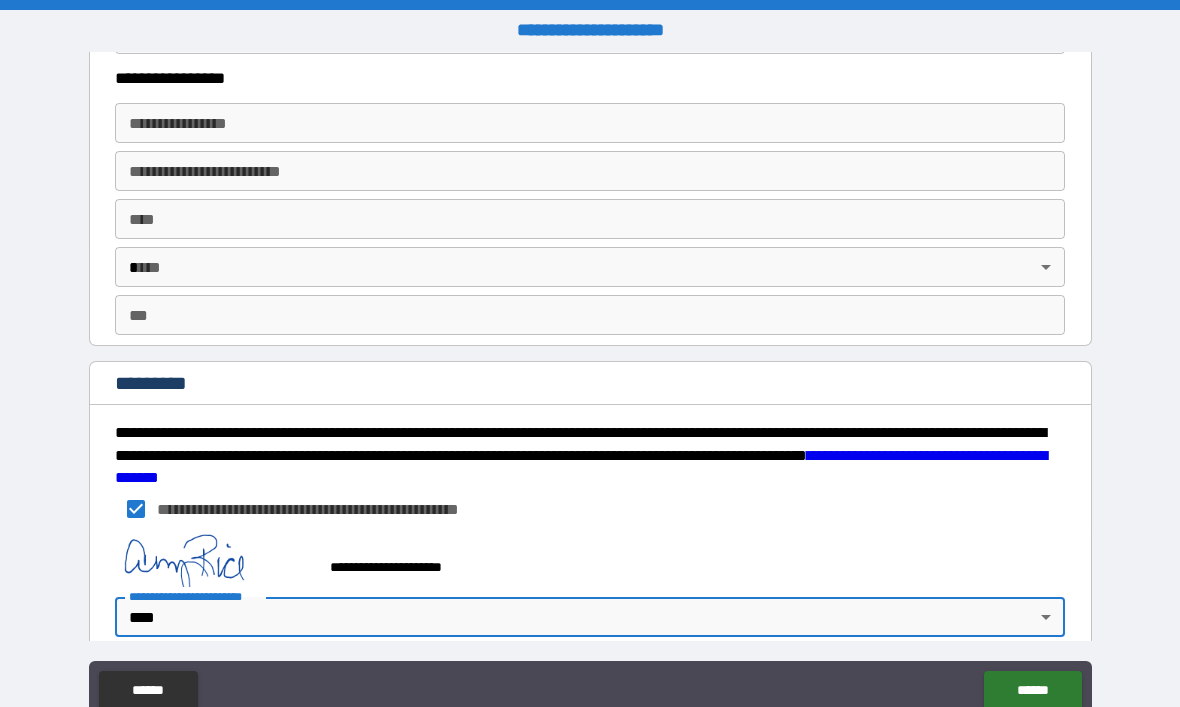 type on "*" 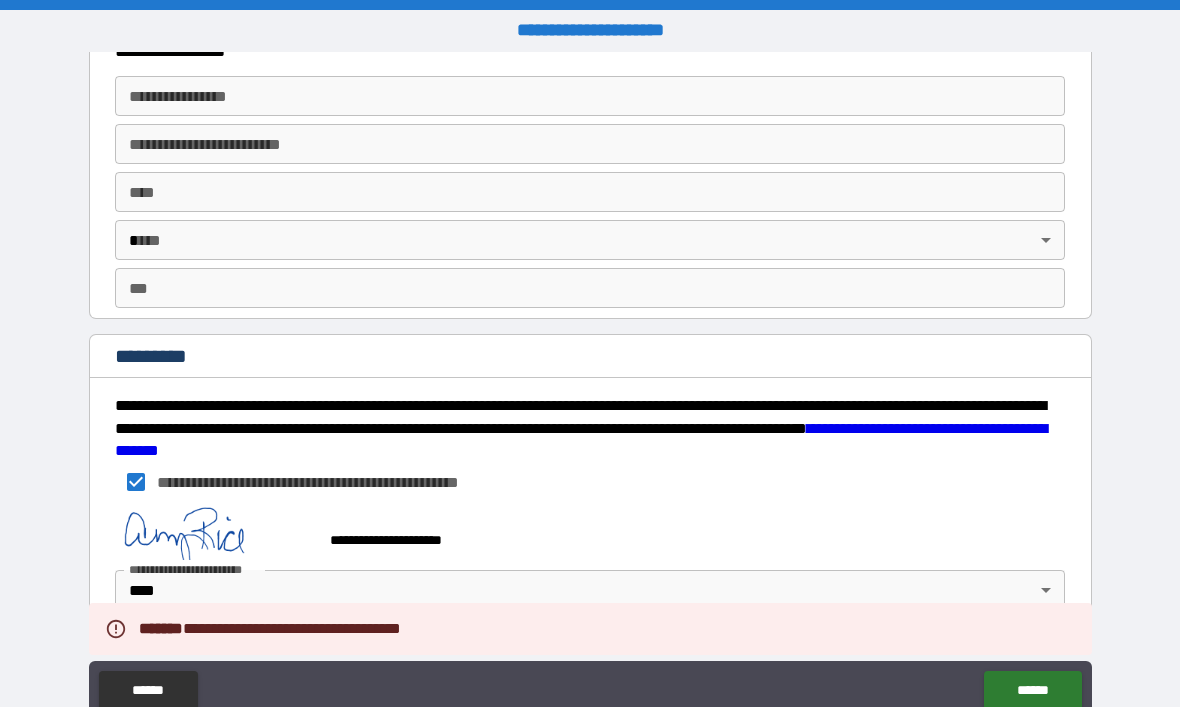 scroll, scrollTop: 3692, scrollLeft: 0, axis: vertical 